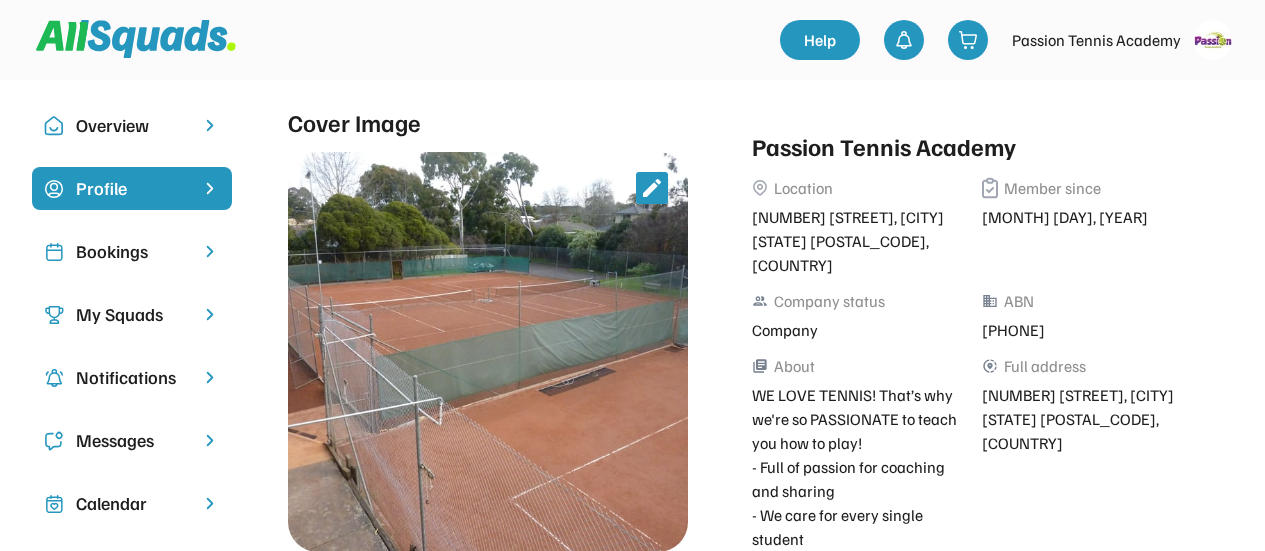 scroll, scrollTop: 0, scrollLeft: 0, axis: both 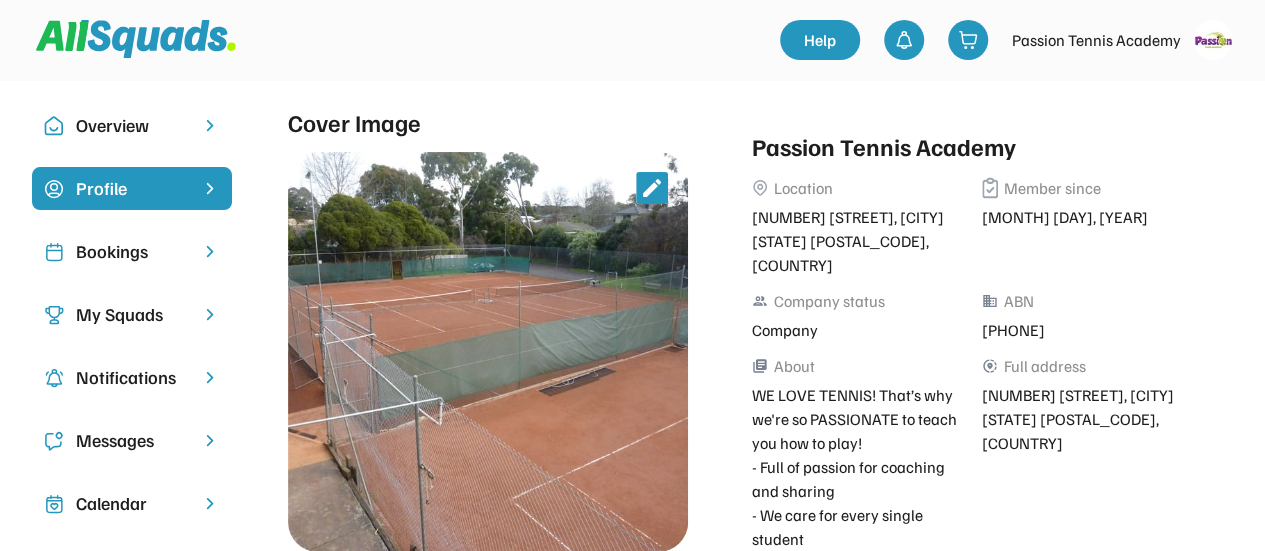 click on "My Squads" at bounding box center [132, 314] 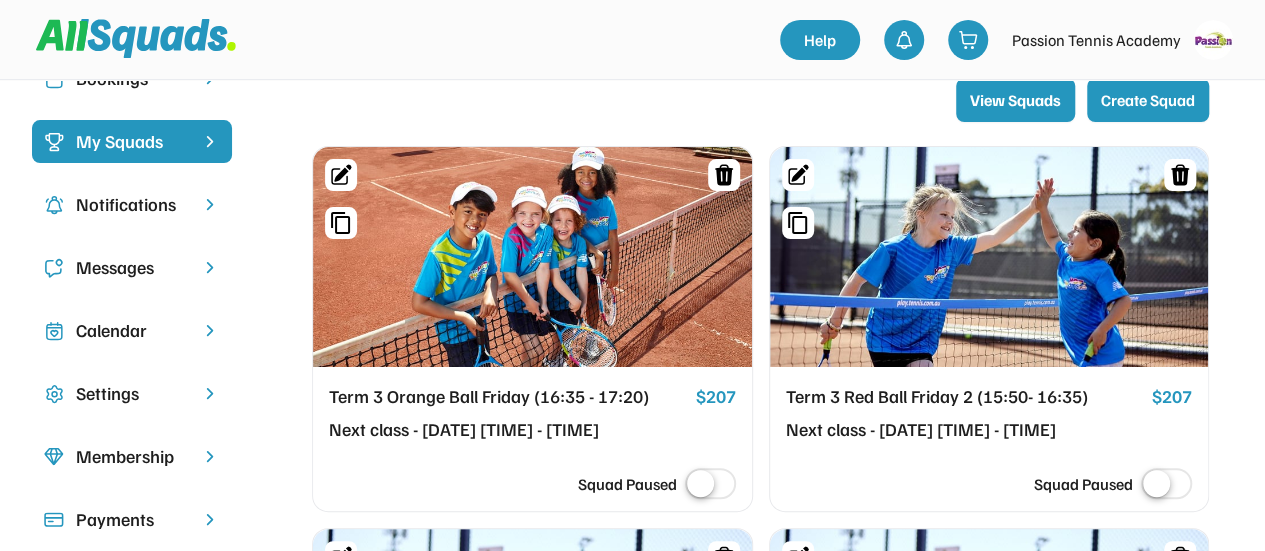 scroll, scrollTop: 200, scrollLeft: 0, axis: vertical 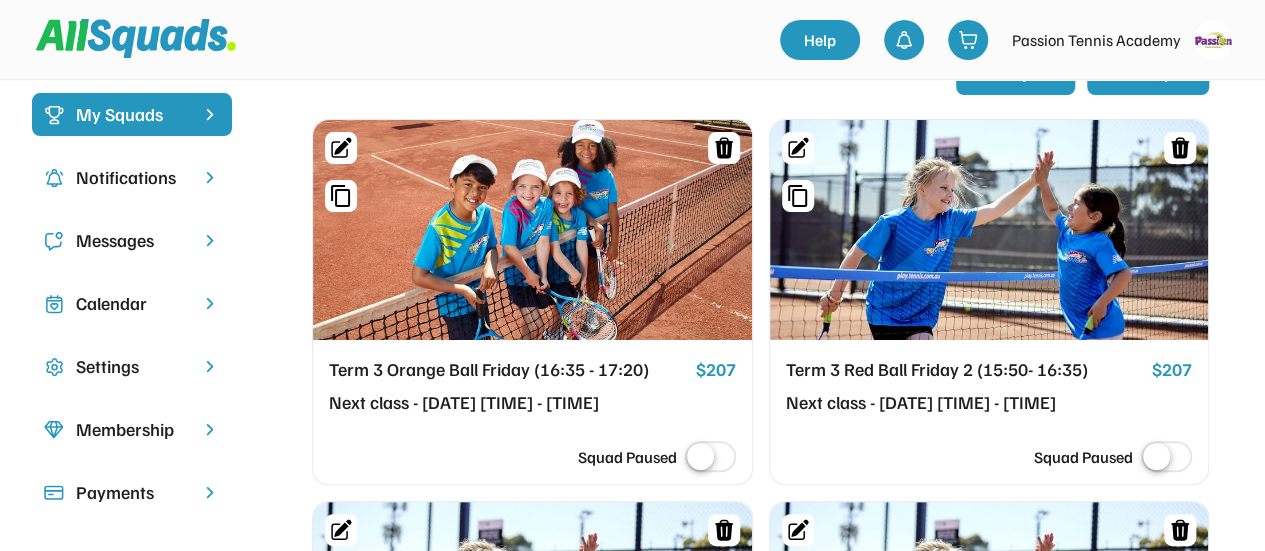 click on "Term 3 Orange Ball Friday (16:35 - 17:20)" at bounding box center [508, 370] 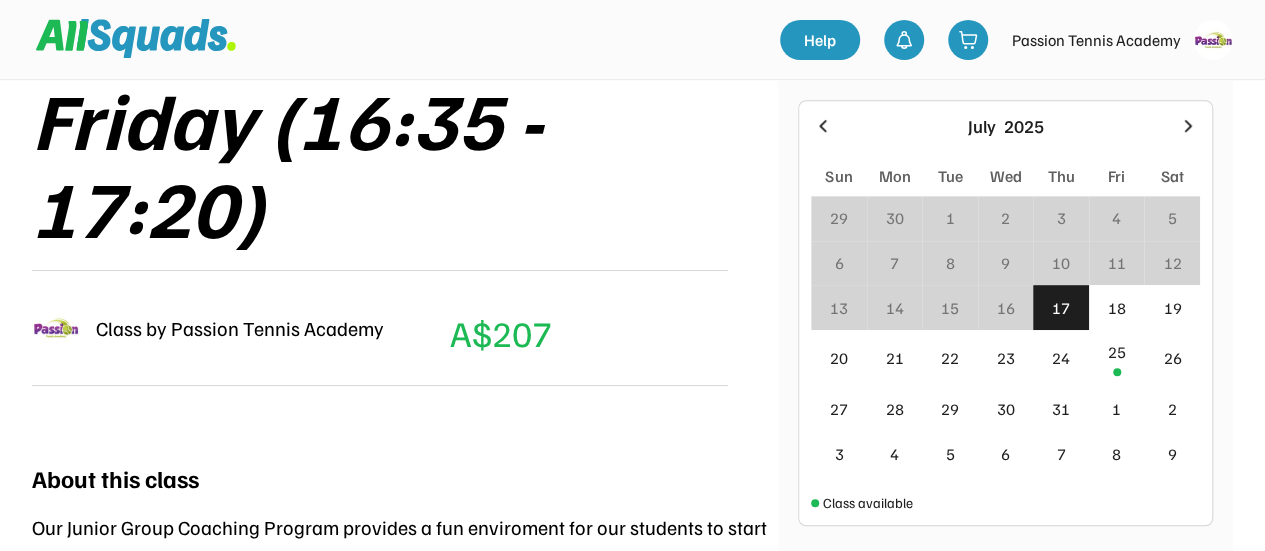 scroll, scrollTop: 400, scrollLeft: 0, axis: vertical 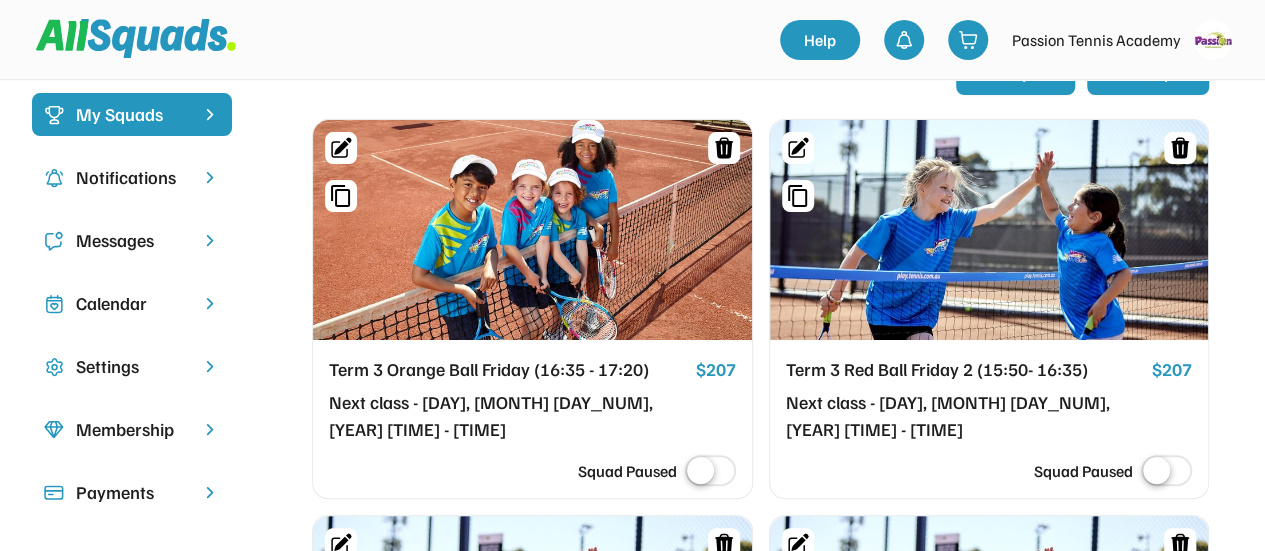 click 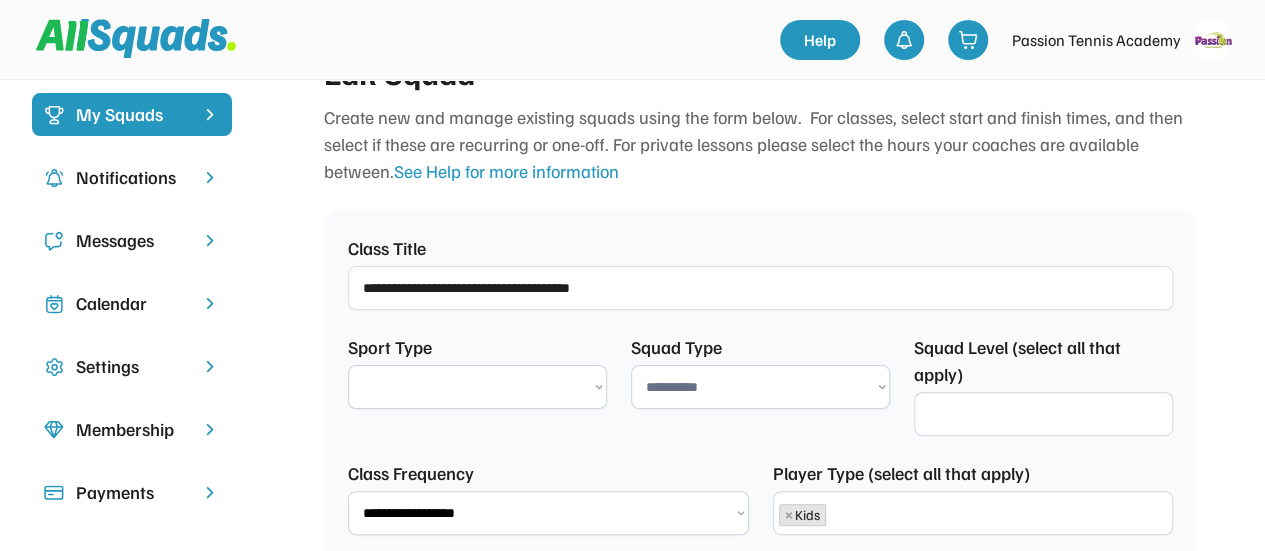 scroll, scrollTop: 104, scrollLeft: 0, axis: vertical 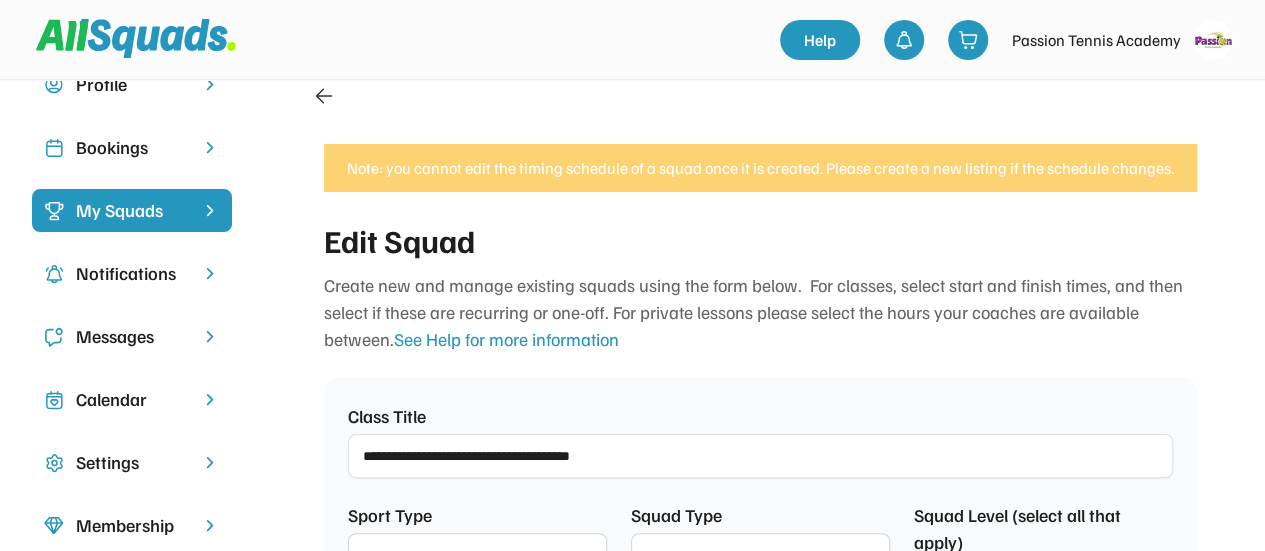select on "**********" 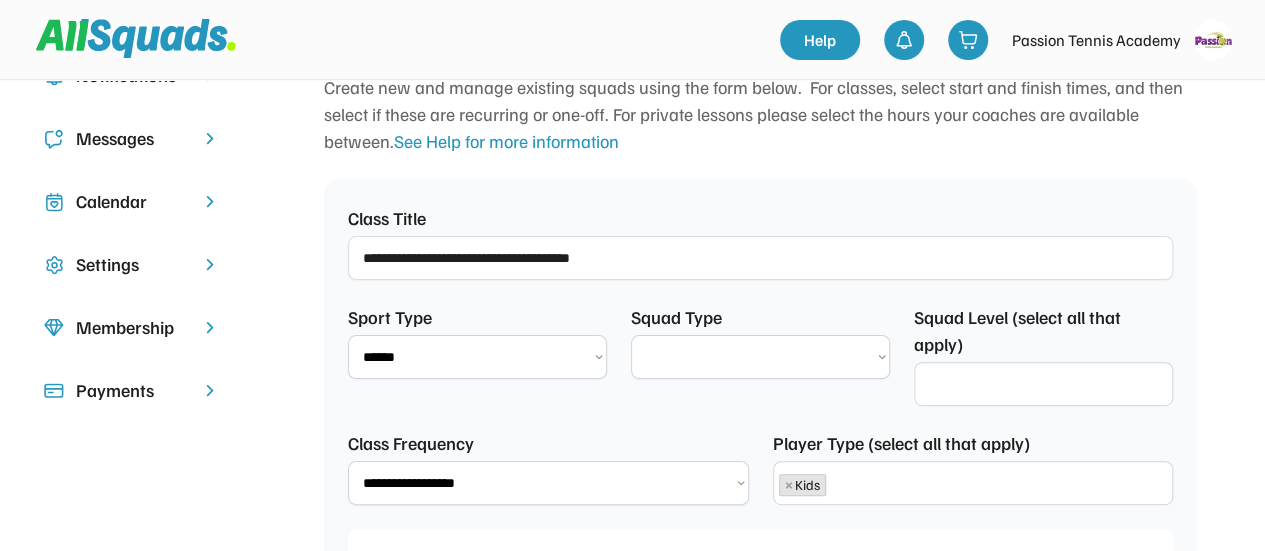 scroll, scrollTop: 304, scrollLeft: 0, axis: vertical 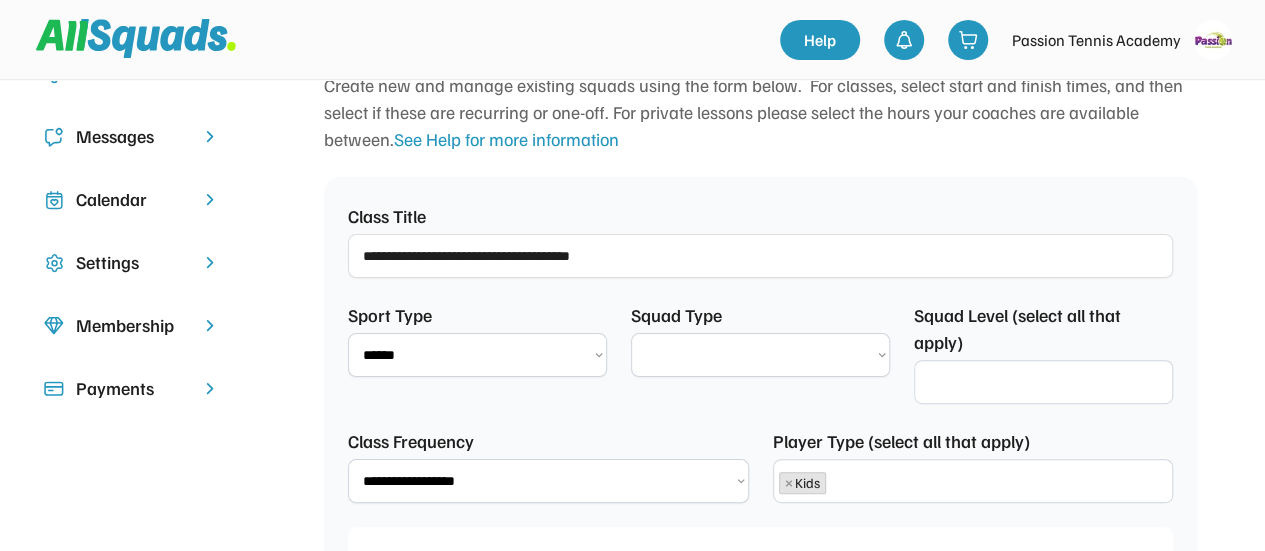 select on "**********" 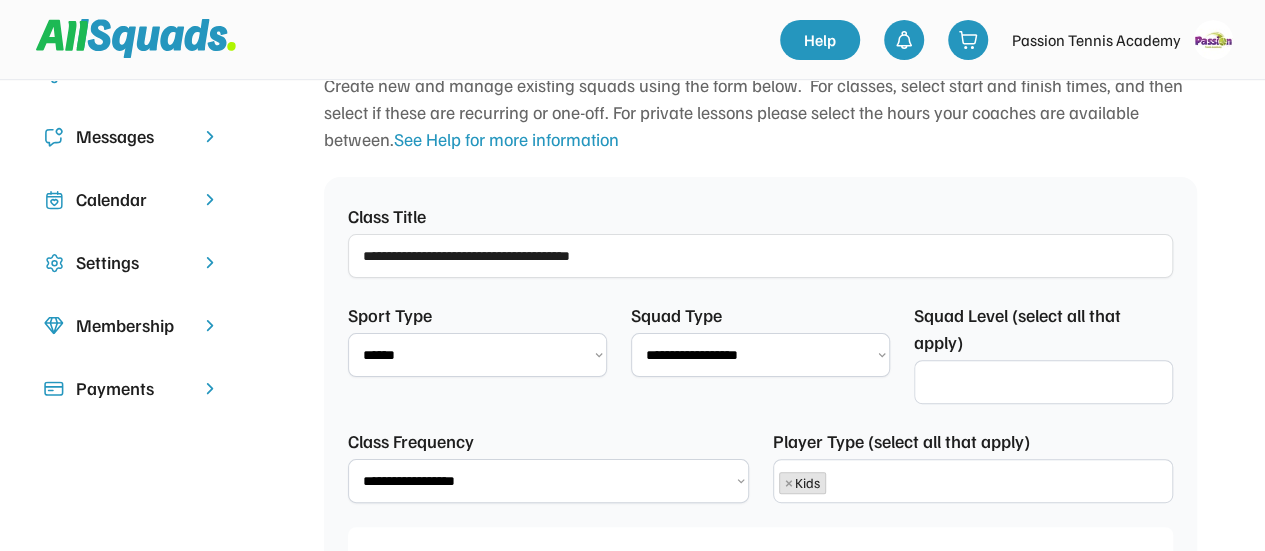 select on "**********" 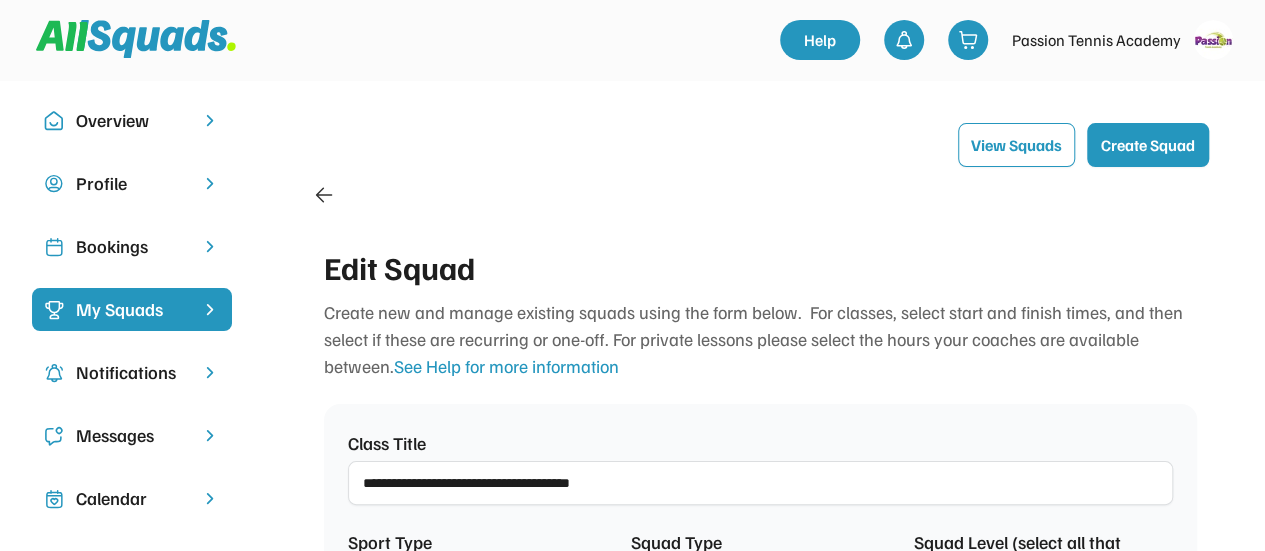 scroll, scrollTop: 0, scrollLeft: 0, axis: both 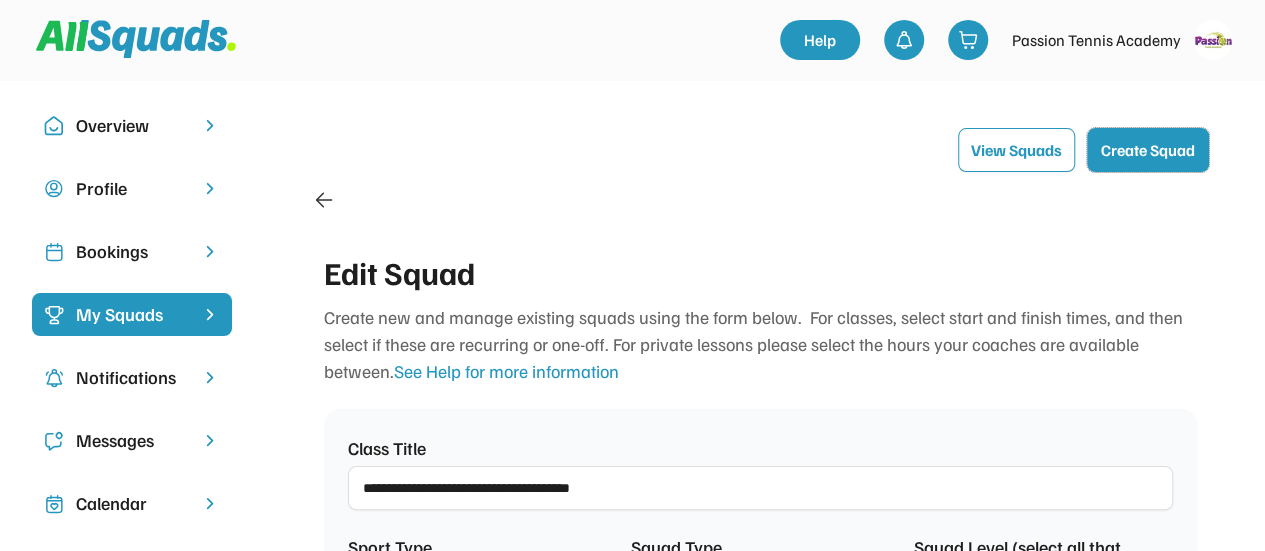 click on "Create Squad" at bounding box center (1148, 150) 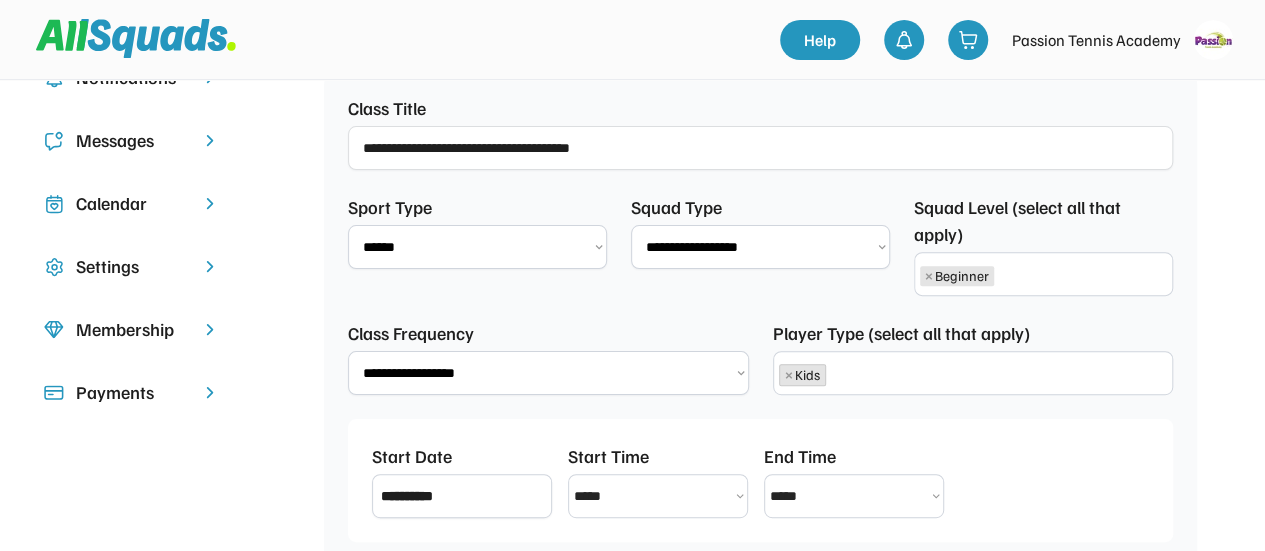 scroll, scrollTop: 0, scrollLeft: 0, axis: both 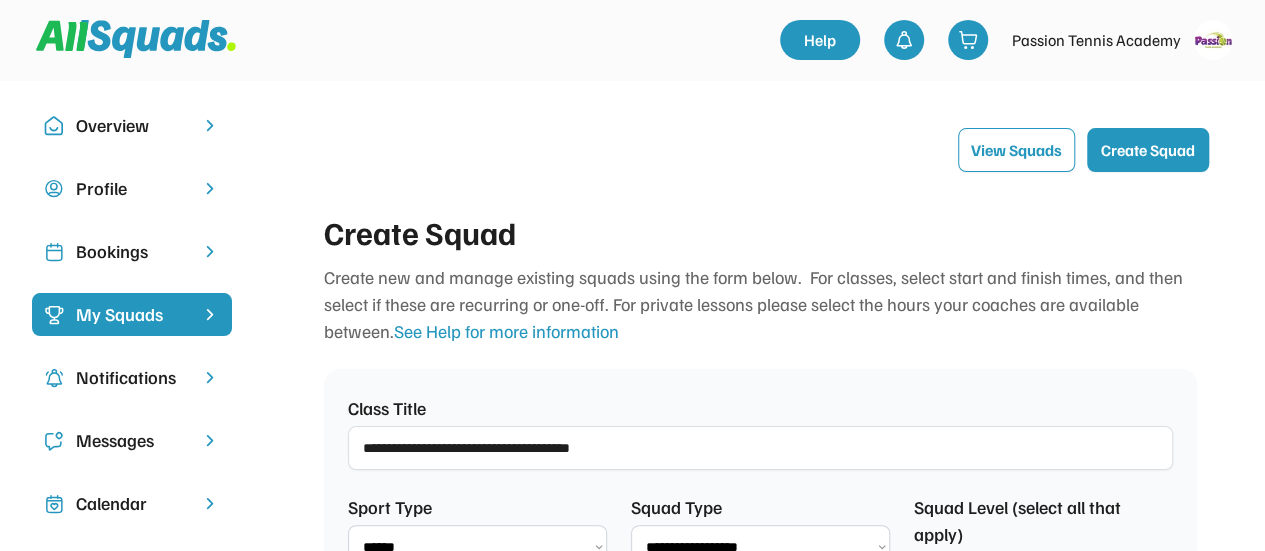 click on "Create Squad" at bounding box center [1148, 150] 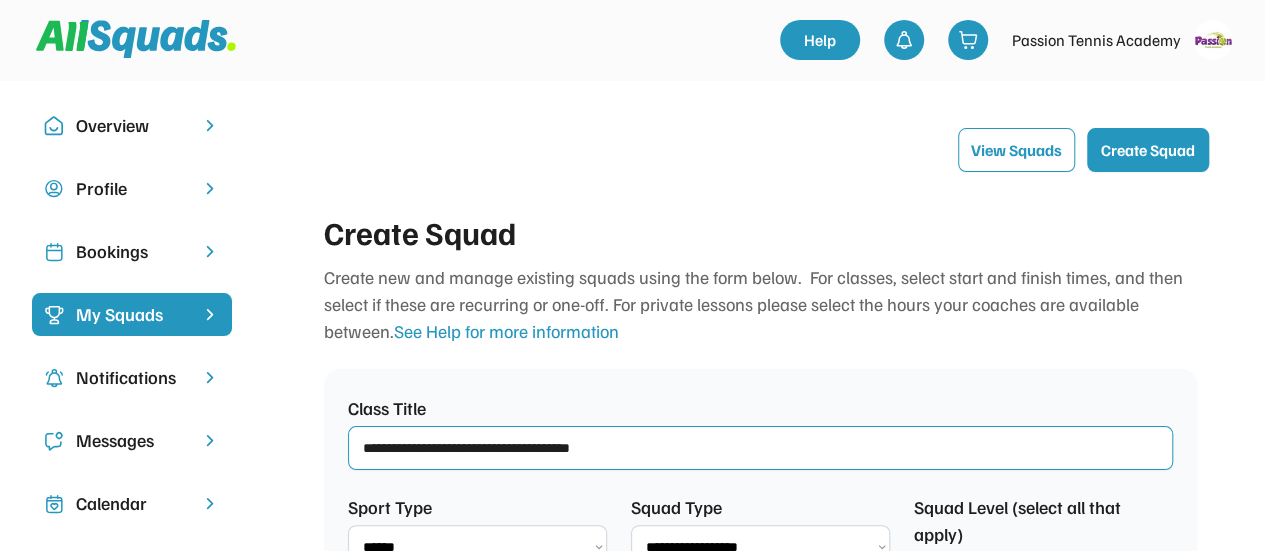 click at bounding box center (760, 448) 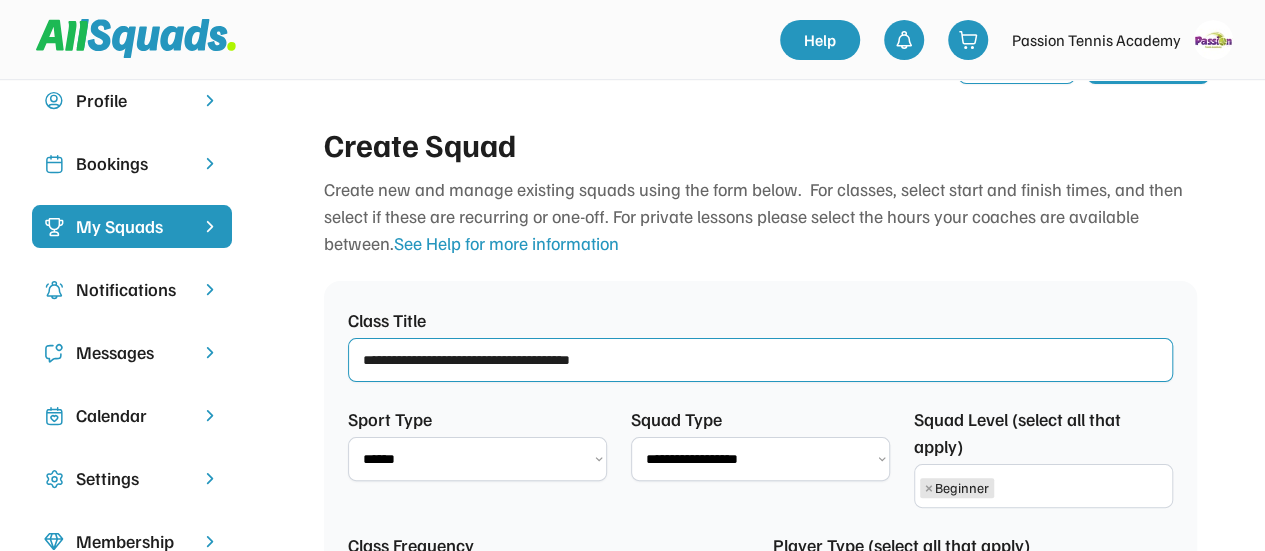 scroll, scrollTop: 200, scrollLeft: 0, axis: vertical 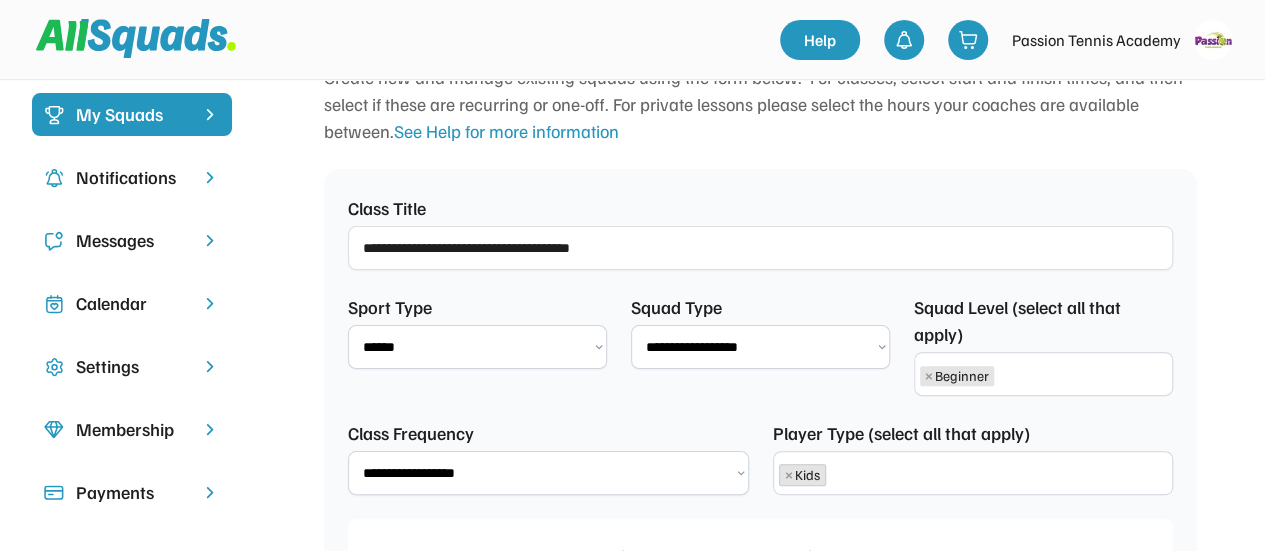 drag, startPoint x: 894, startPoint y: 350, endPoint x: 875, endPoint y: 352, distance: 19.104973 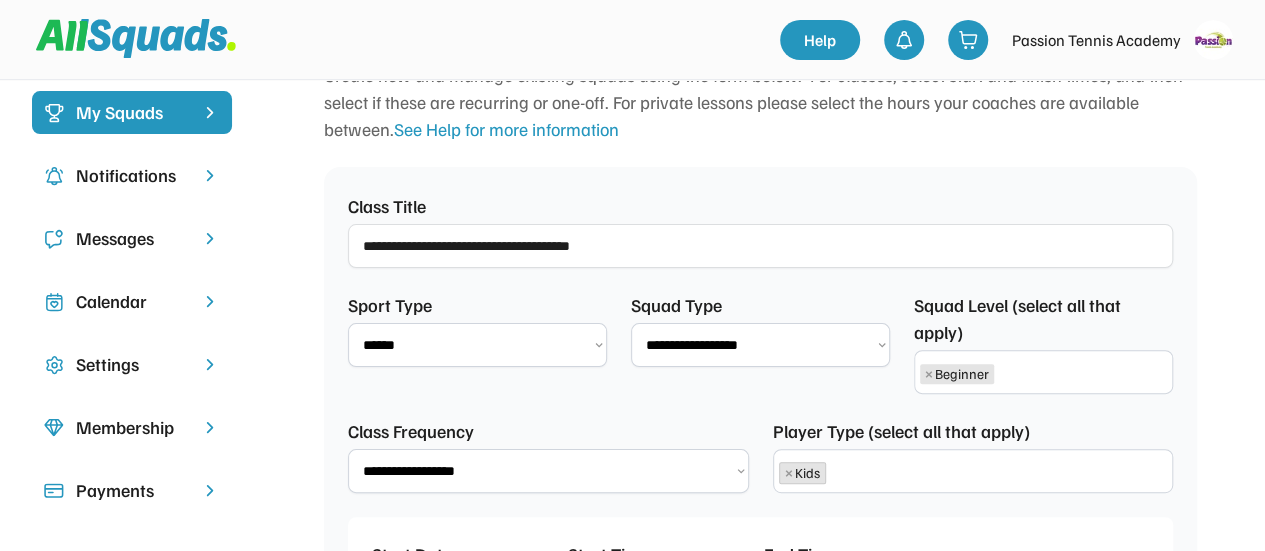 scroll, scrollTop: 200, scrollLeft: 0, axis: vertical 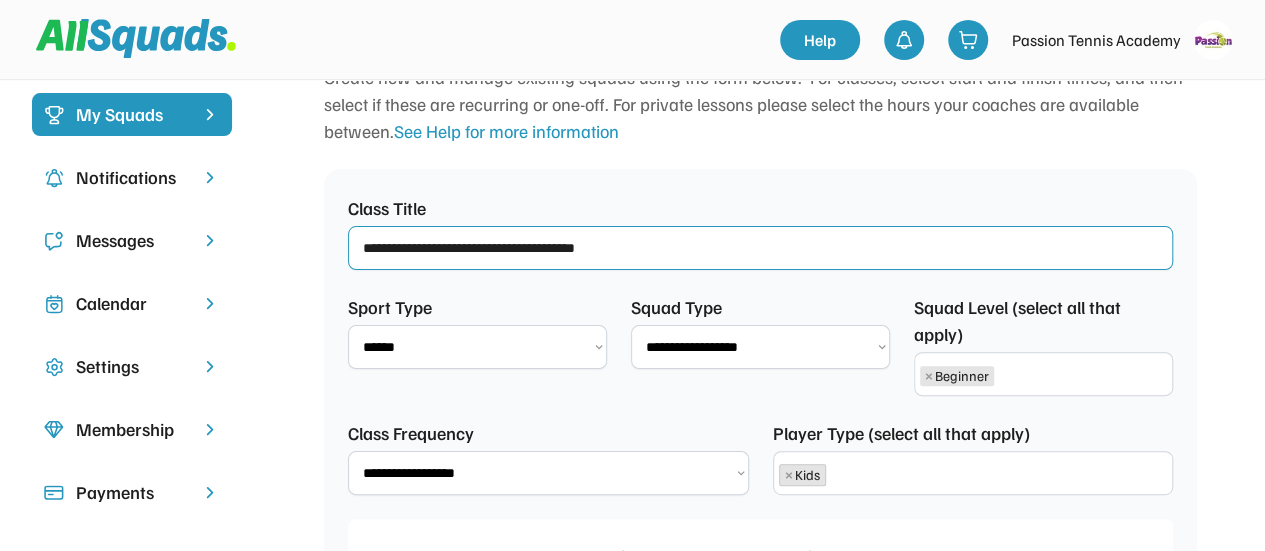 click at bounding box center [760, 248] 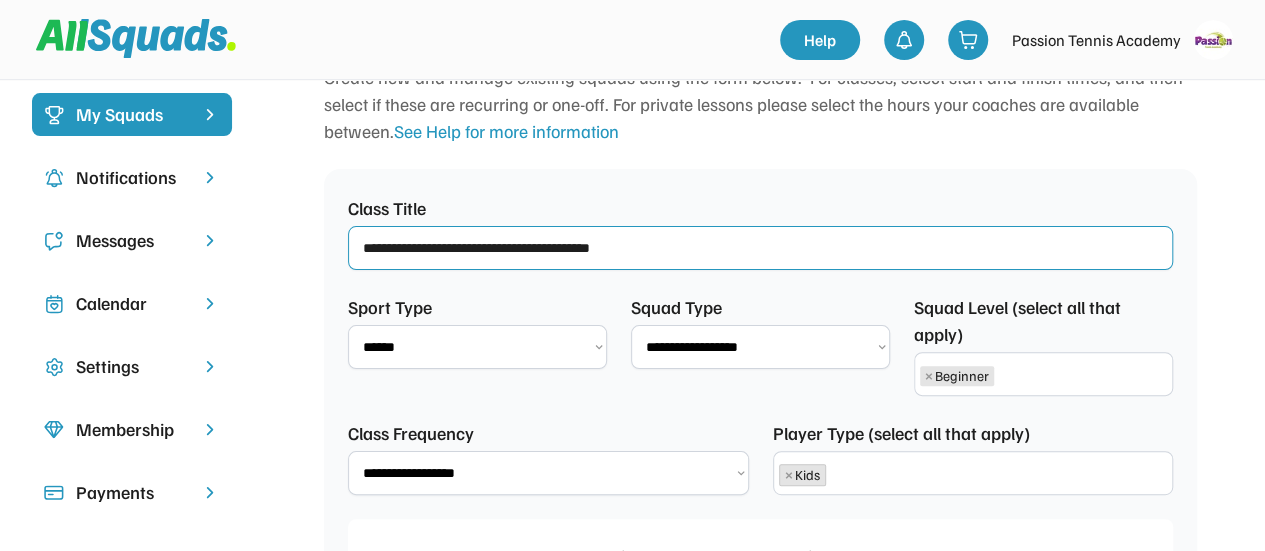 type on "**********" 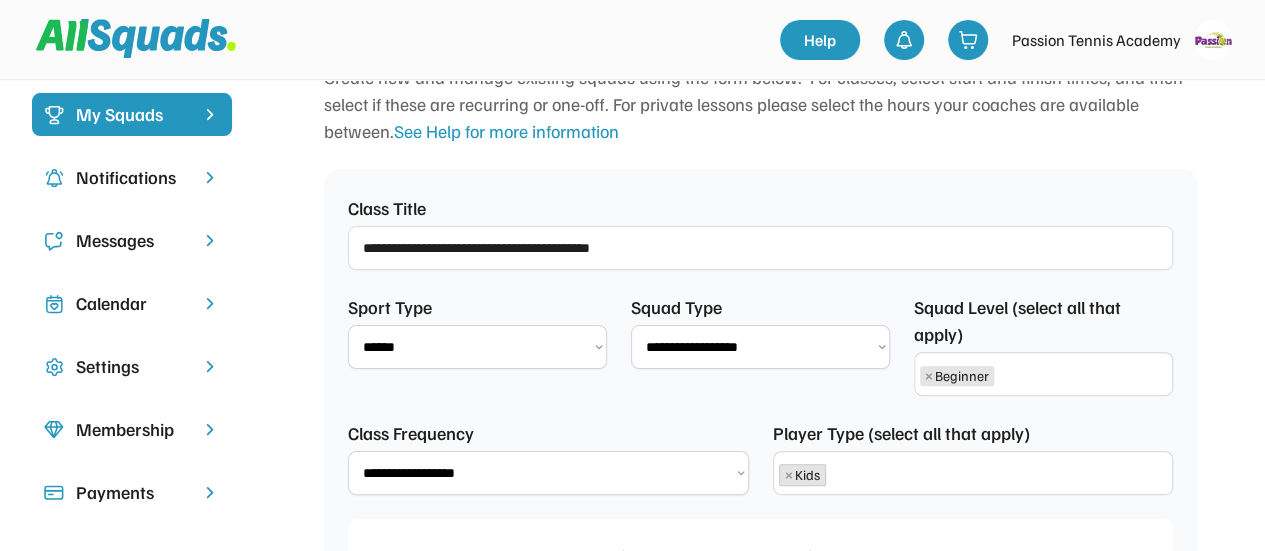 click at bounding box center (760, 248) 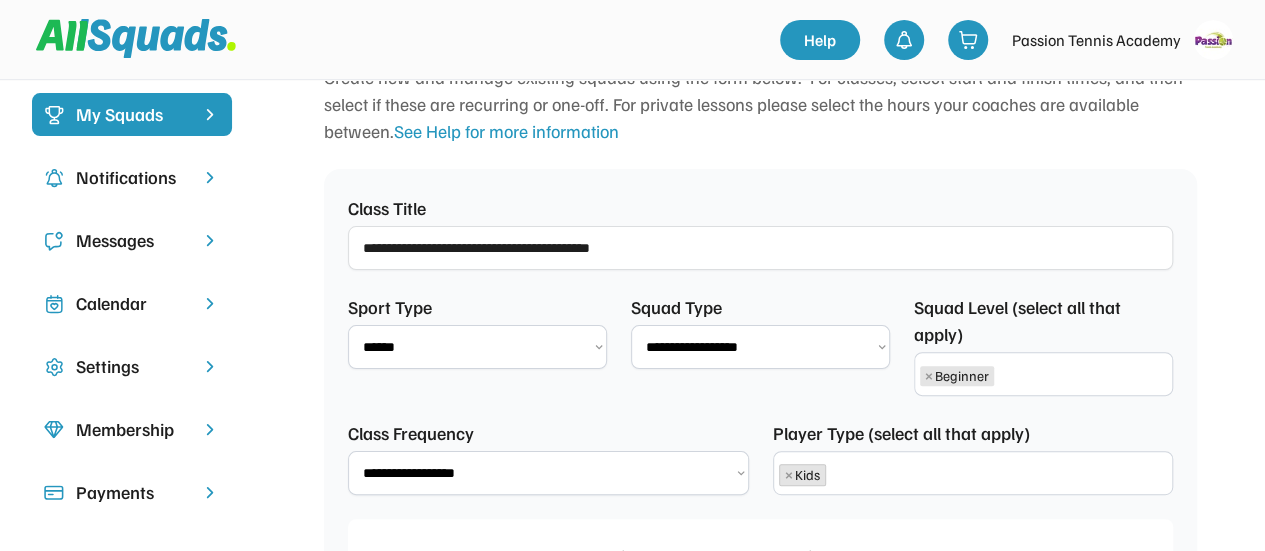 click on "**********" at bounding box center (760, 331) 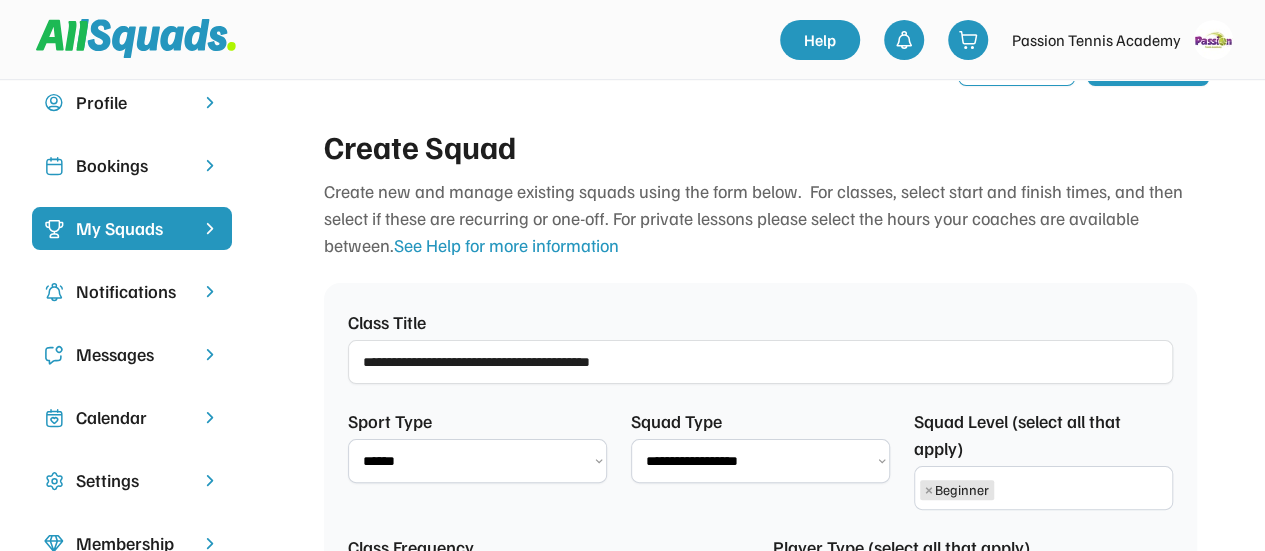 scroll, scrollTop: 0, scrollLeft: 0, axis: both 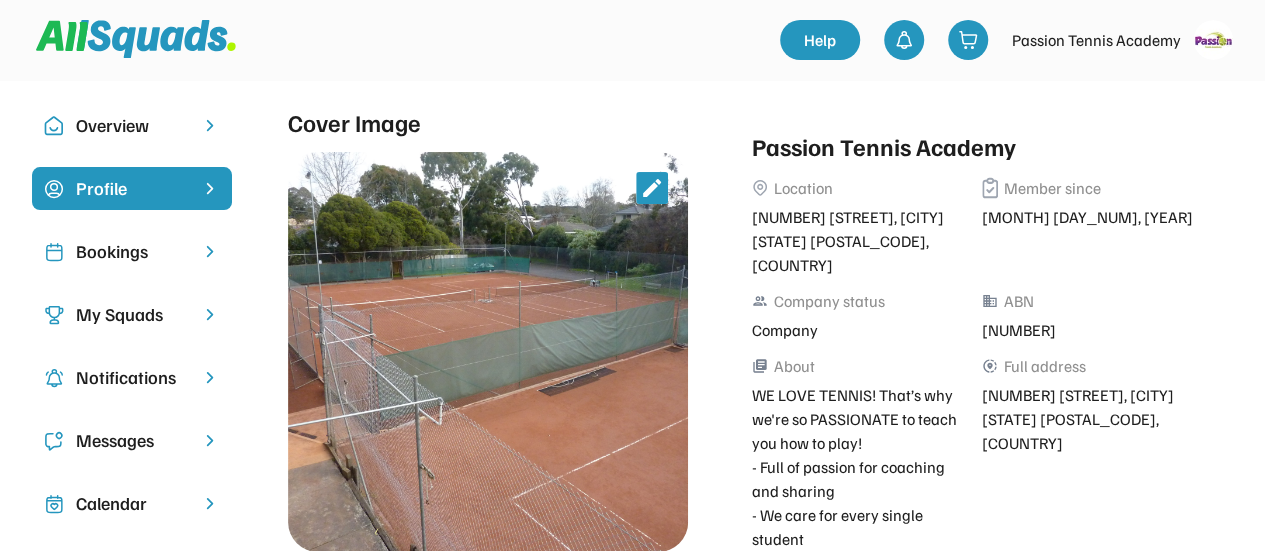 click on "My Squads" at bounding box center [132, 314] 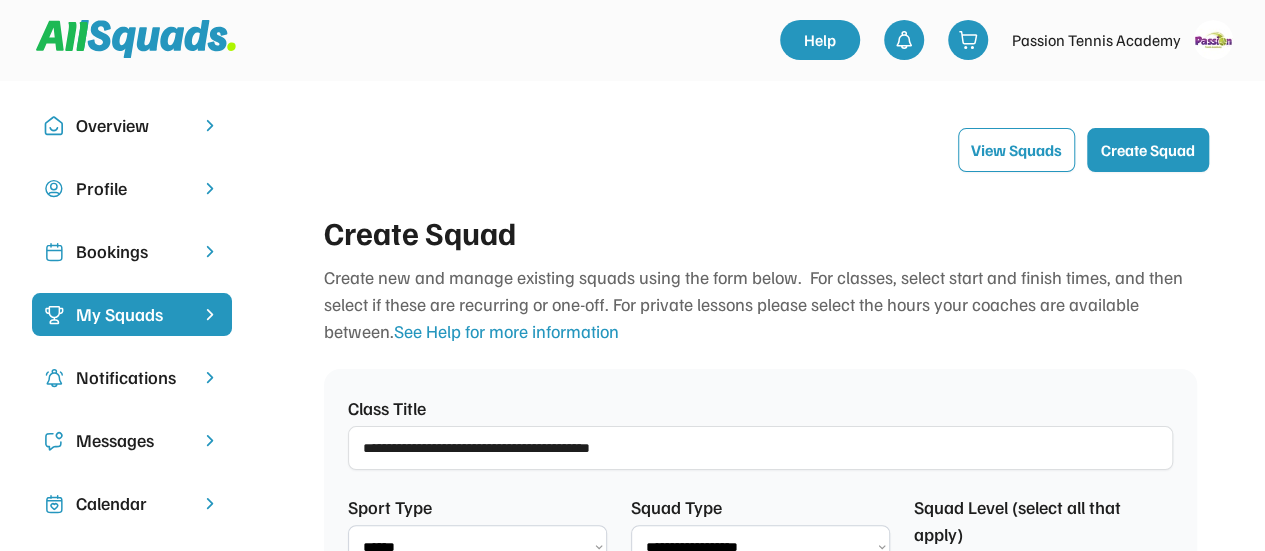 scroll, scrollTop: 17, scrollLeft: 0, axis: vertical 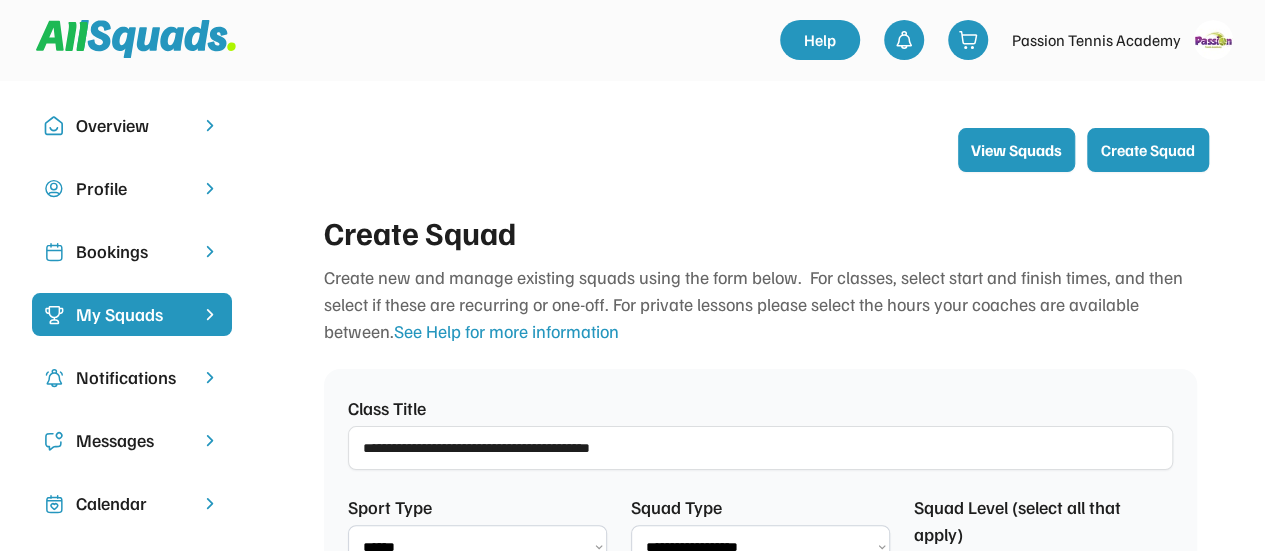 click on "View Squads" at bounding box center (1016, 150) 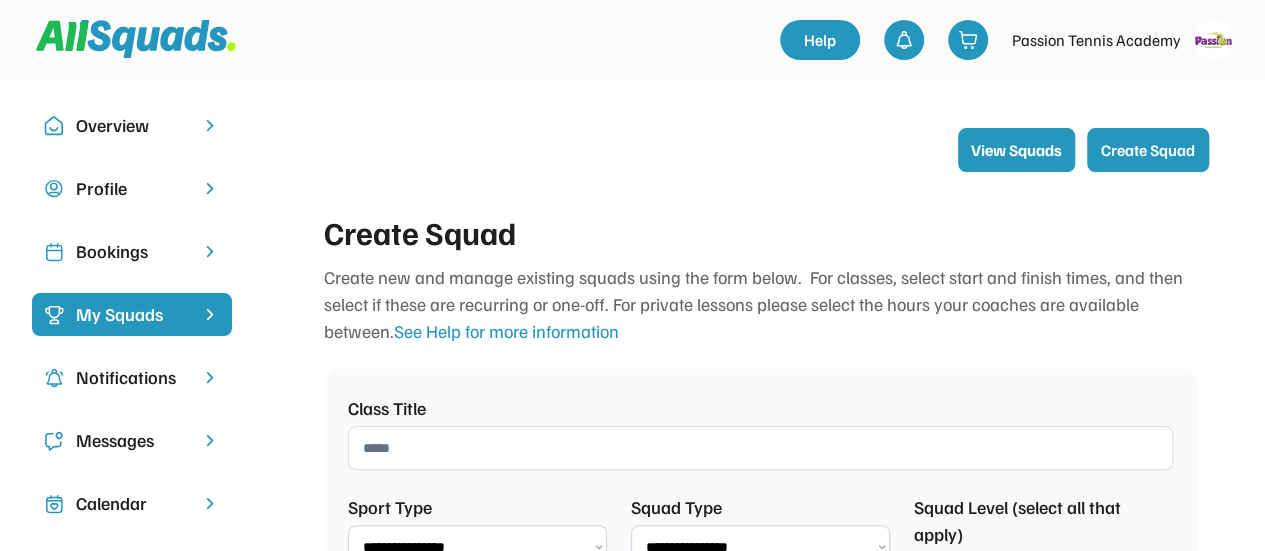 select 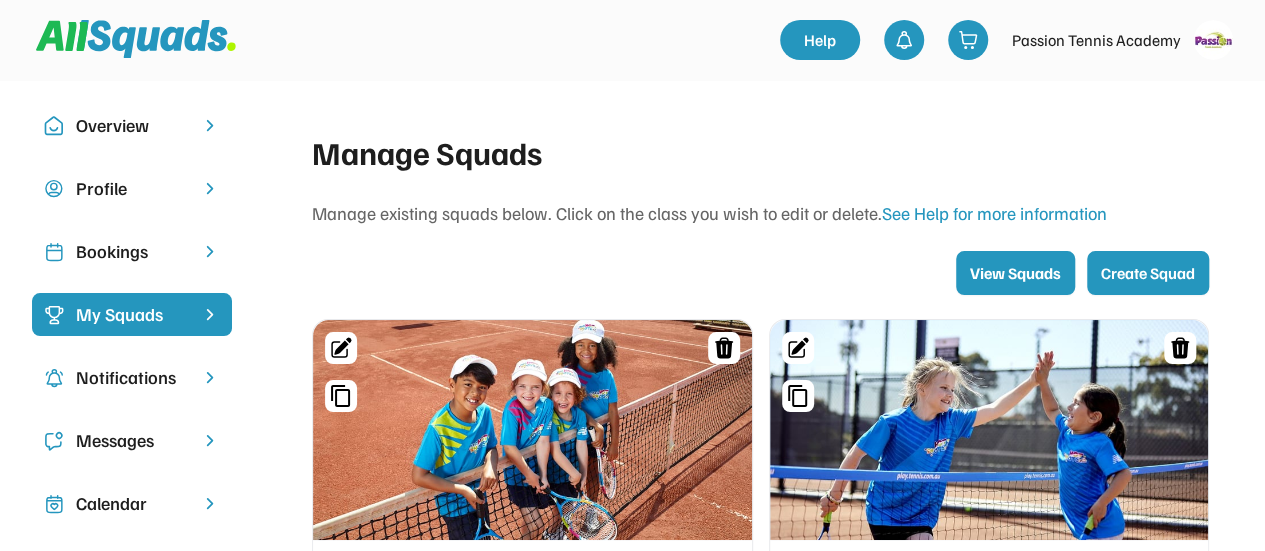 click on "Create Squad" at bounding box center (1148, 273) 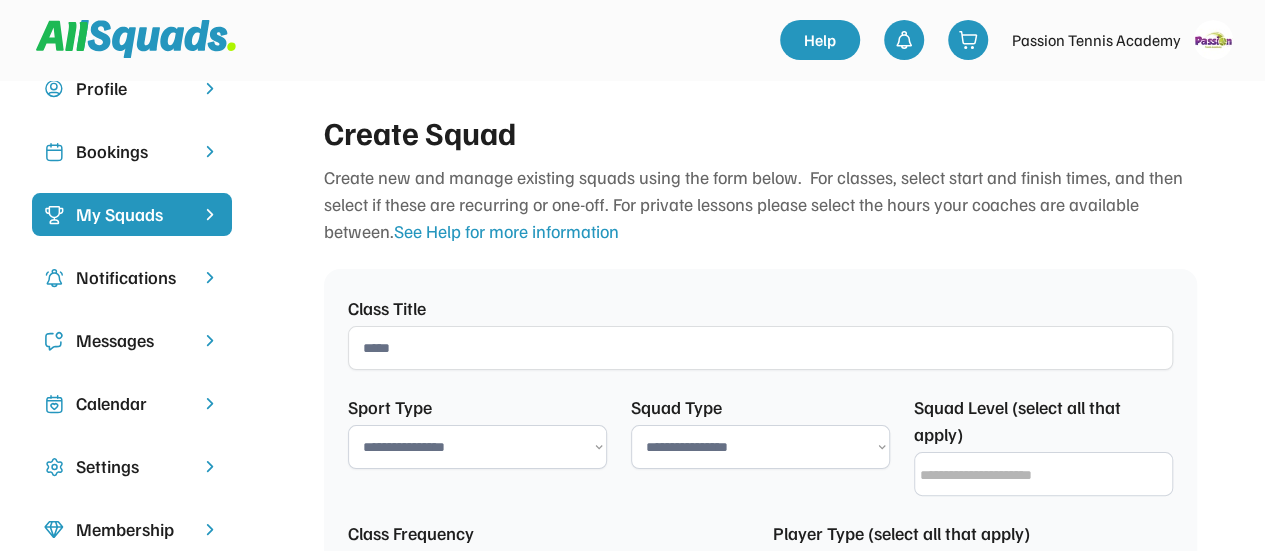 scroll, scrollTop: 200, scrollLeft: 0, axis: vertical 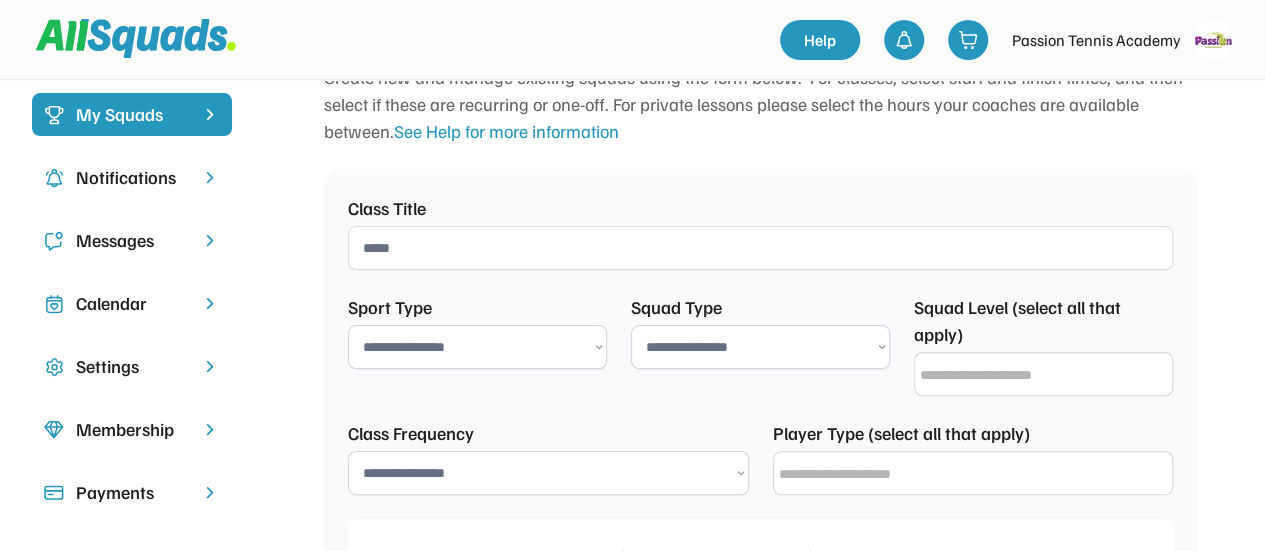 click on "**********" at bounding box center (760, 347) 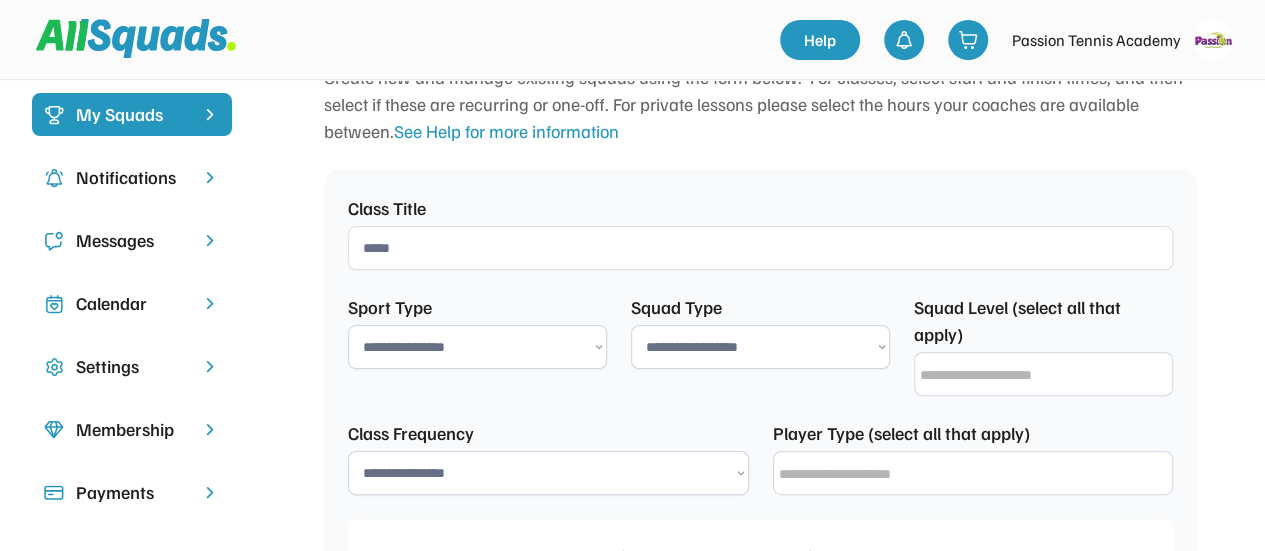 click on "**********" at bounding box center [760, 347] 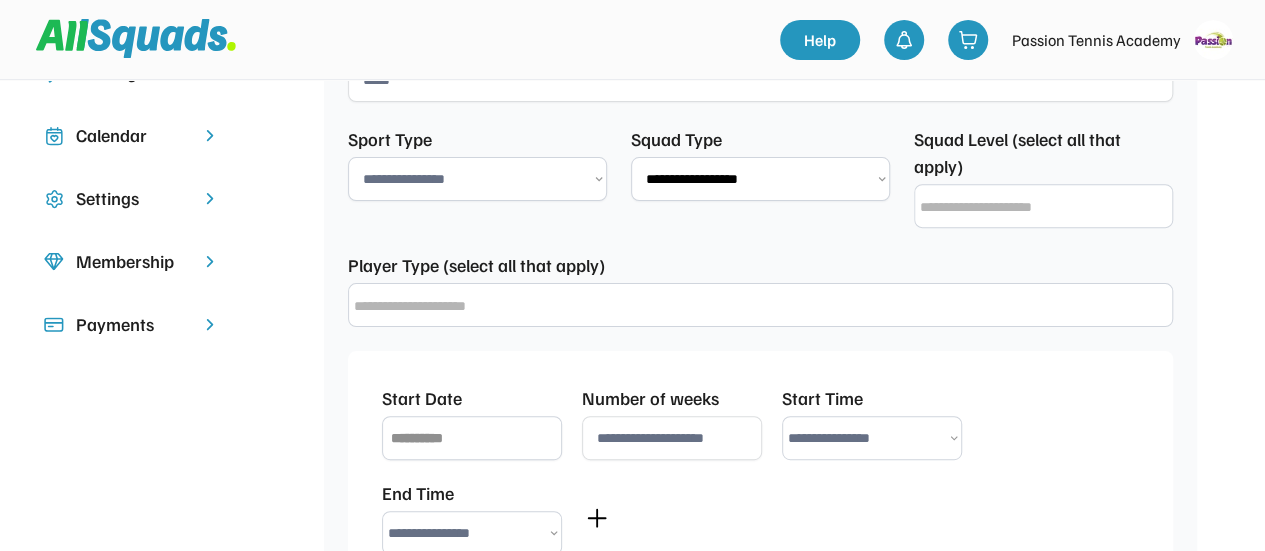 scroll, scrollTop: 400, scrollLeft: 0, axis: vertical 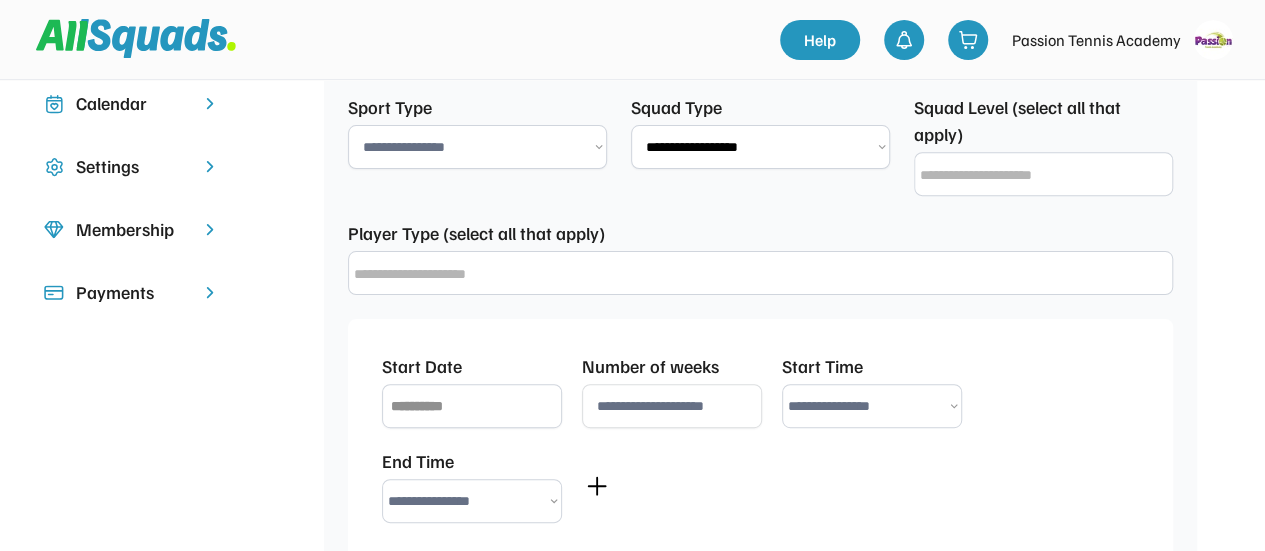 click on "**********" at bounding box center [760, 257] 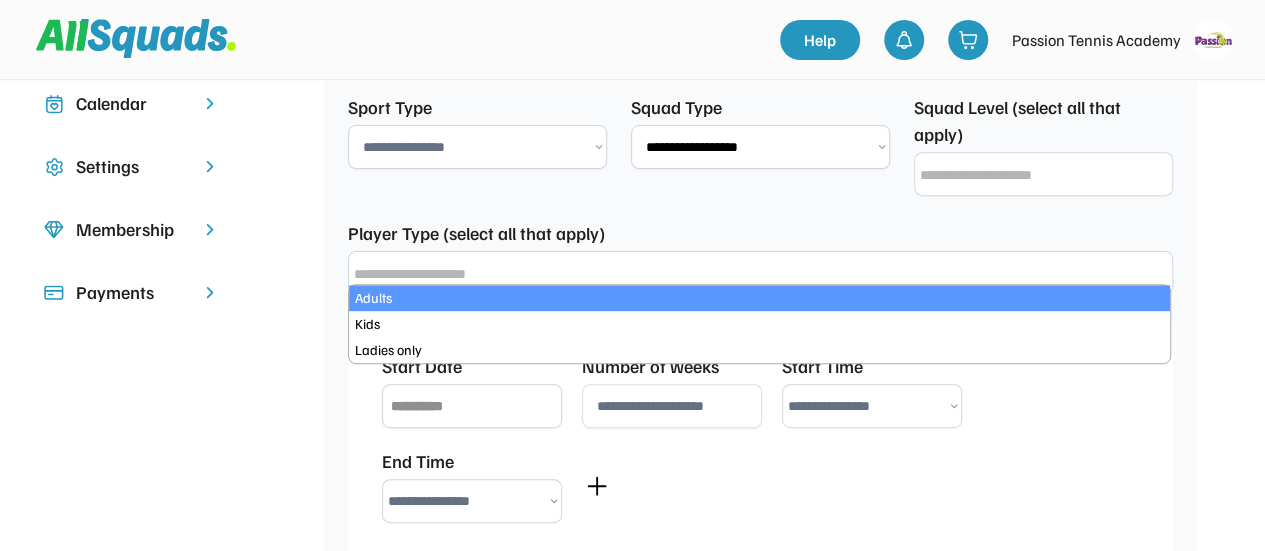 select on "*****" 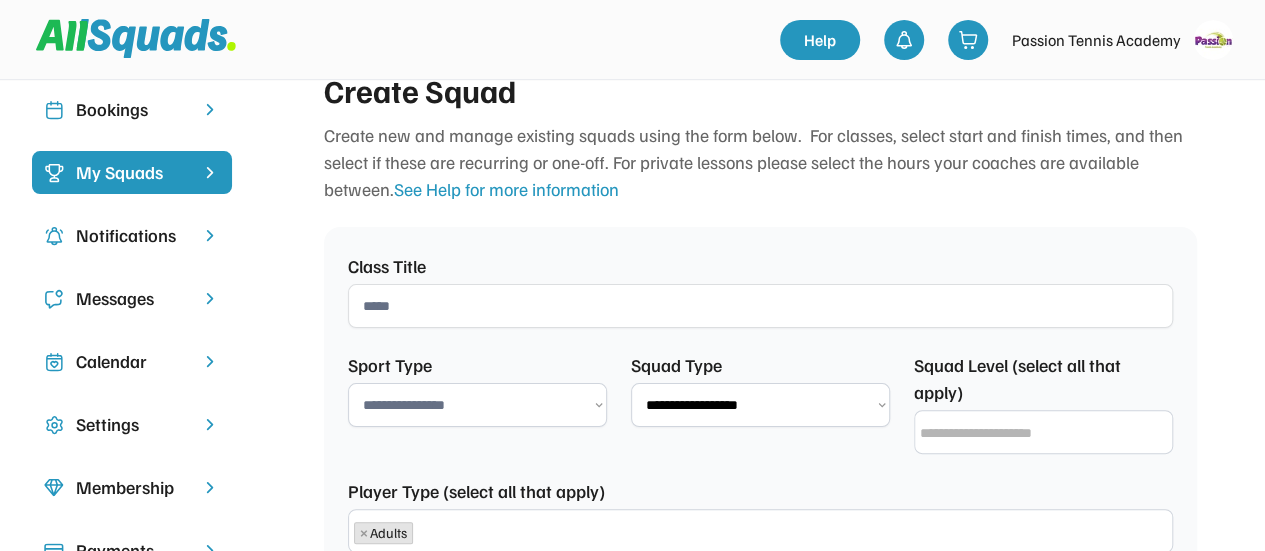 scroll, scrollTop: 100, scrollLeft: 0, axis: vertical 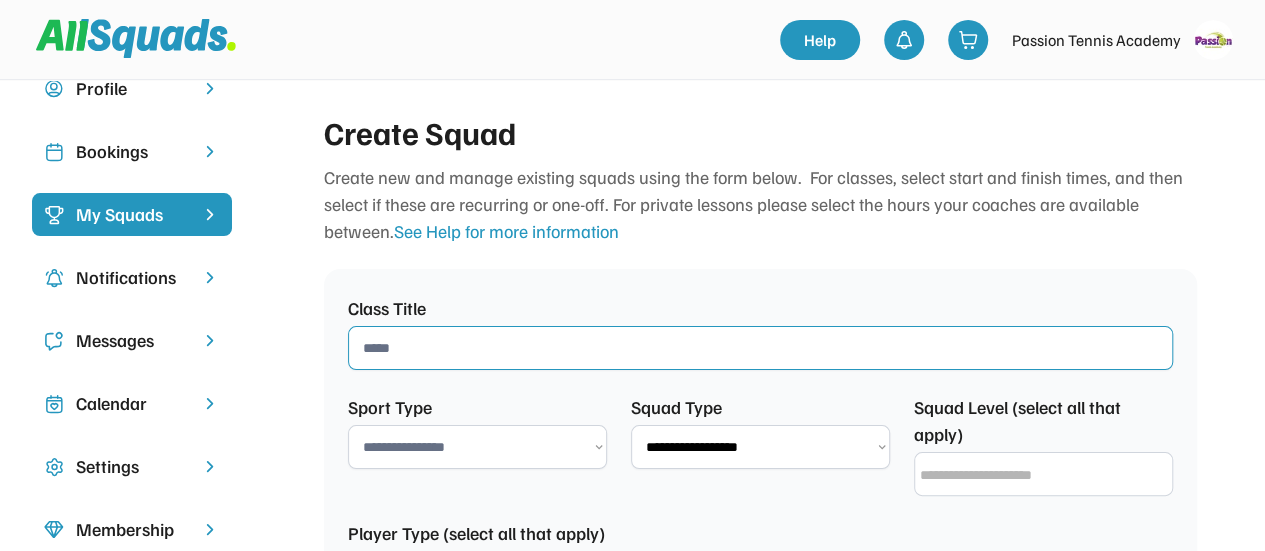 click at bounding box center [760, 348] 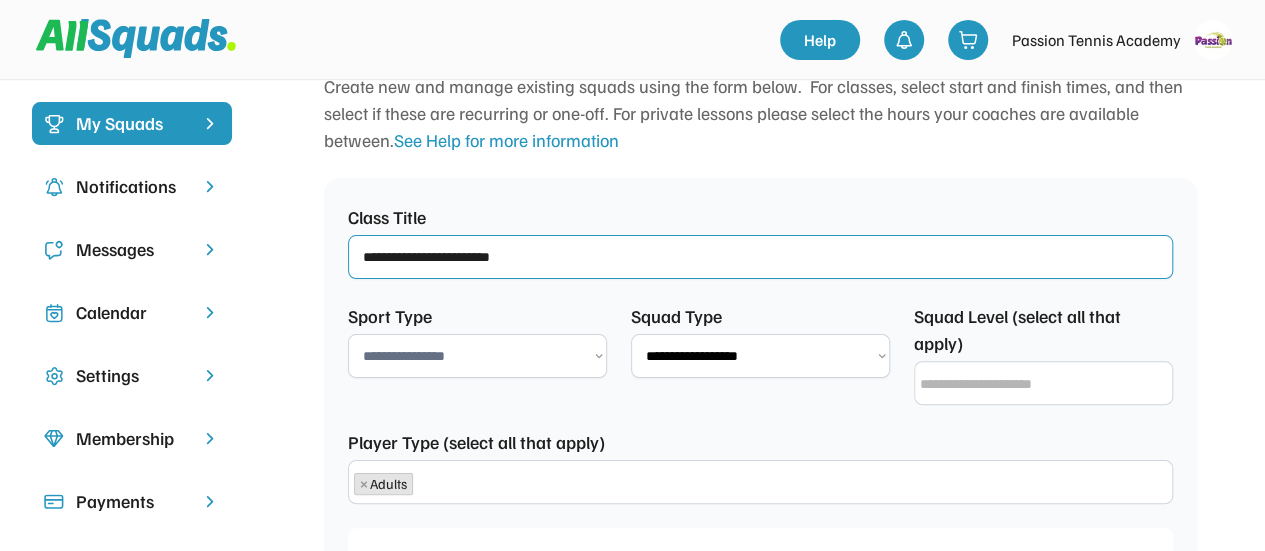 scroll, scrollTop: 300, scrollLeft: 0, axis: vertical 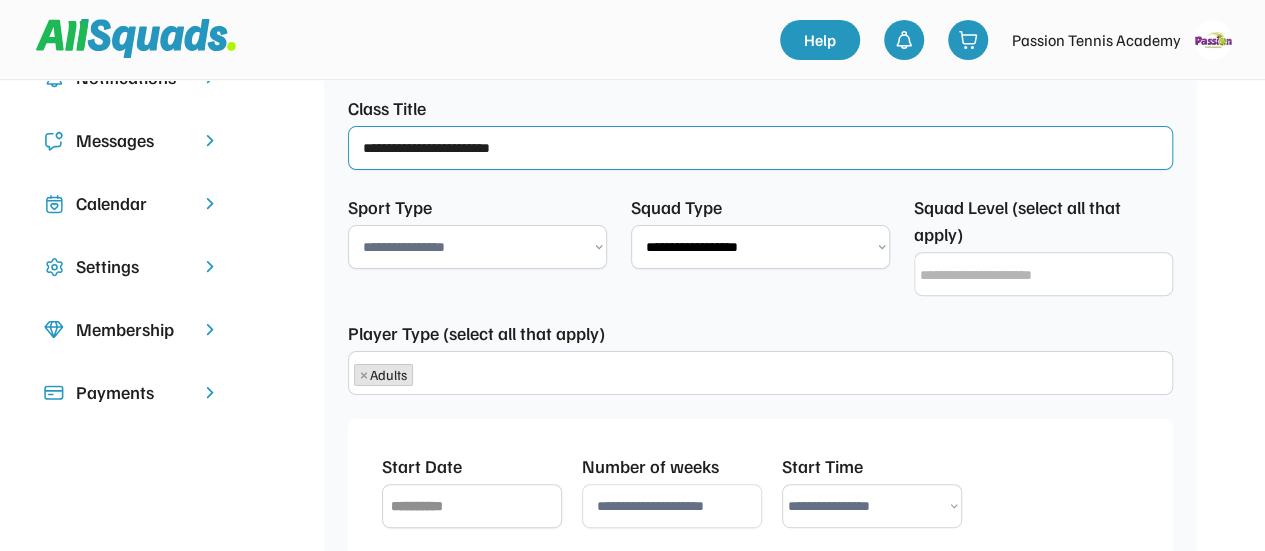 type on "**********" 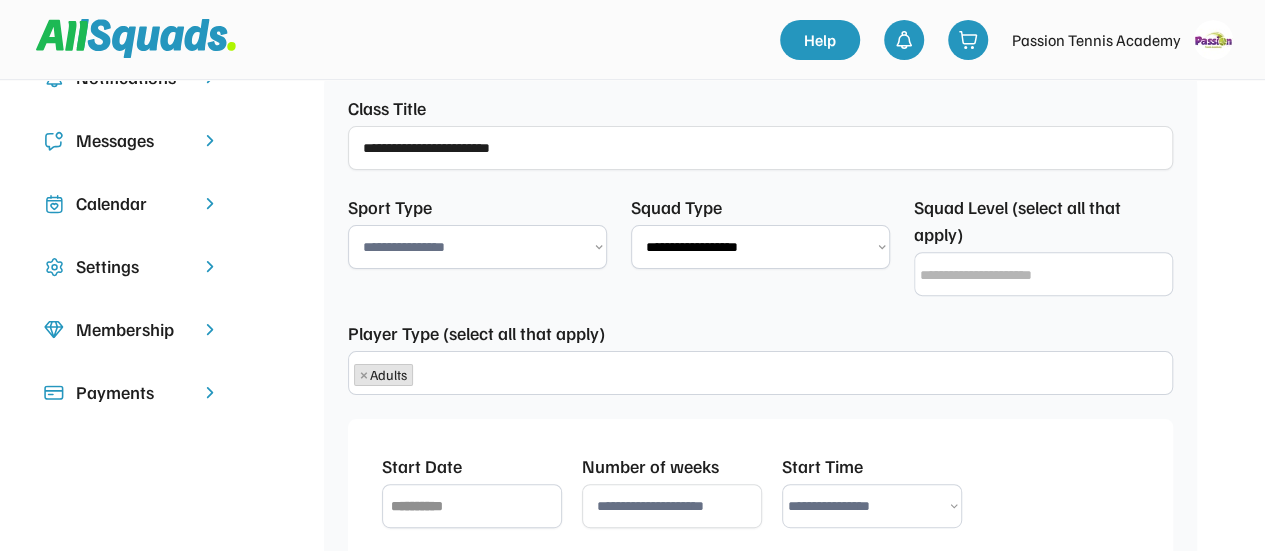 select on "**********" 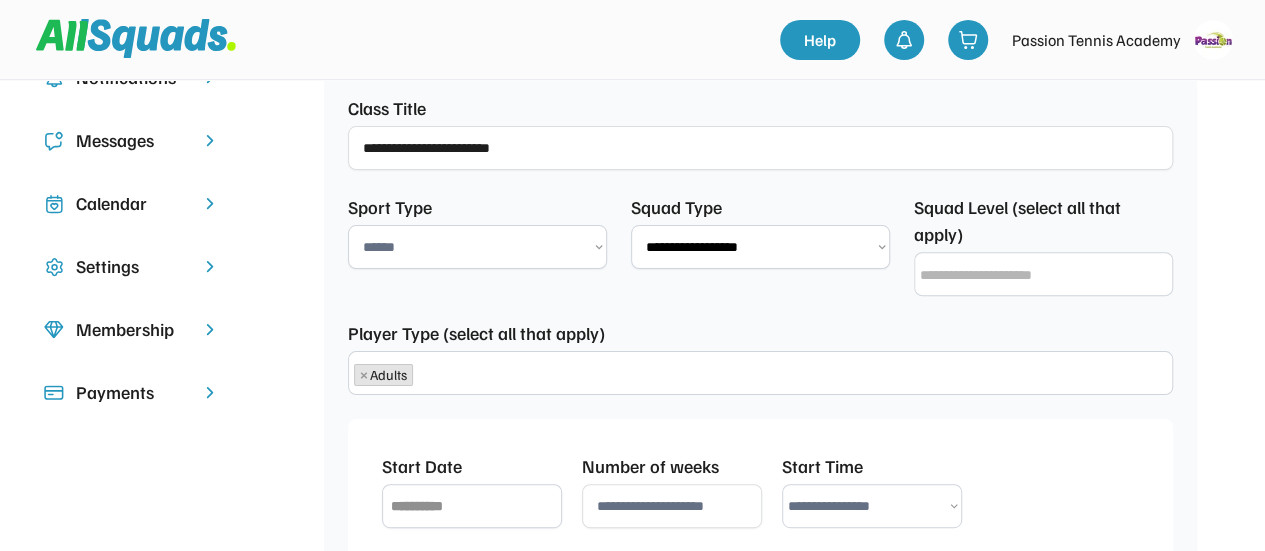 click on "**********" at bounding box center (477, 247) 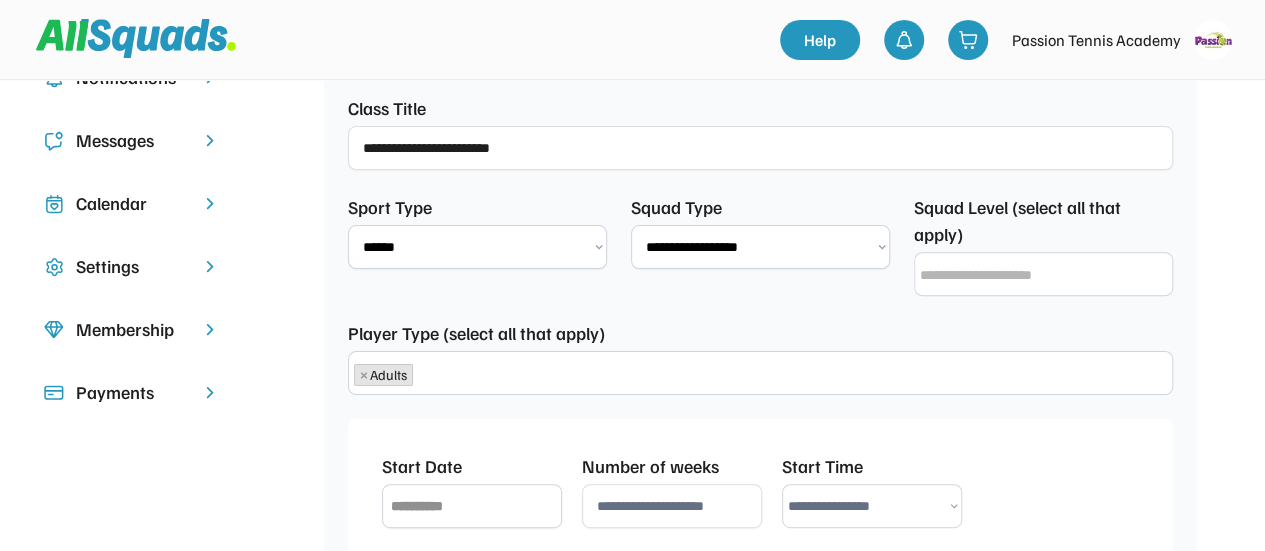 click on "**********" at bounding box center [760, 247] 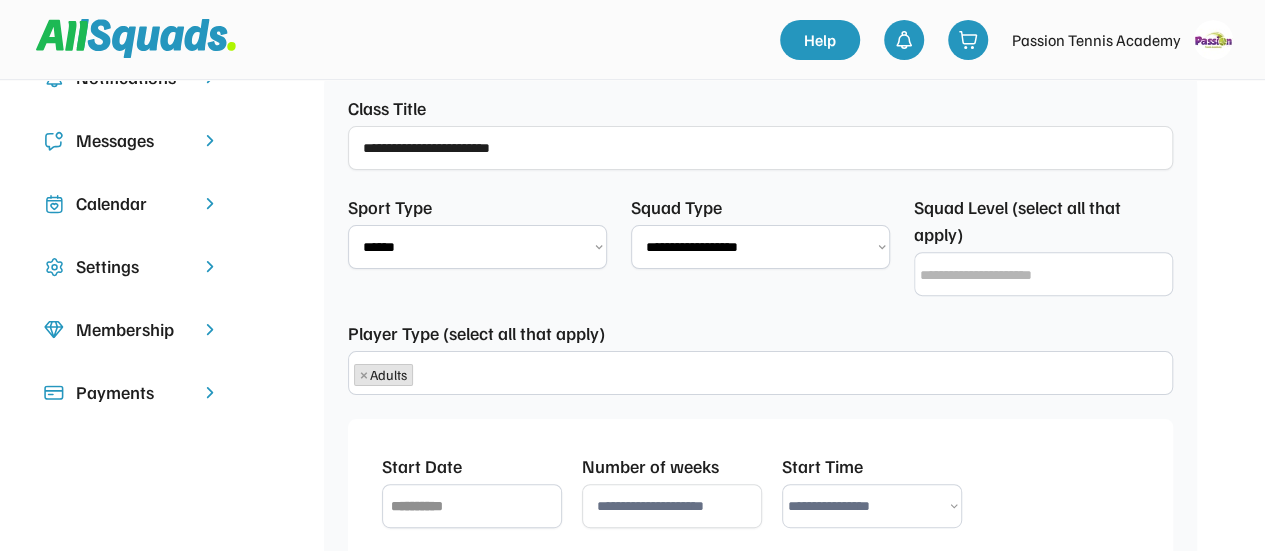 click on "**********" at bounding box center [760, 247] 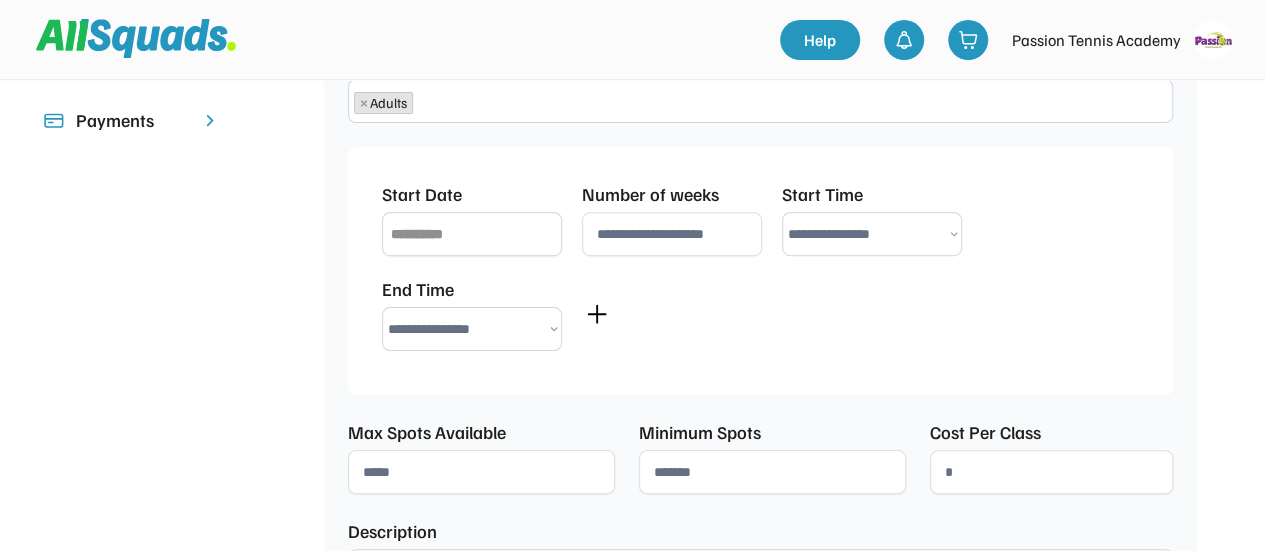 scroll, scrollTop: 600, scrollLeft: 0, axis: vertical 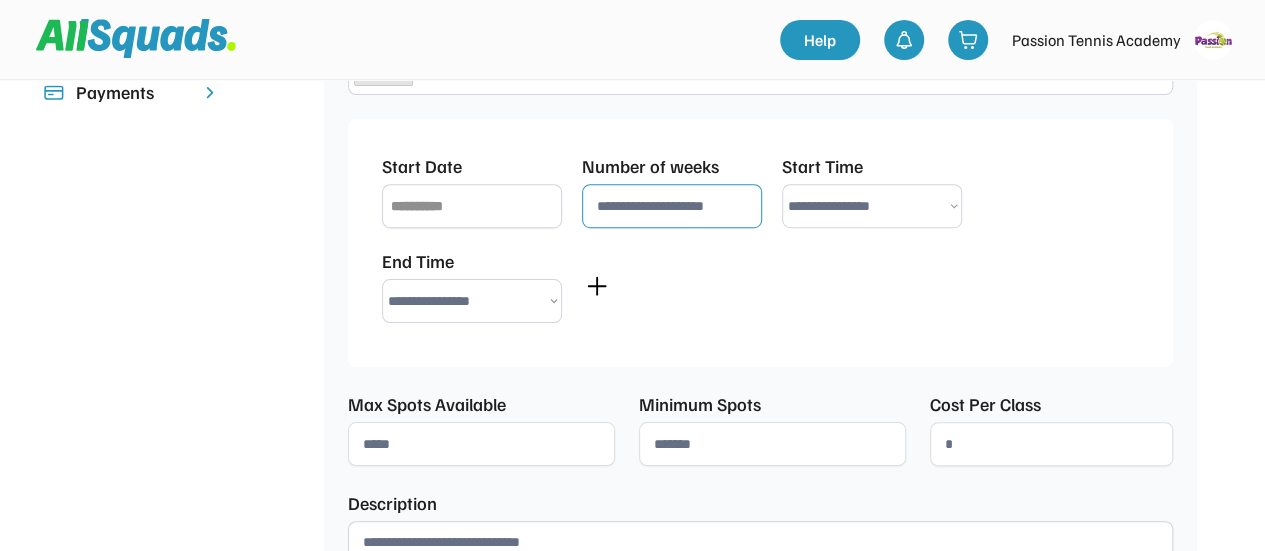 click at bounding box center (672, 206) 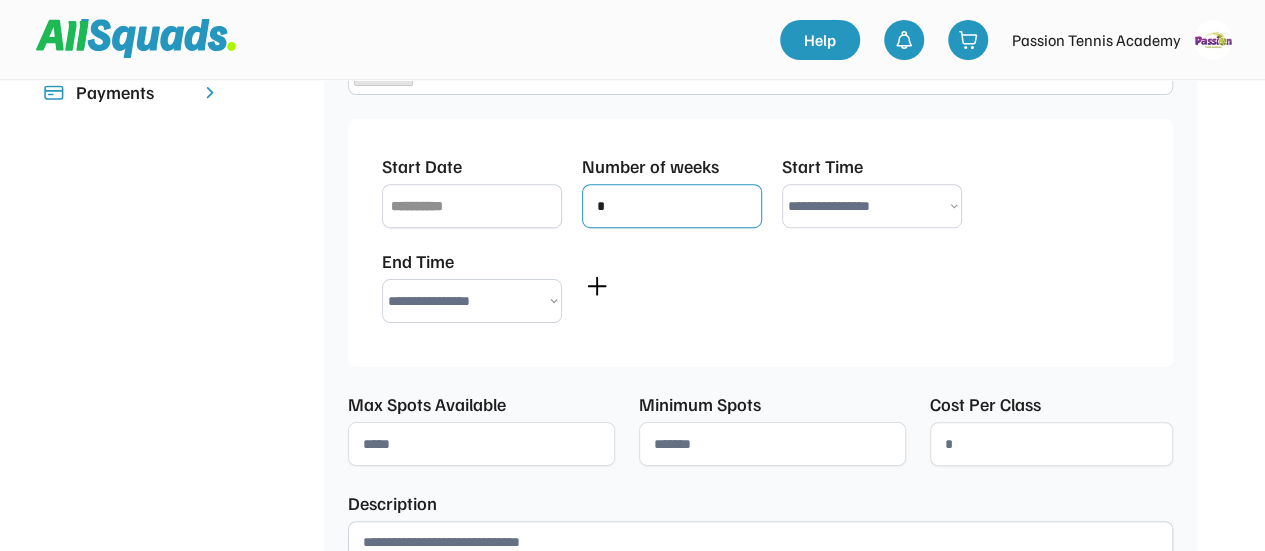 type on "*" 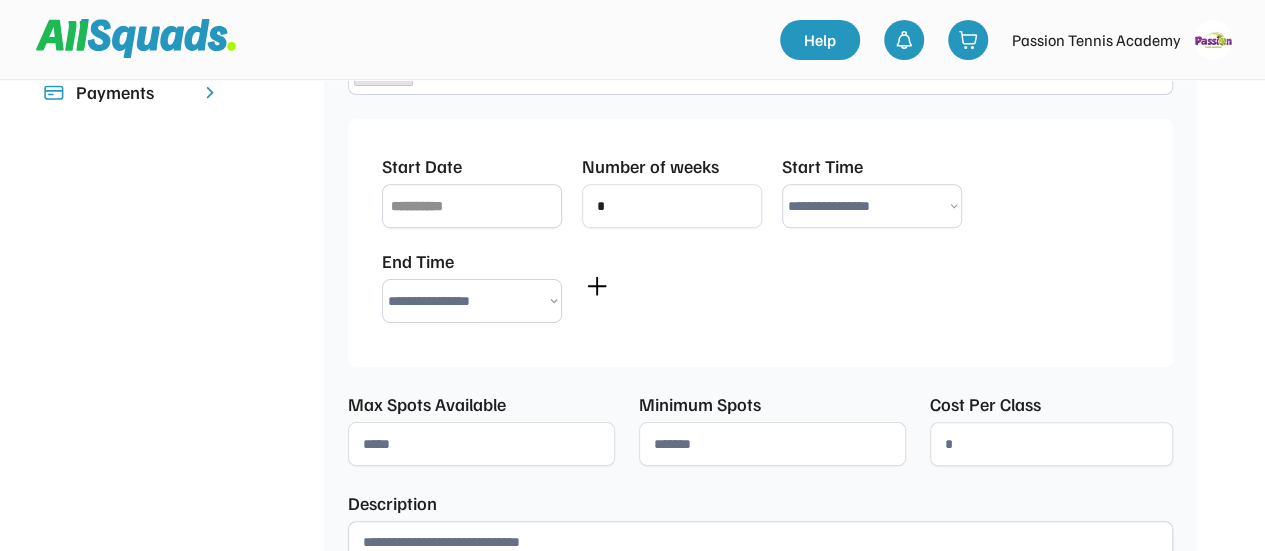 click on "**********" at bounding box center (872, 206) 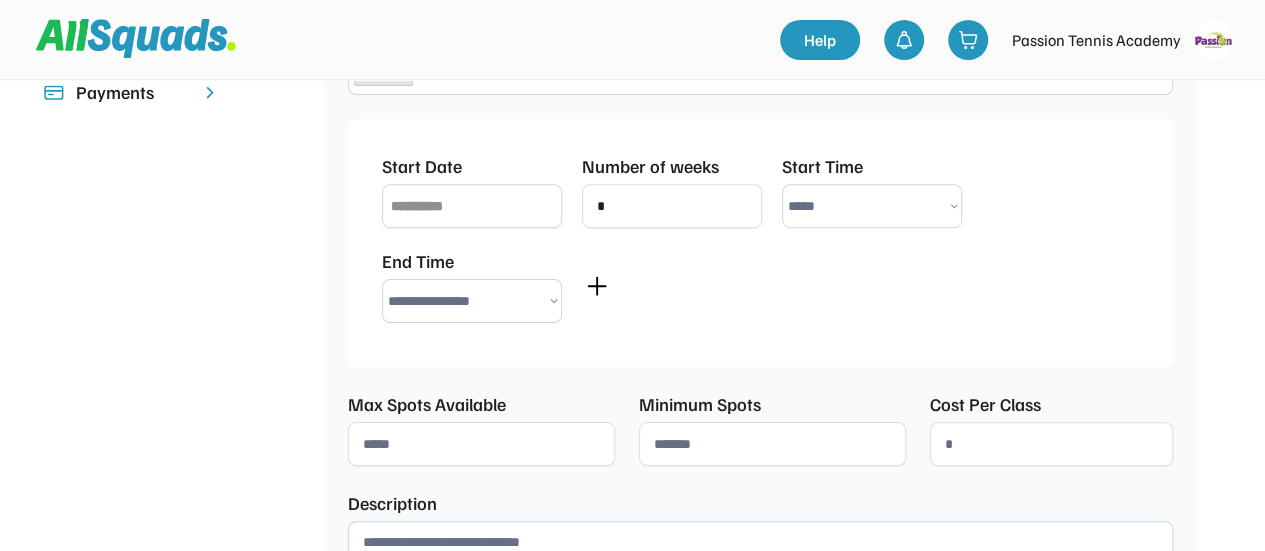 click on "**********" at bounding box center (872, 206) 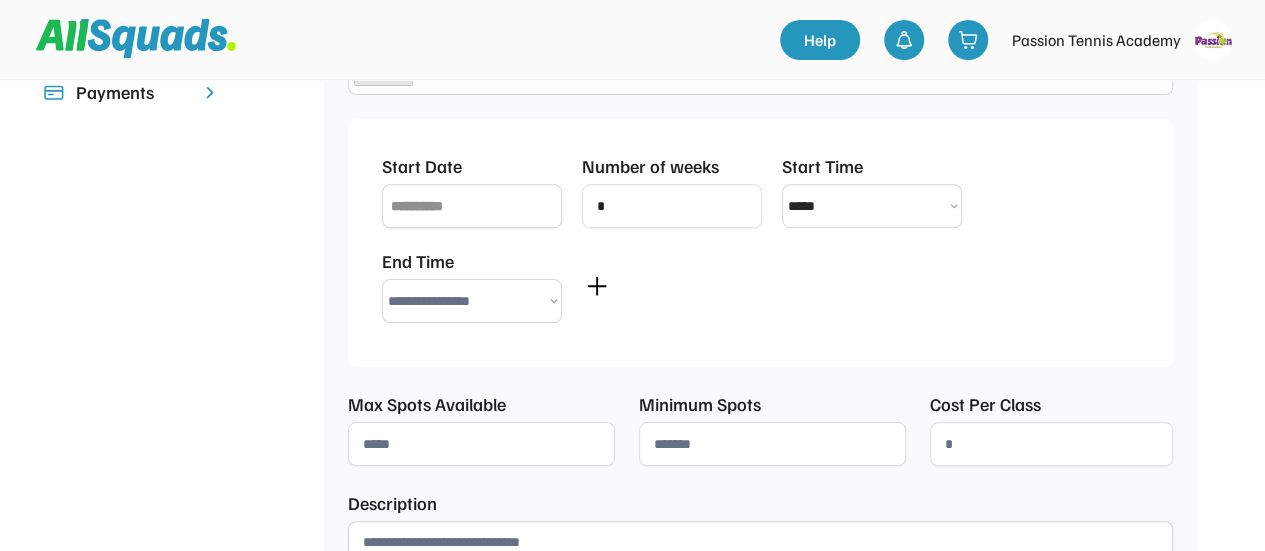 click on "**********" at bounding box center (472, 301) 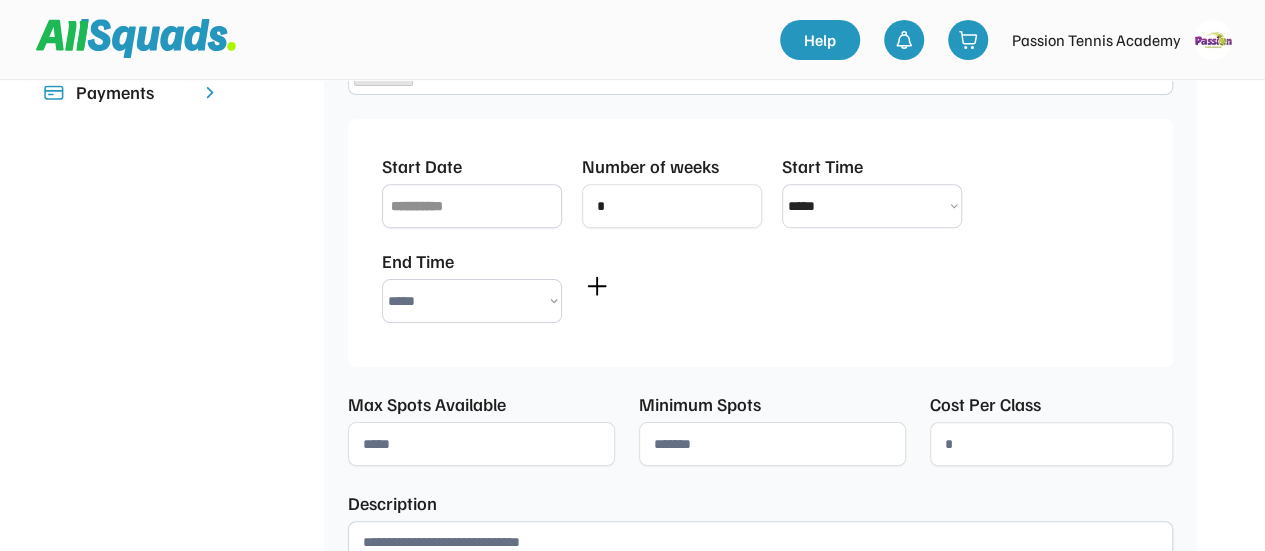 click on "**********" at bounding box center (472, 301) 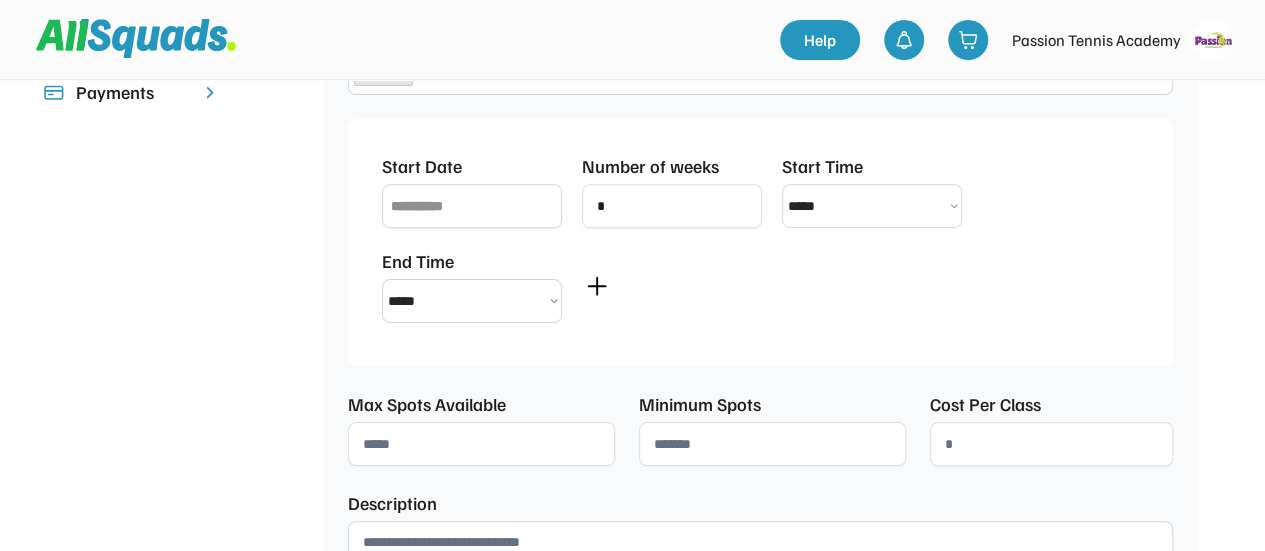 click 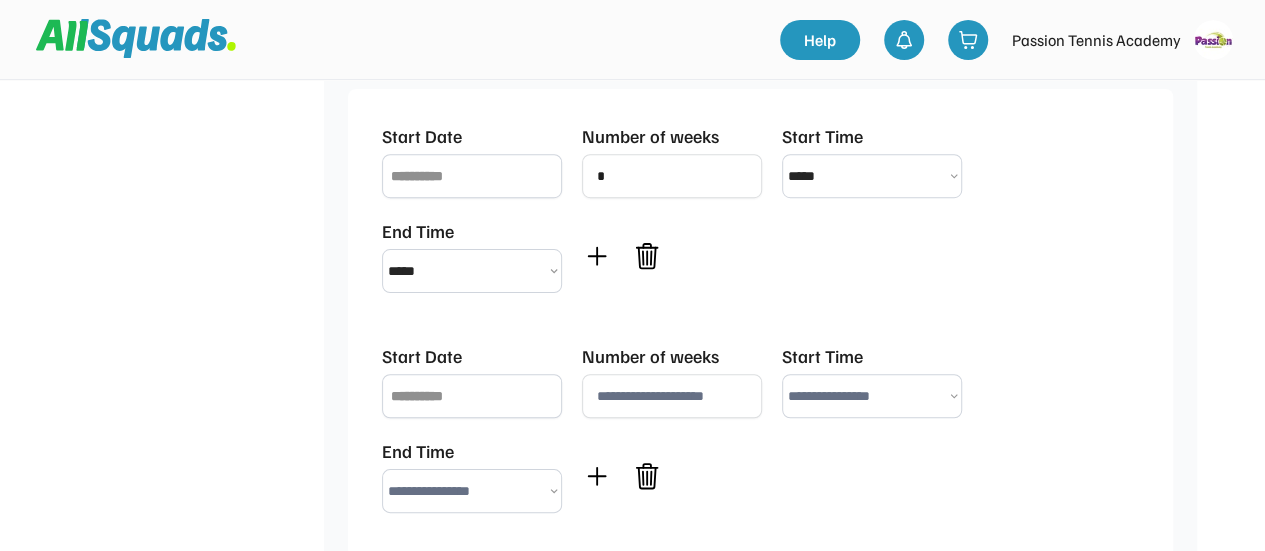scroll, scrollTop: 600, scrollLeft: 0, axis: vertical 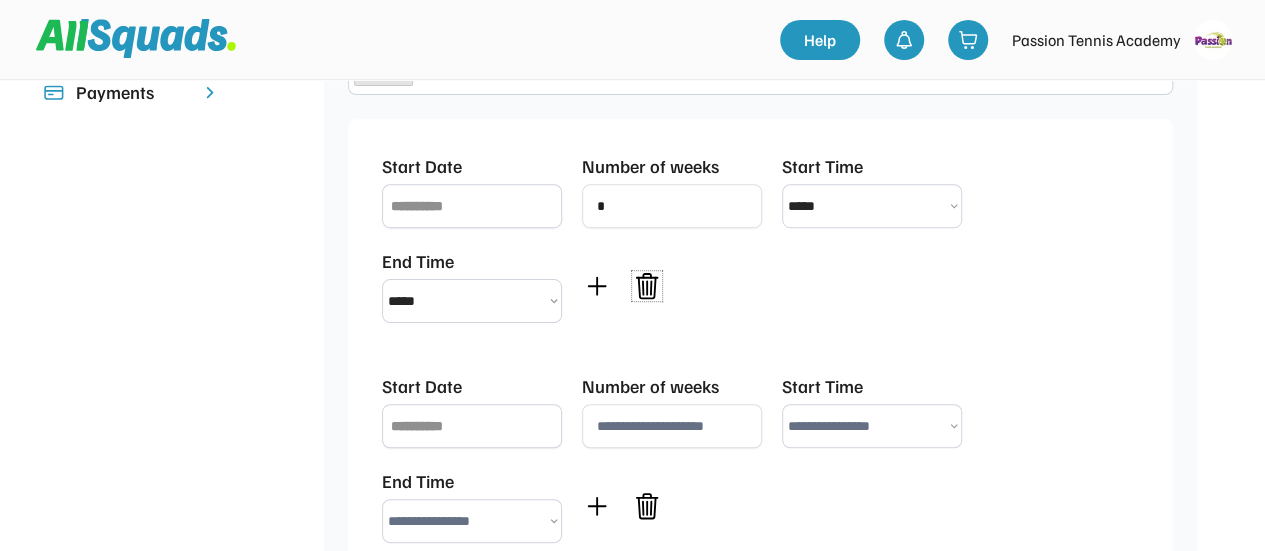 click 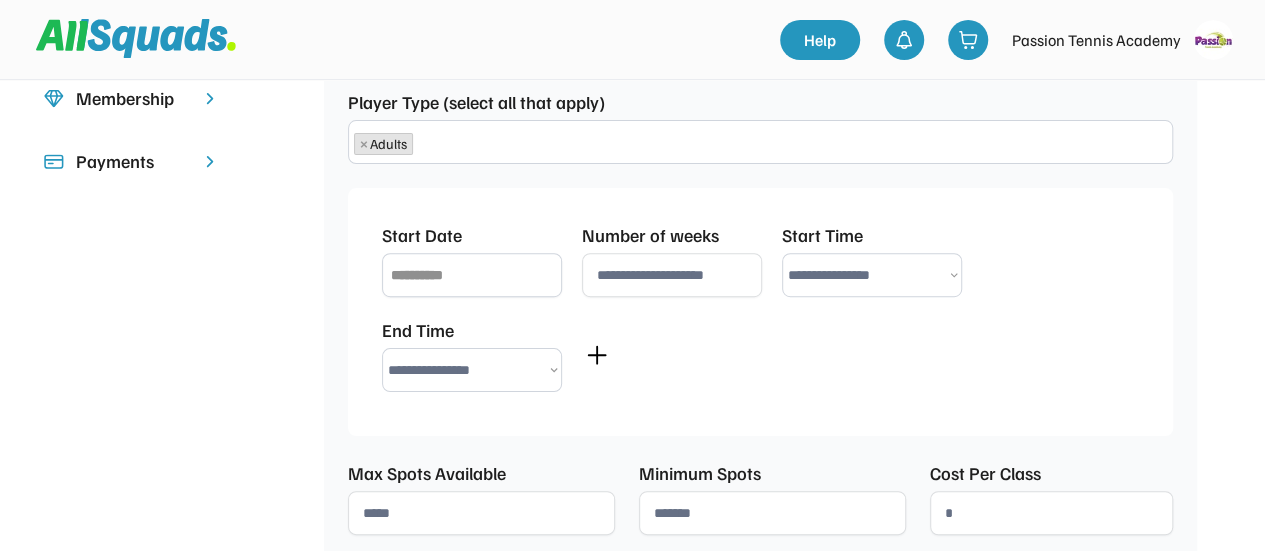 scroll, scrollTop: 500, scrollLeft: 0, axis: vertical 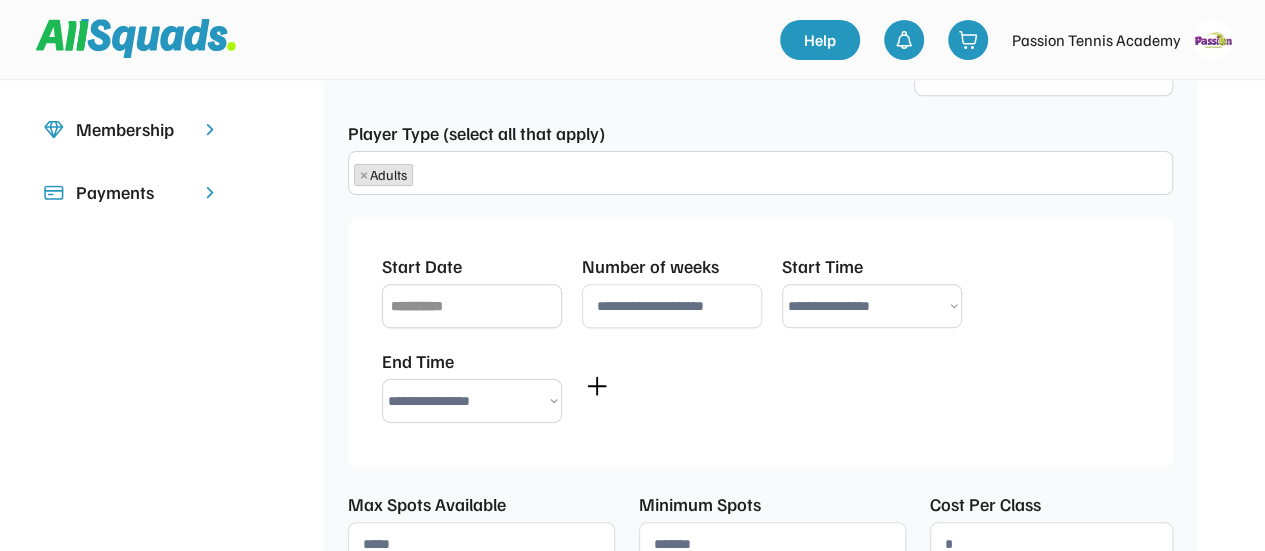 click at bounding box center (672, 306) 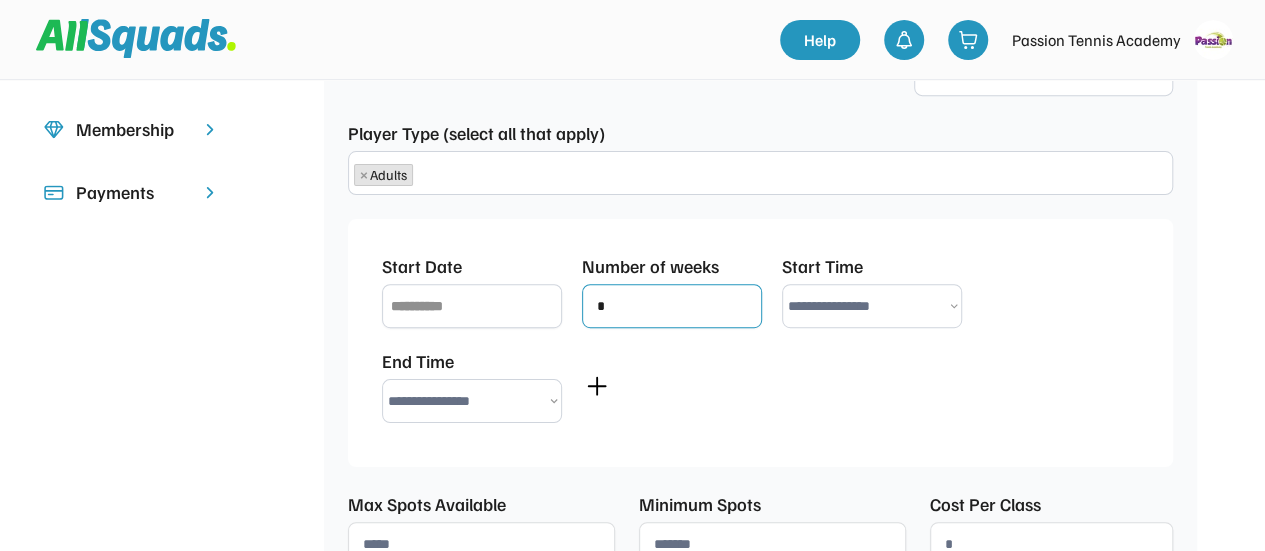 type on "*" 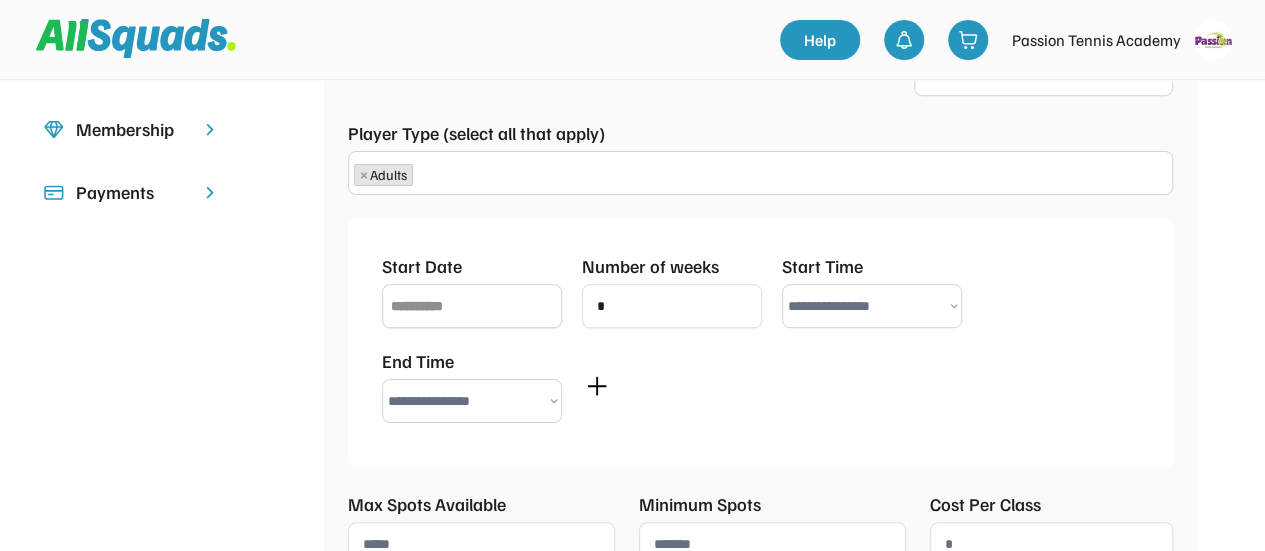 click on "**********" at bounding box center (872, 306) 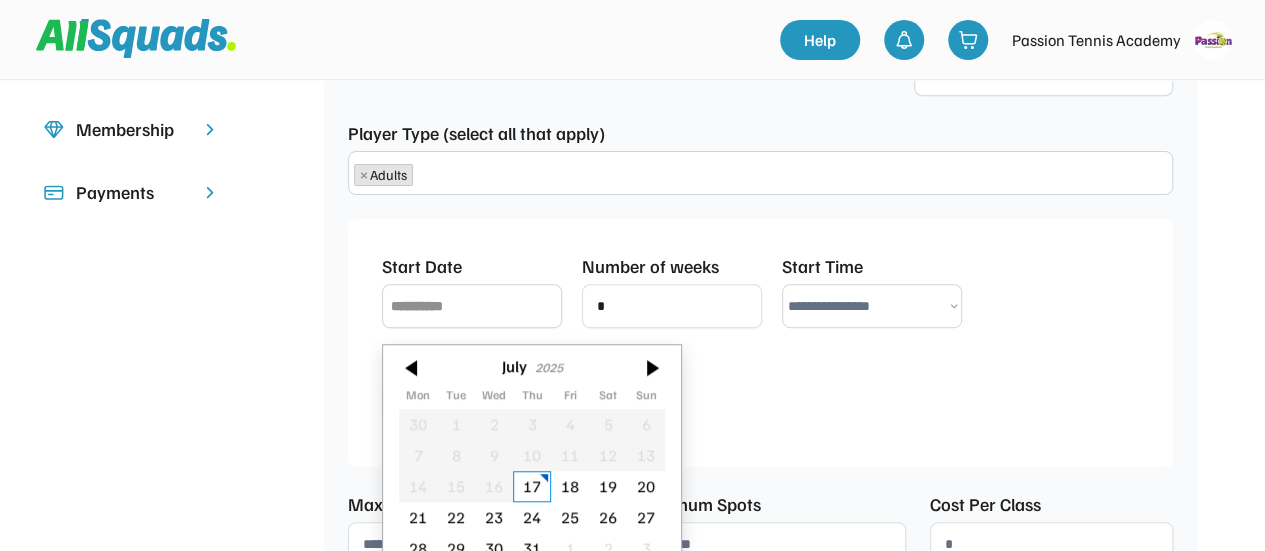 click at bounding box center (472, 306) 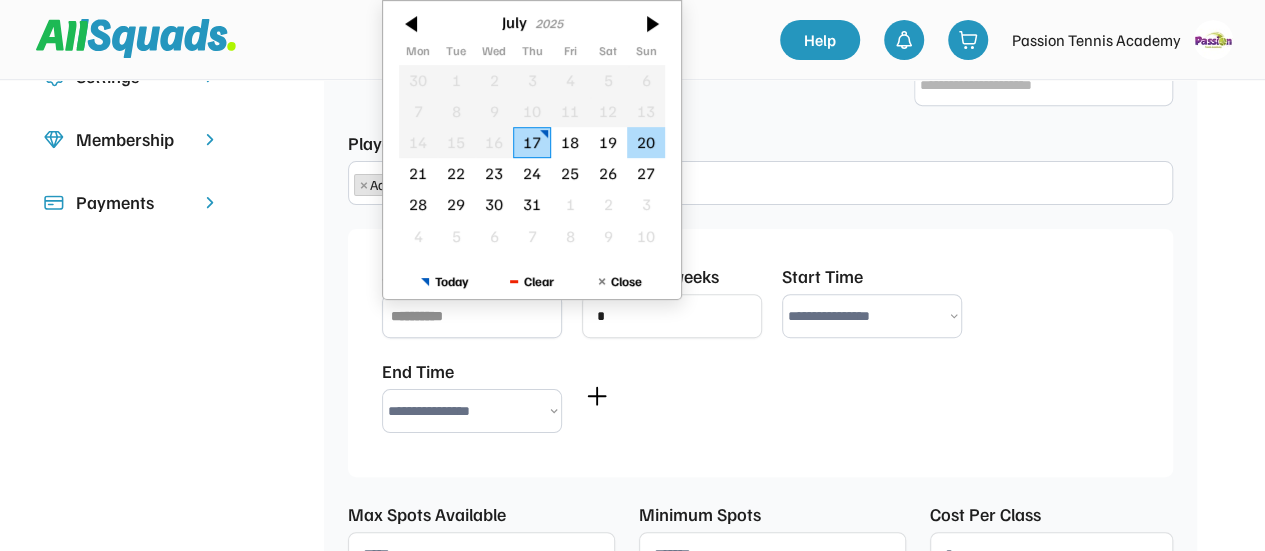 click on "20" at bounding box center [646, 142] 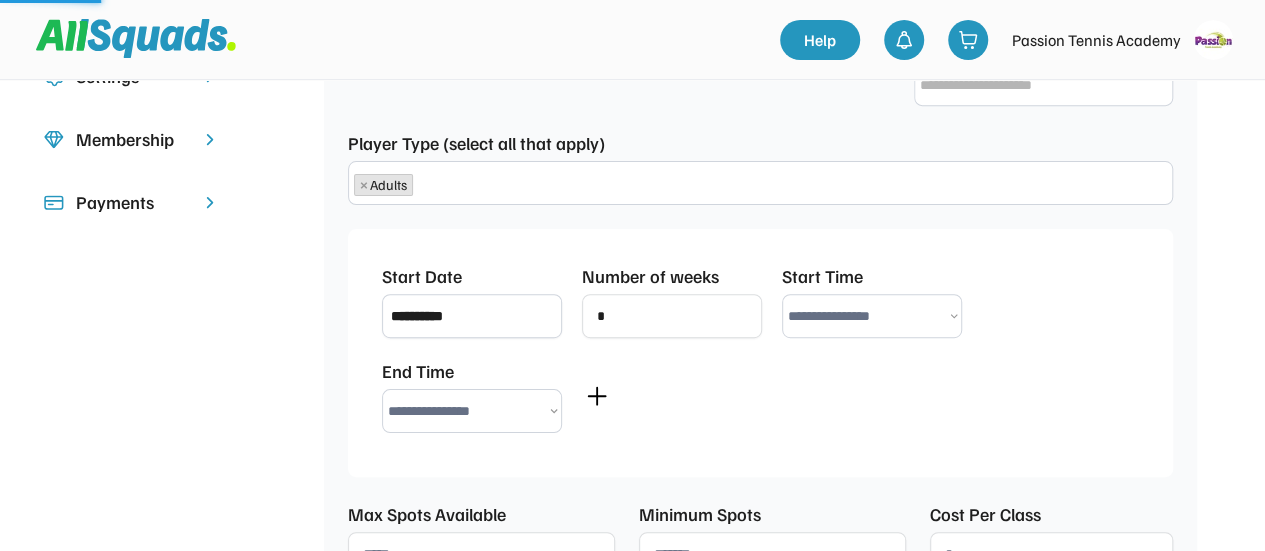 click on "**********" at bounding box center [872, 316] 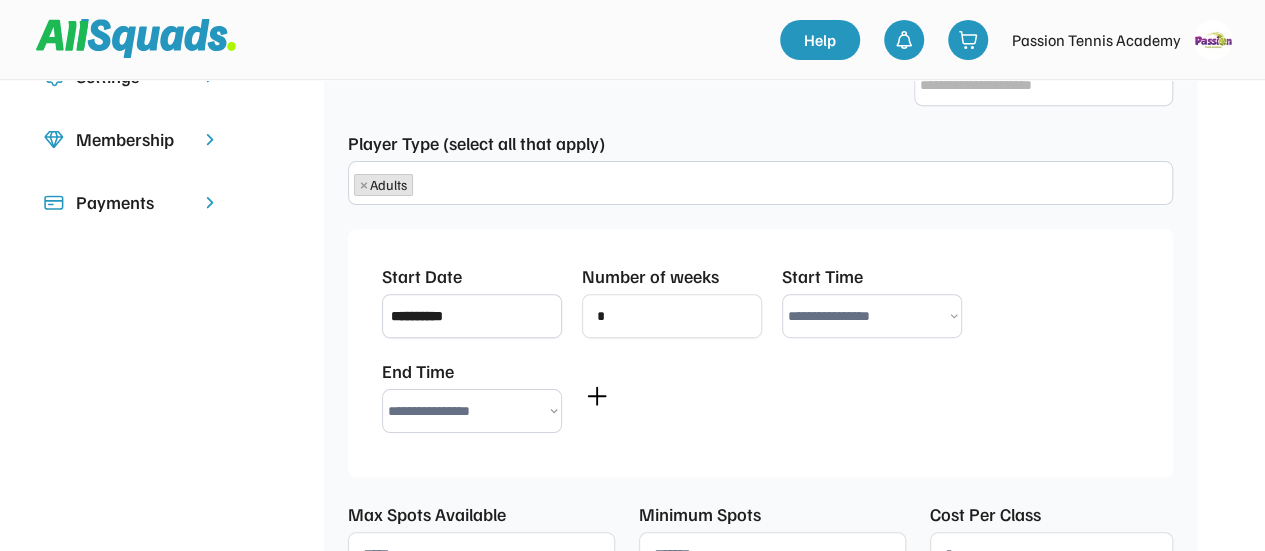 select on "*******" 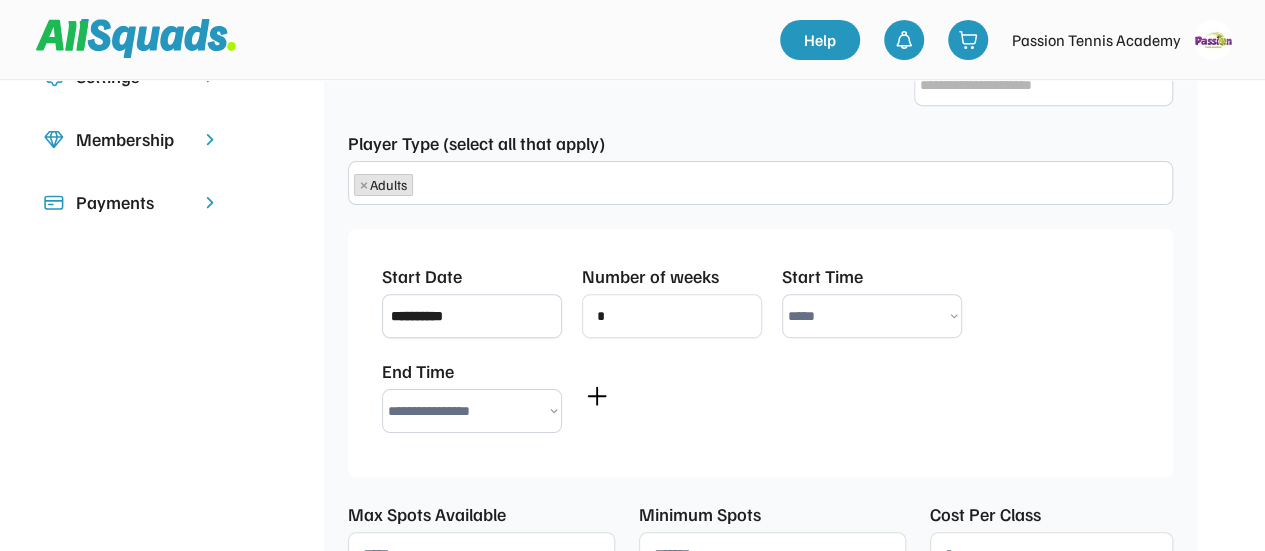 click on "**********" at bounding box center (872, 316) 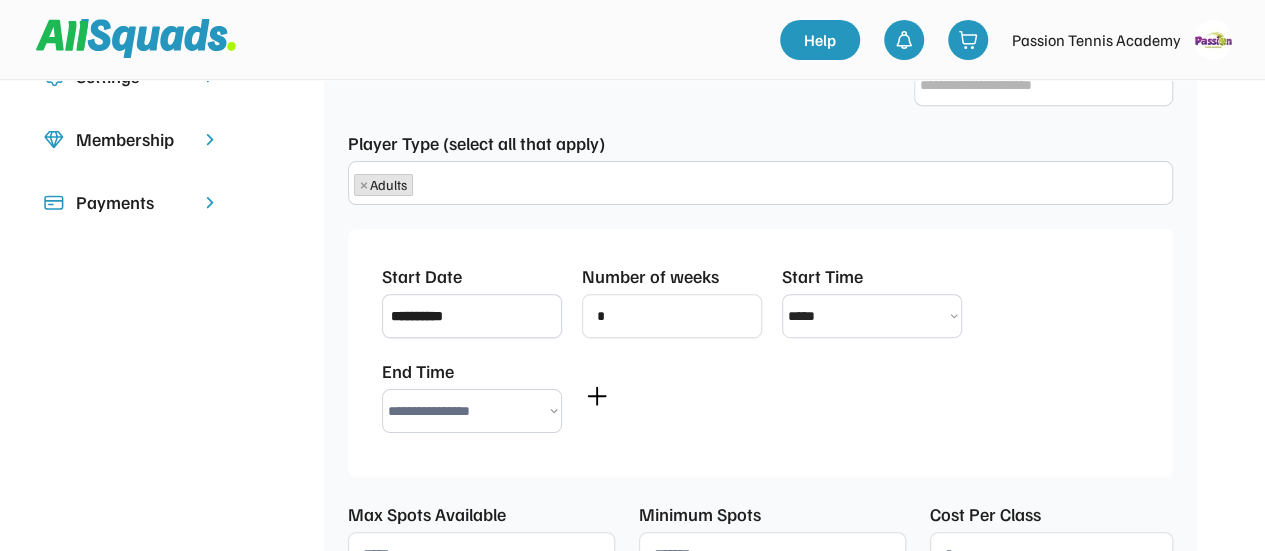 click on "**********" at bounding box center (472, 411) 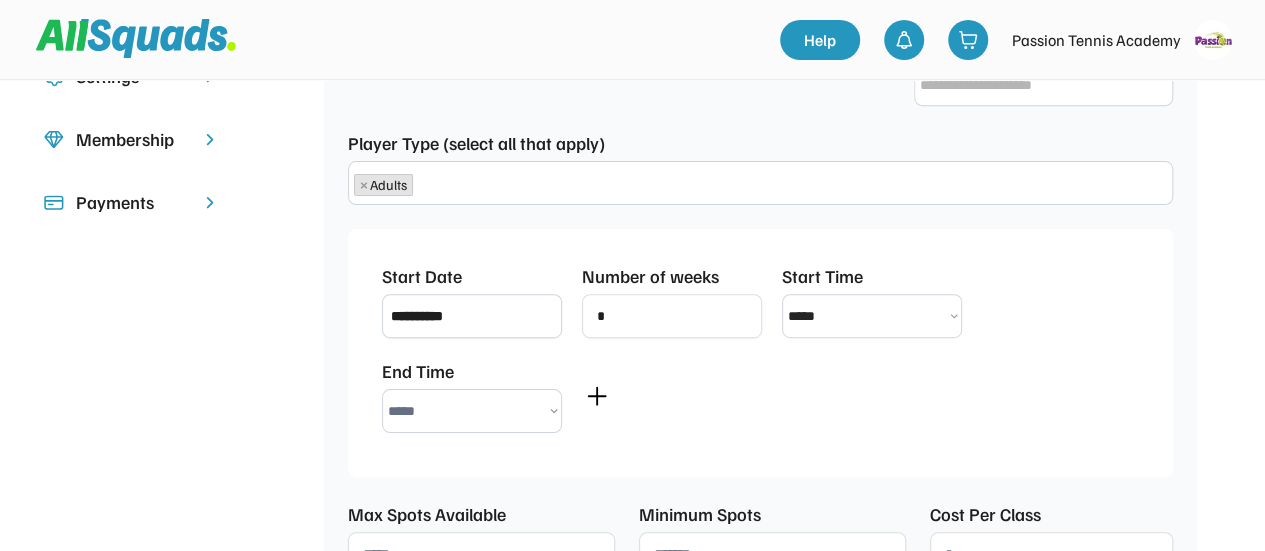 click on "**********" at bounding box center [472, 411] 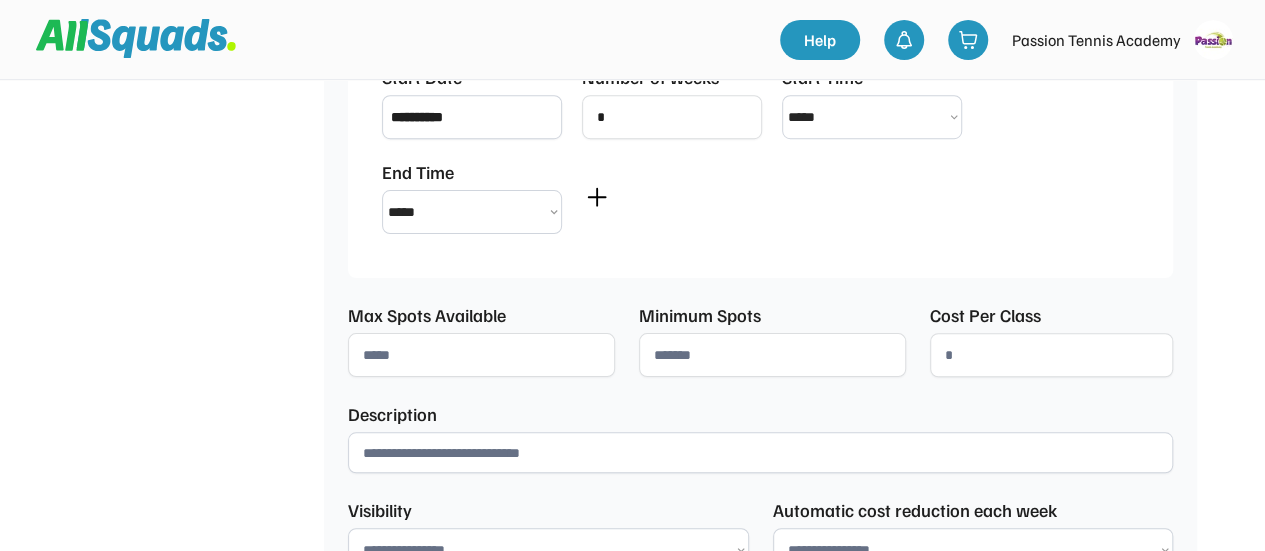 scroll, scrollTop: 690, scrollLeft: 0, axis: vertical 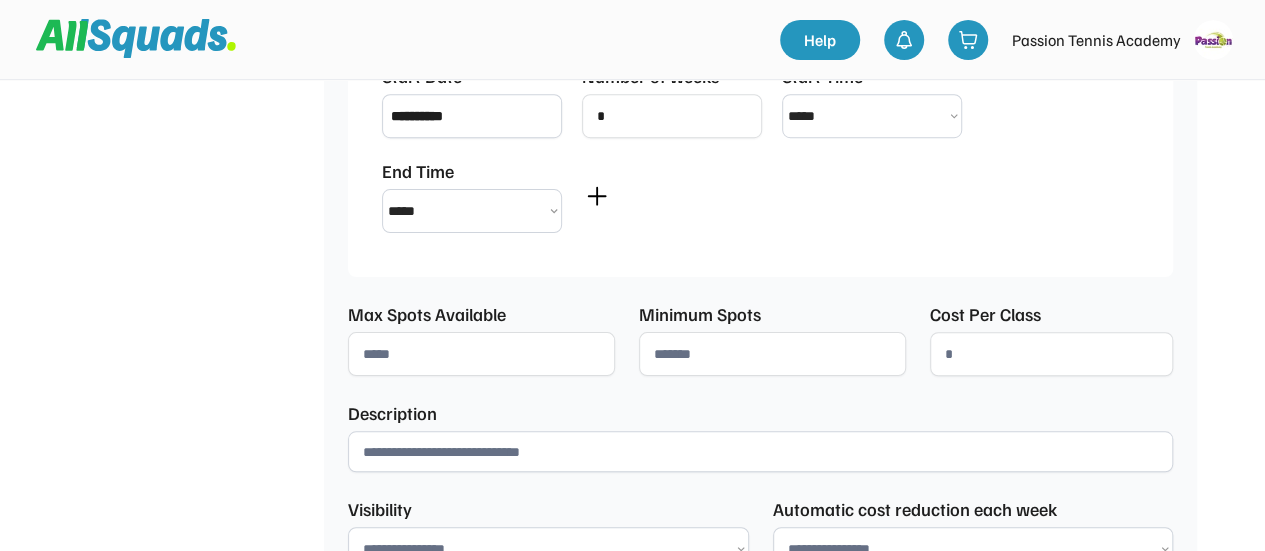 click at bounding box center (481, 354) 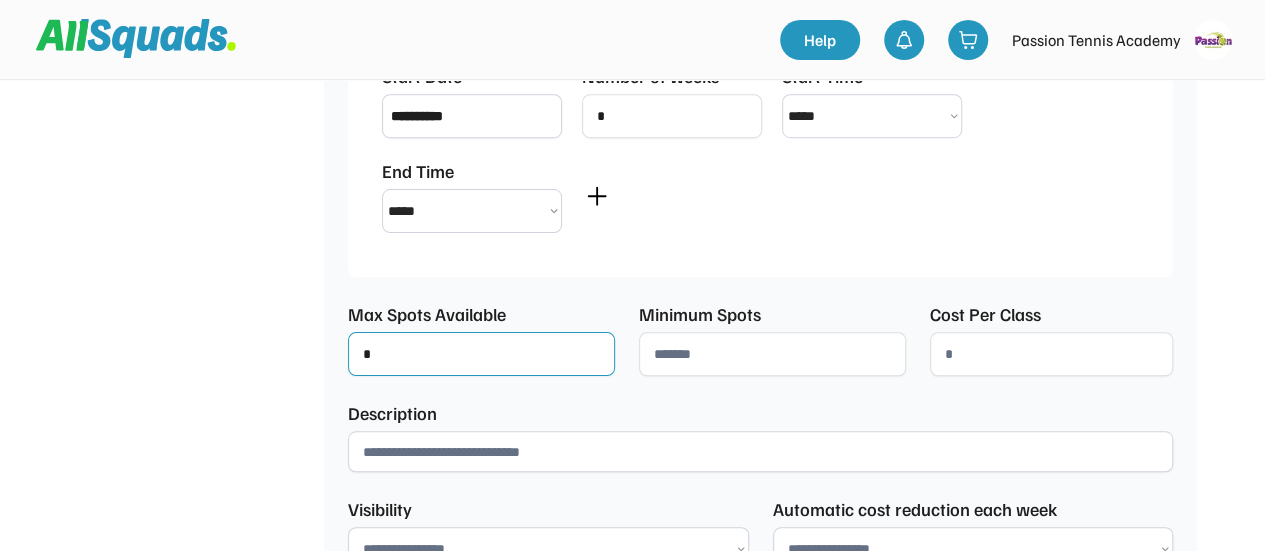 type on "*" 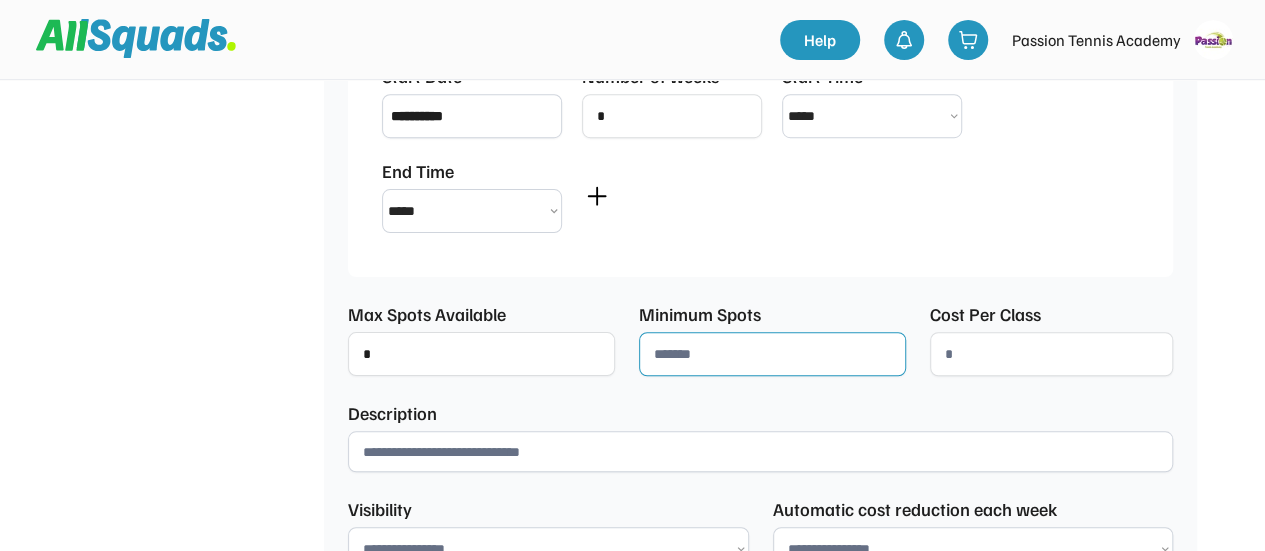 click at bounding box center [772, 354] 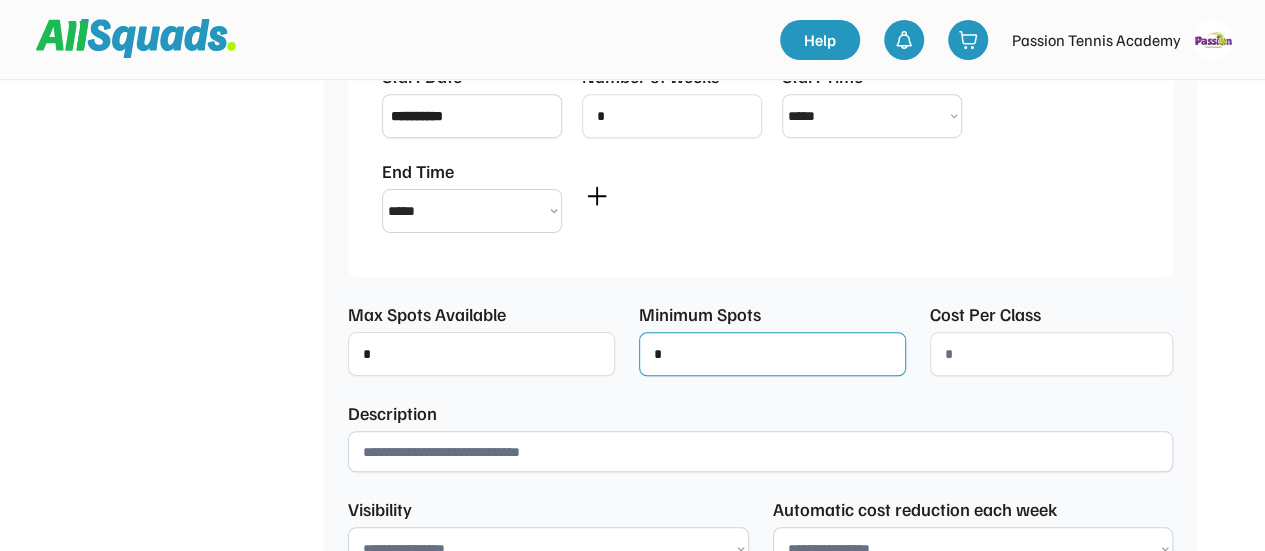 type on "*" 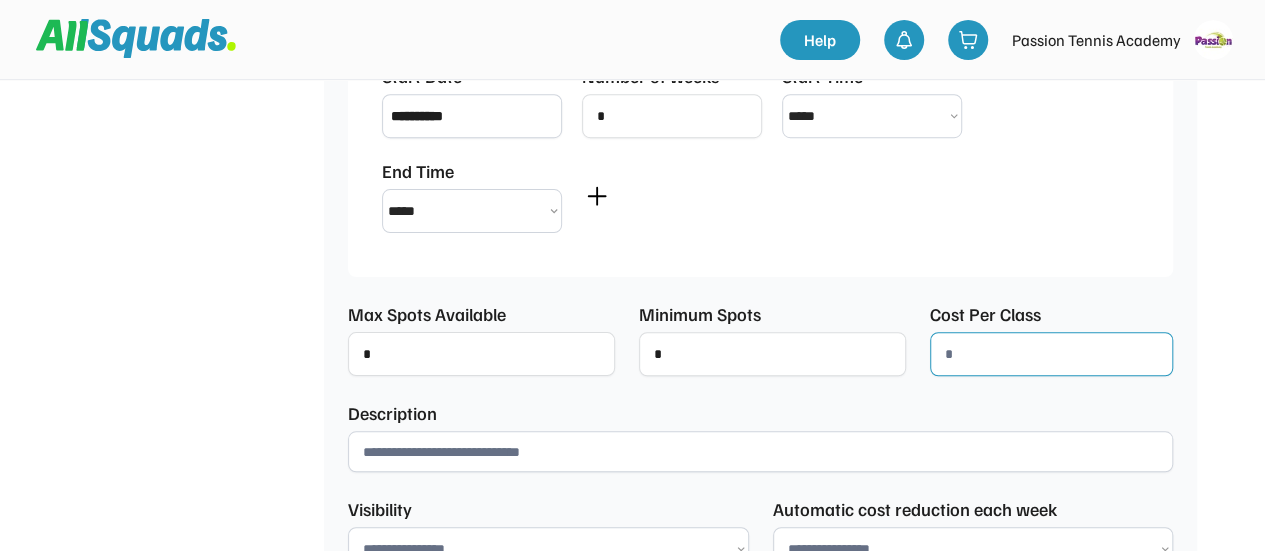 click at bounding box center (1051, 354) 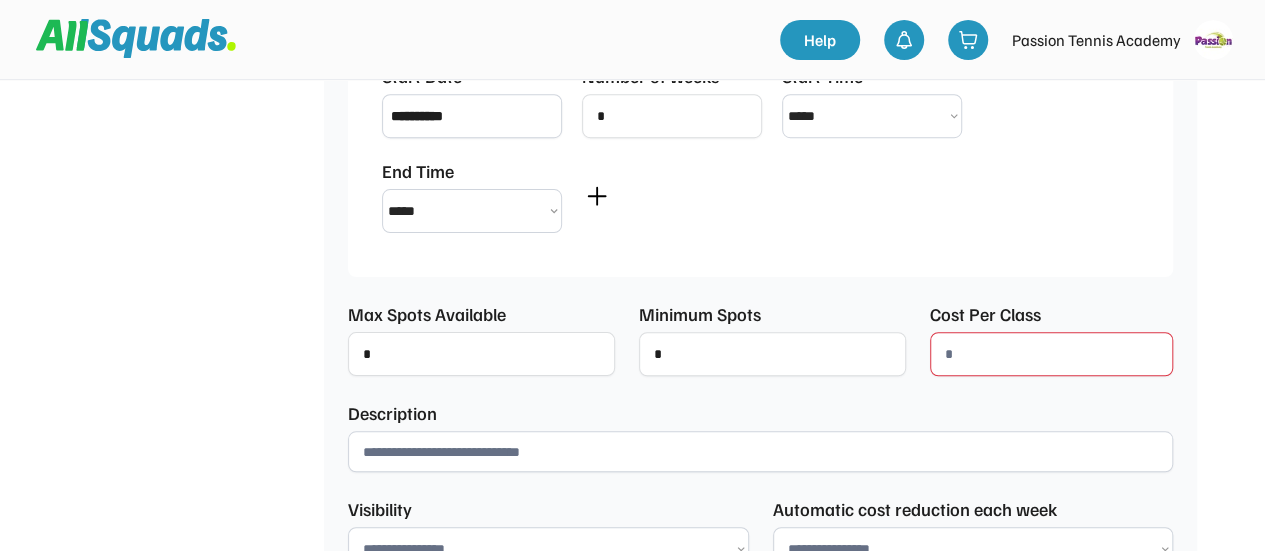 click at bounding box center (1051, 354) 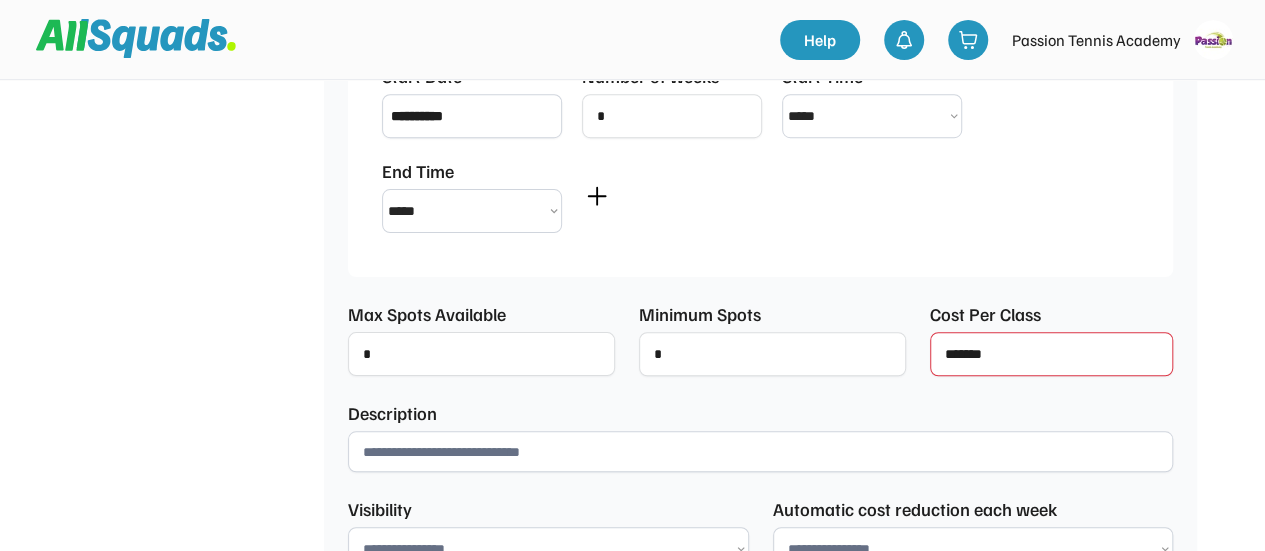 type on "*******" 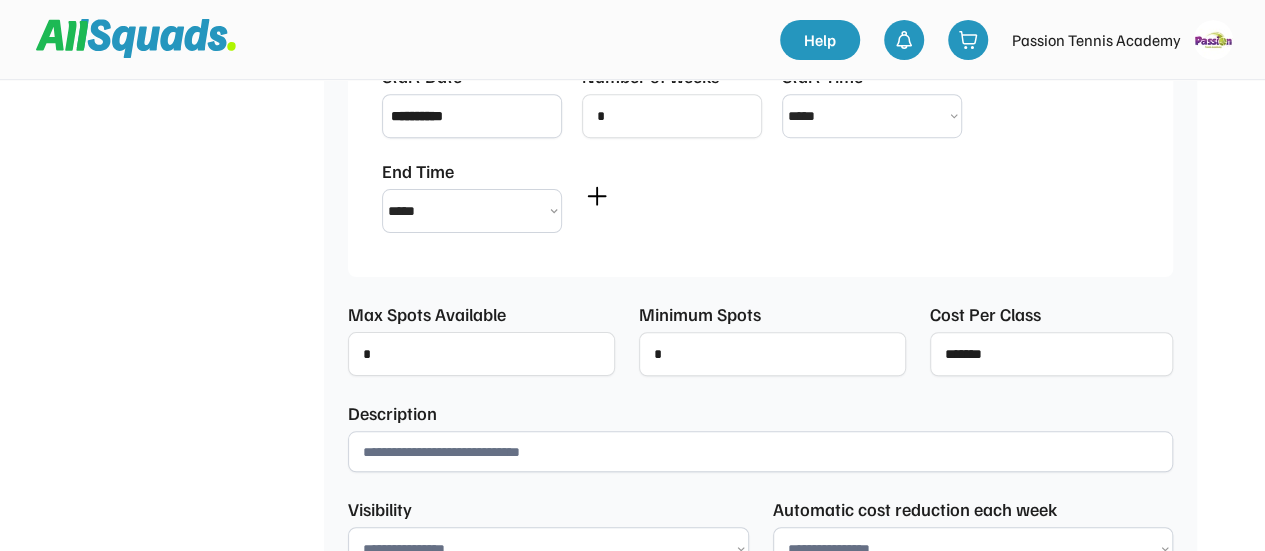 click at bounding box center (760, 451) 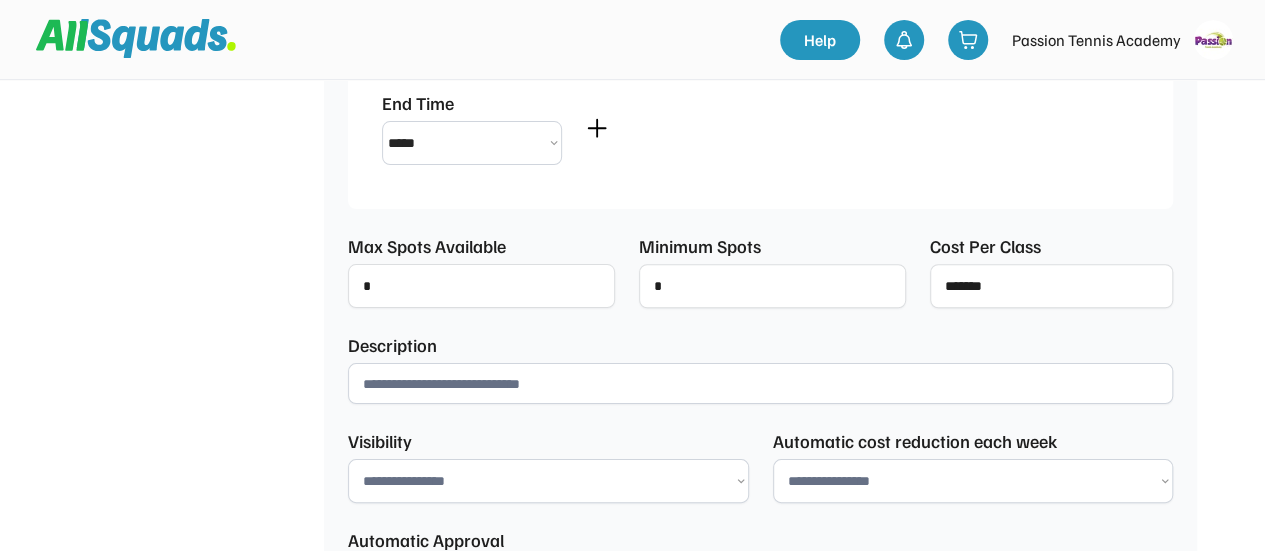 scroll, scrollTop: 790, scrollLeft: 0, axis: vertical 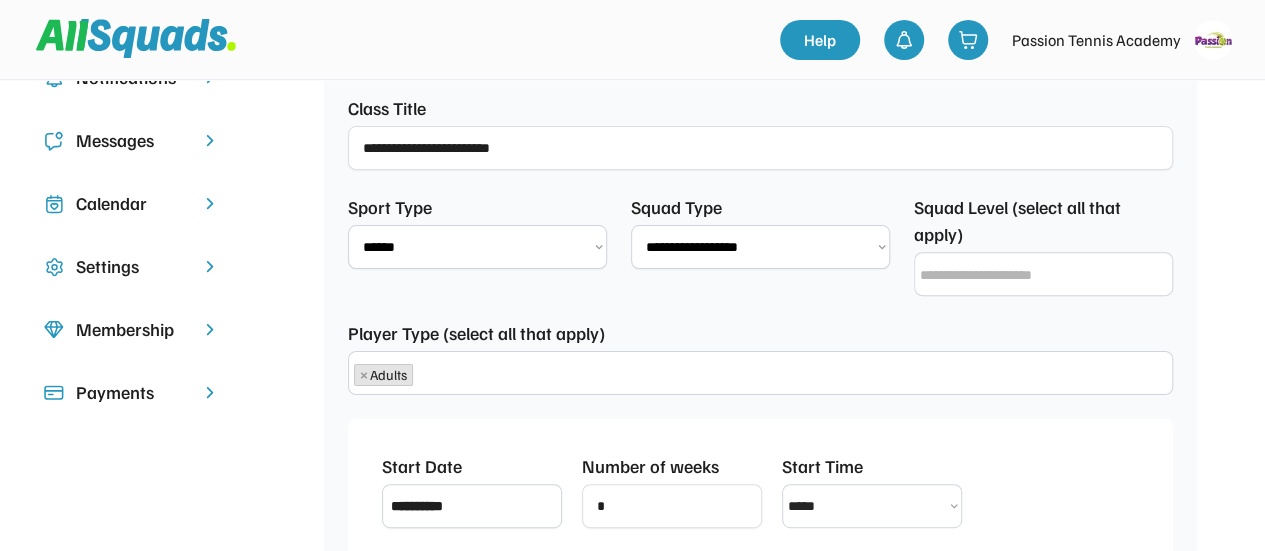 click at bounding box center (1049, 275) 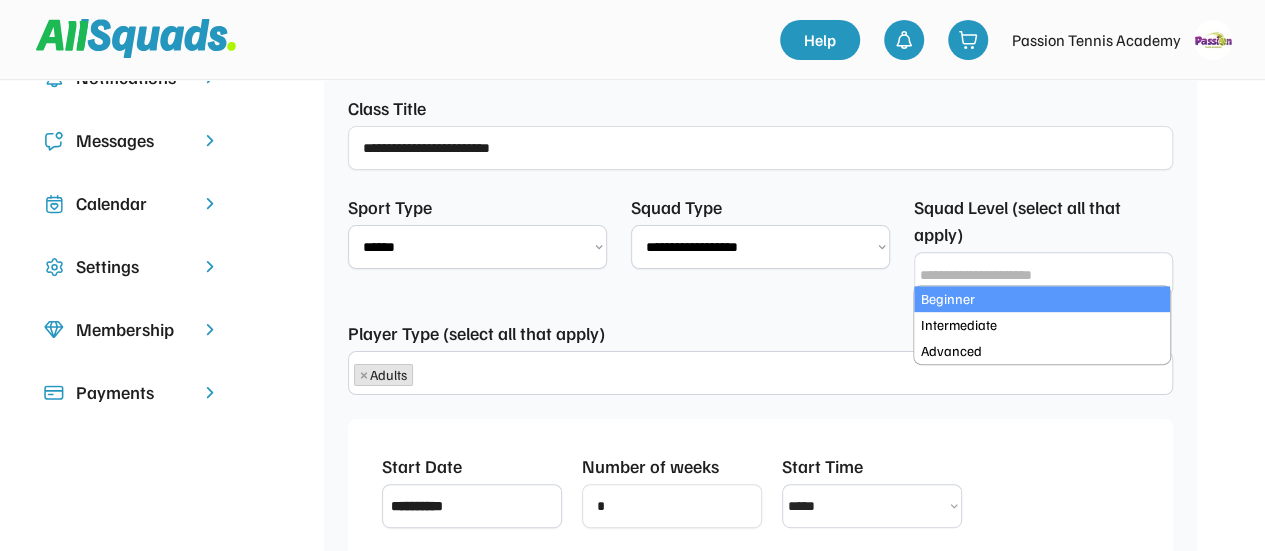 click on "**********" 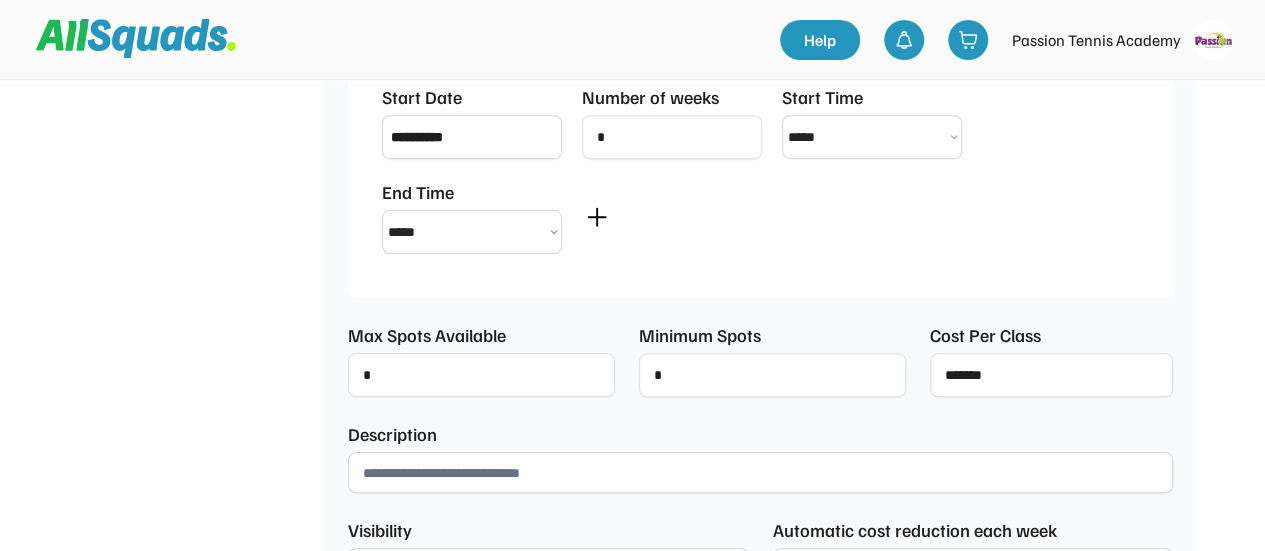 scroll, scrollTop: 700, scrollLeft: 0, axis: vertical 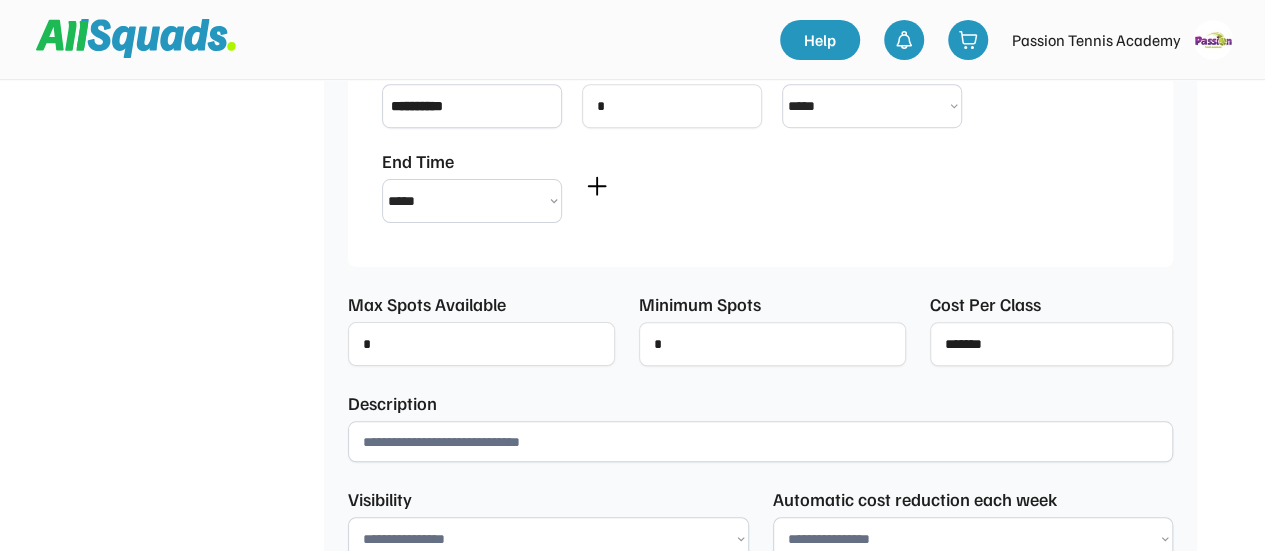 click at bounding box center (760, 441) 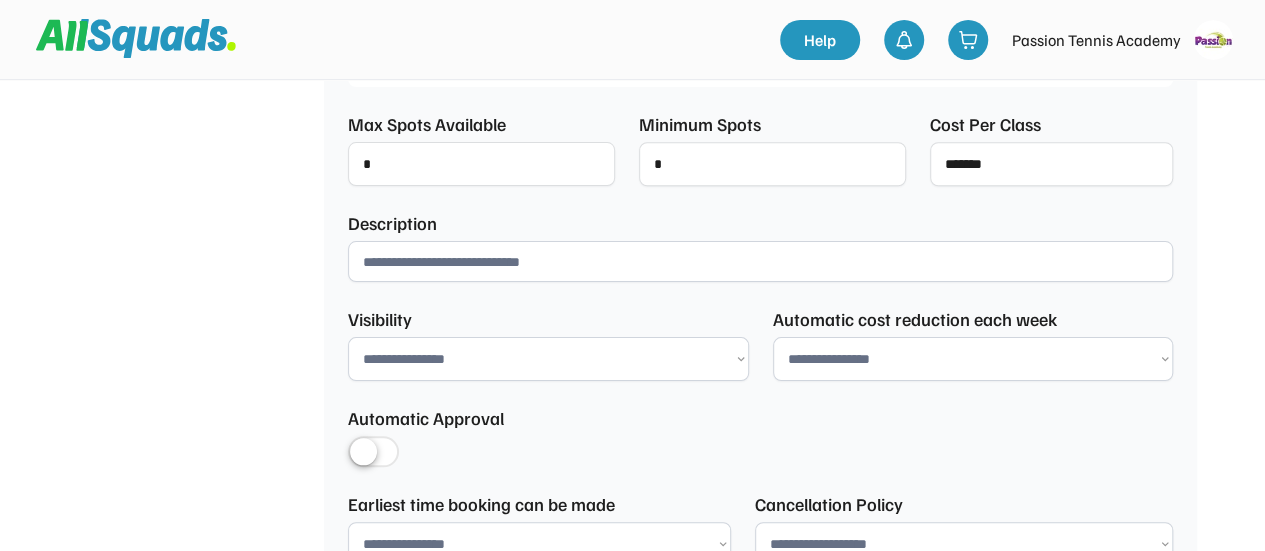 scroll, scrollTop: 900, scrollLeft: 0, axis: vertical 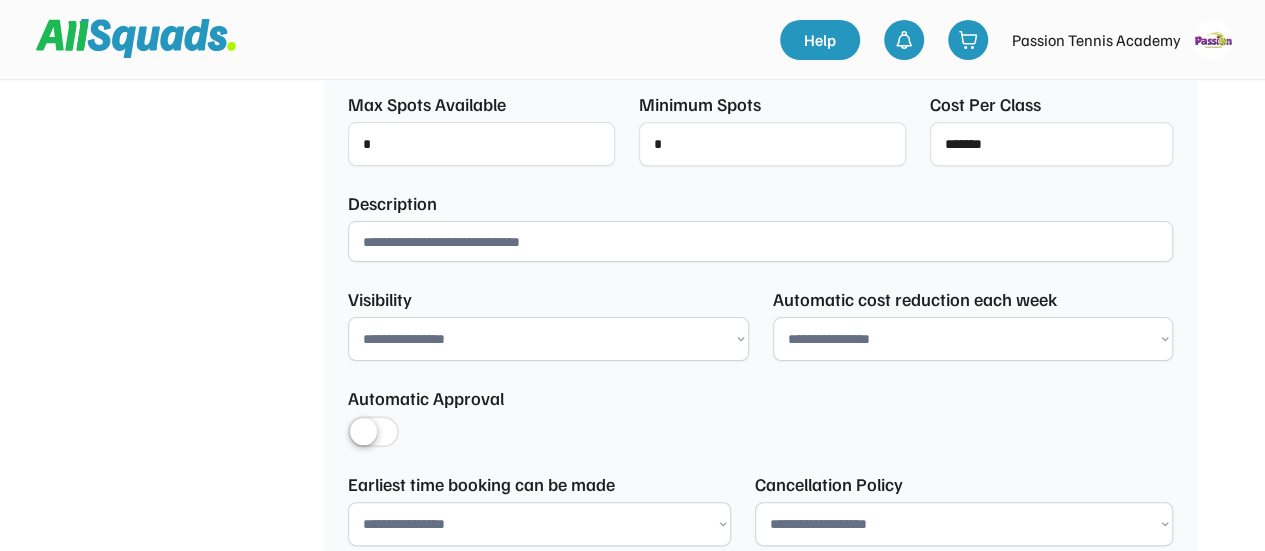 click on "**********" at bounding box center (973, 339) 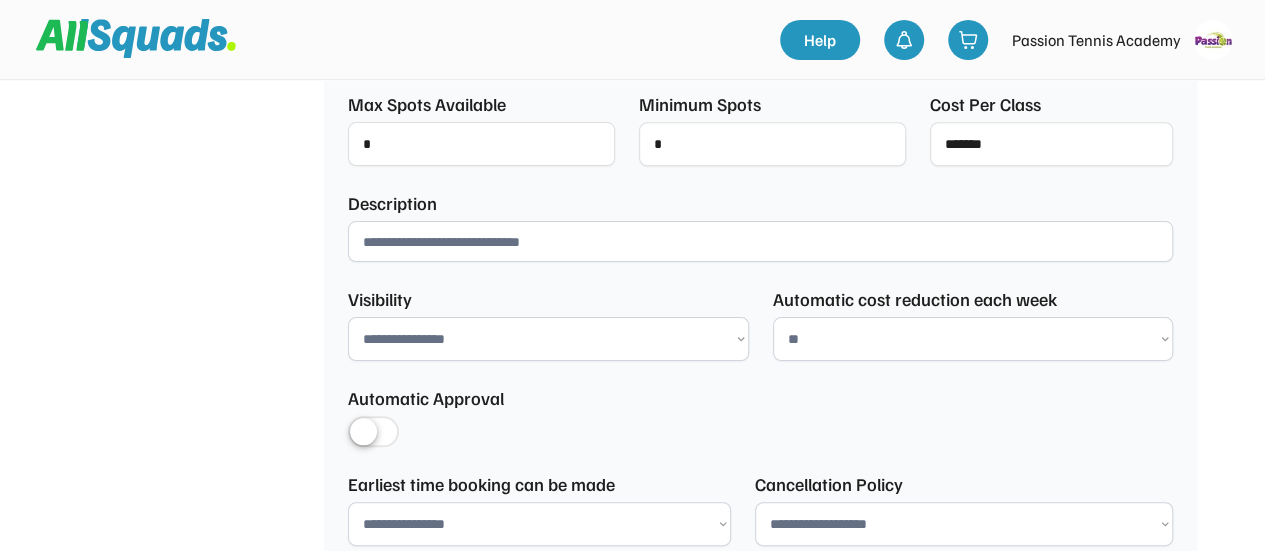 click on "**********" at bounding box center [973, 339] 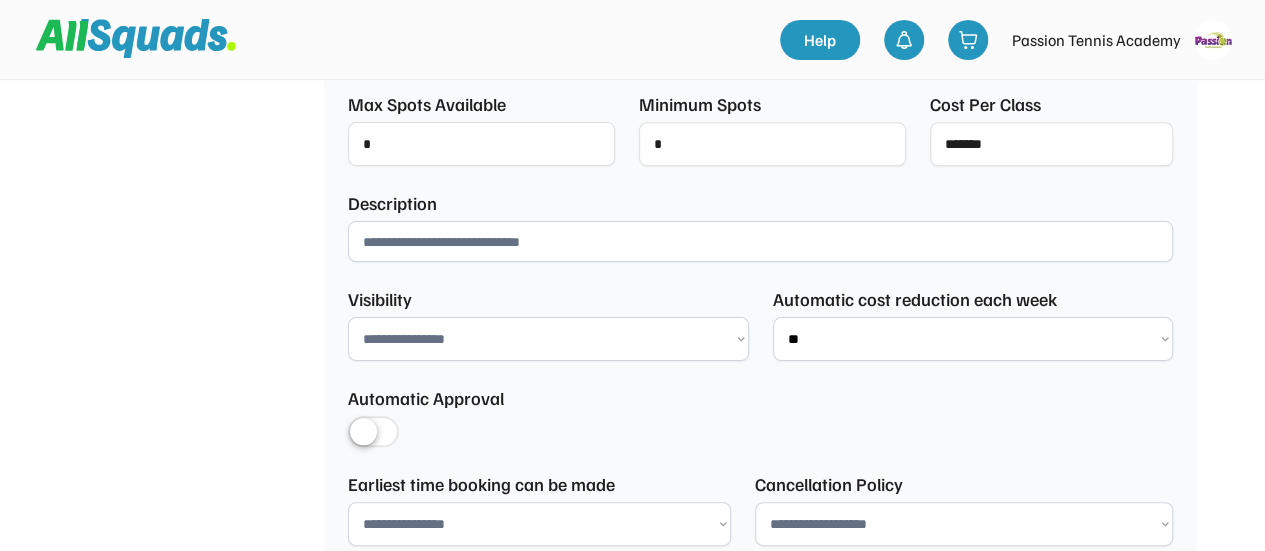 click on "**********" at bounding box center (548, 339) 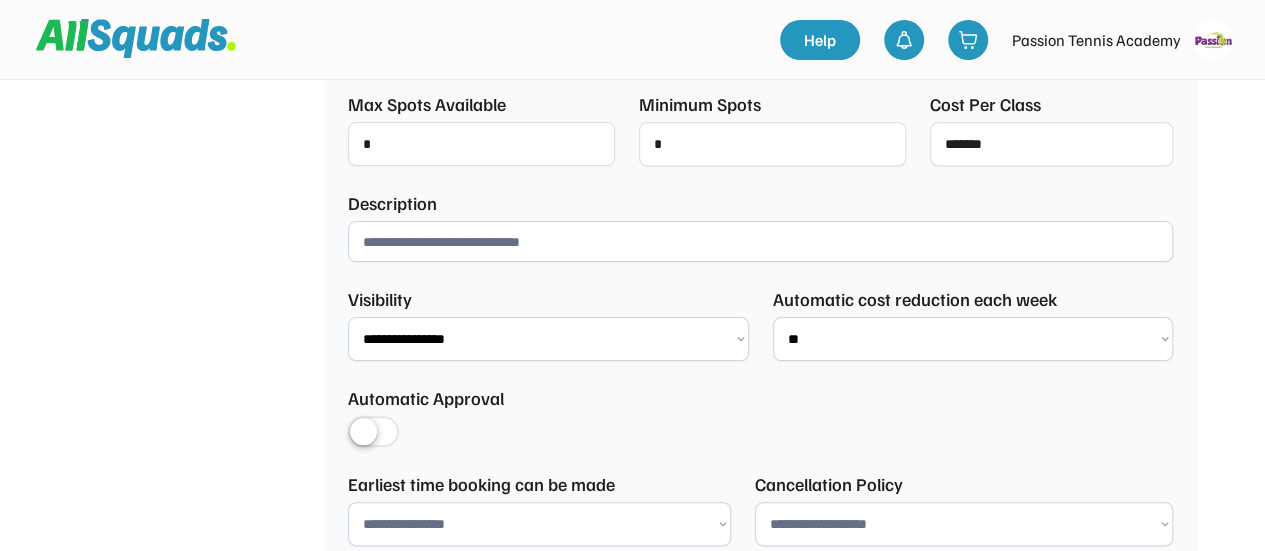 click on "**********" at bounding box center [548, 339] 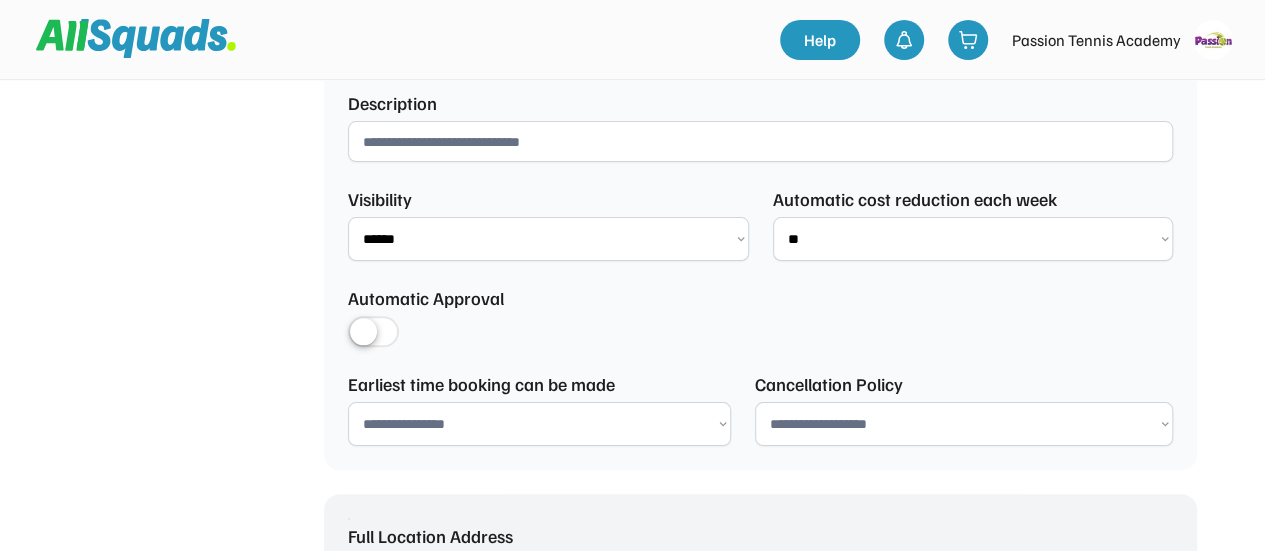 scroll, scrollTop: 1100, scrollLeft: 0, axis: vertical 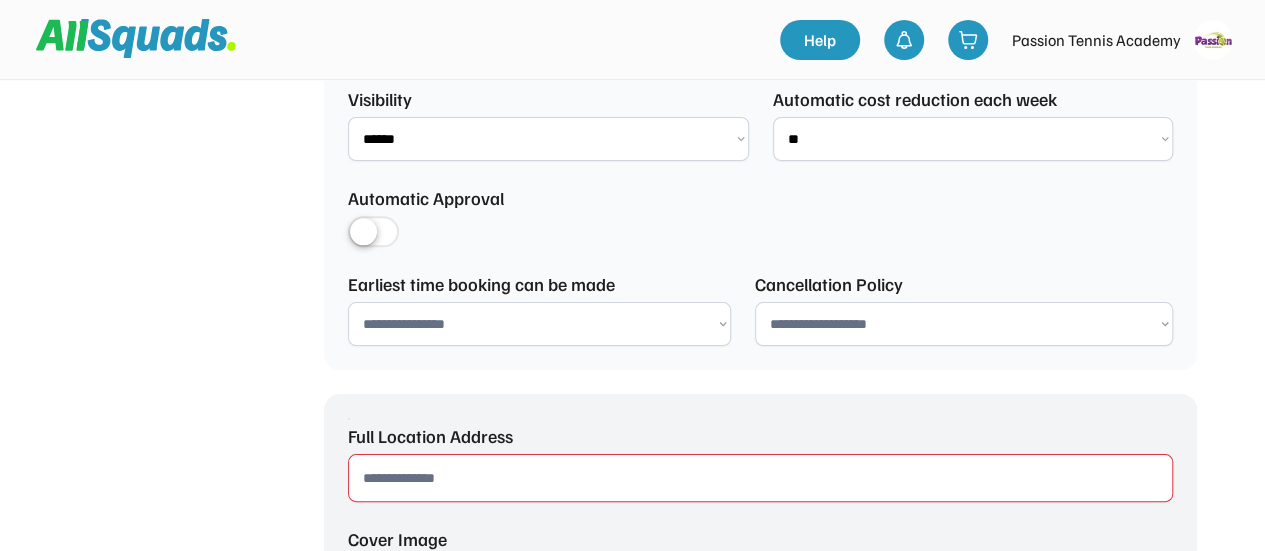 click on "**********" at bounding box center [539, 324] 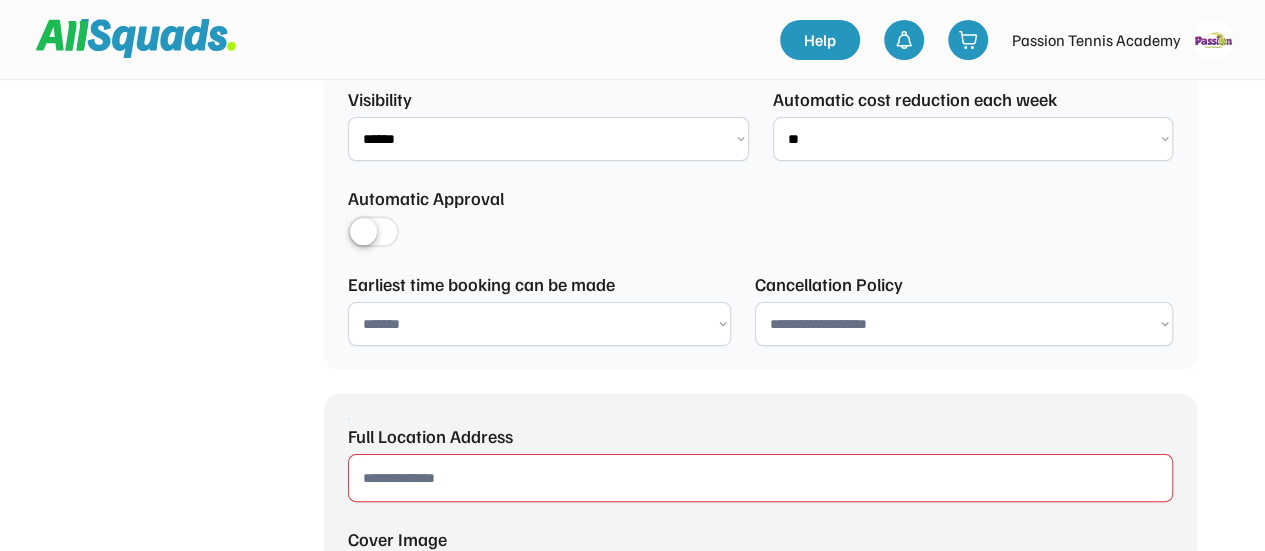 click on "**********" at bounding box center (539, 324) 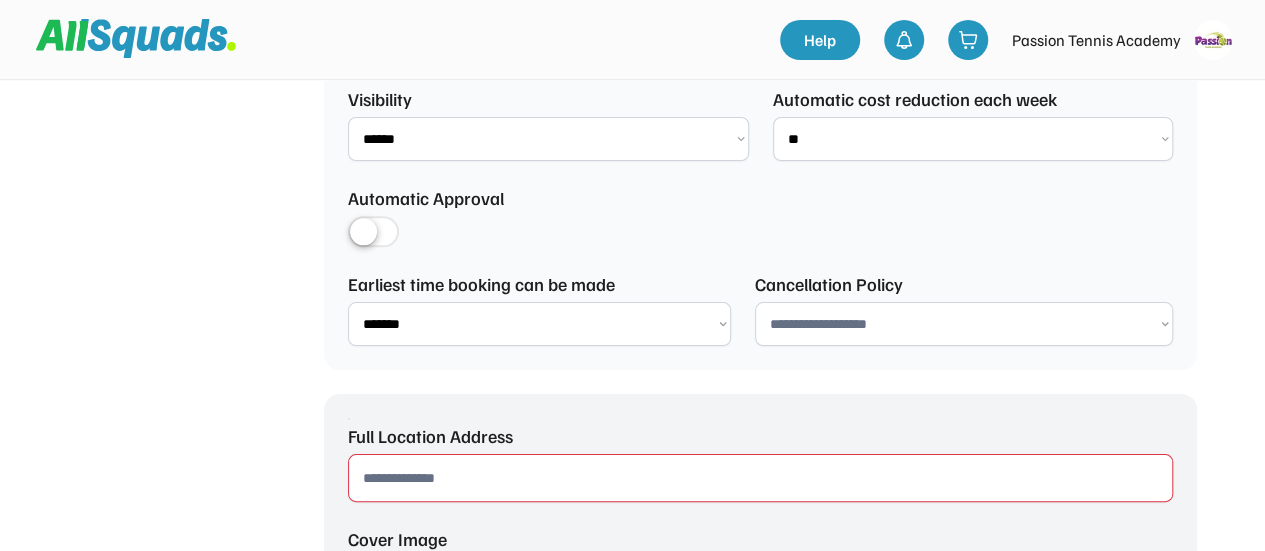 click on "**********" at bounding box center [964, 324] 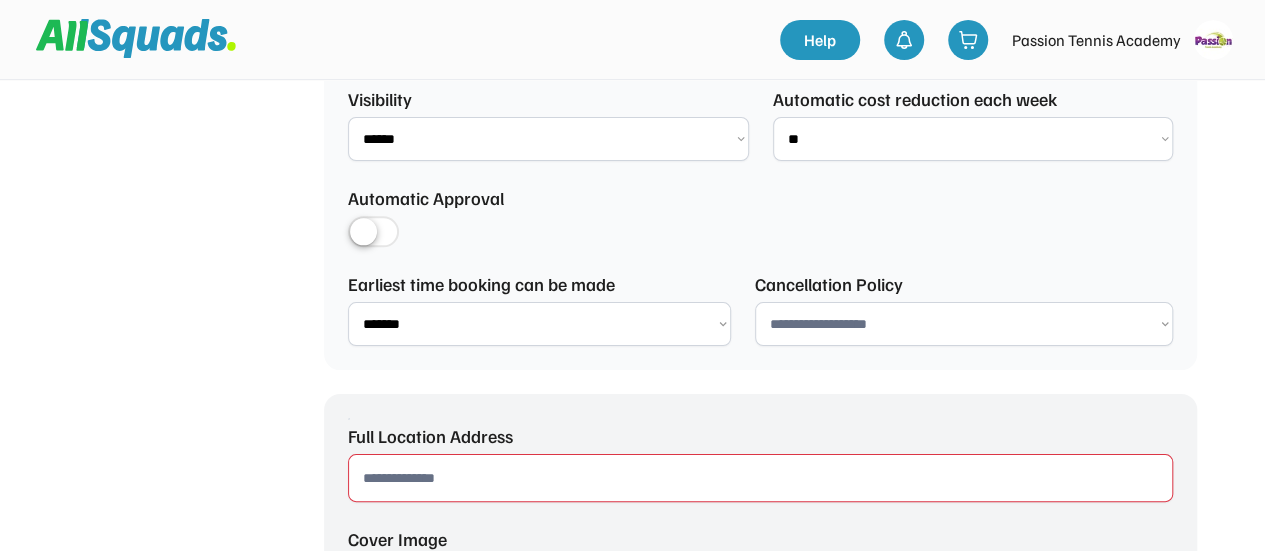 select on "**********" 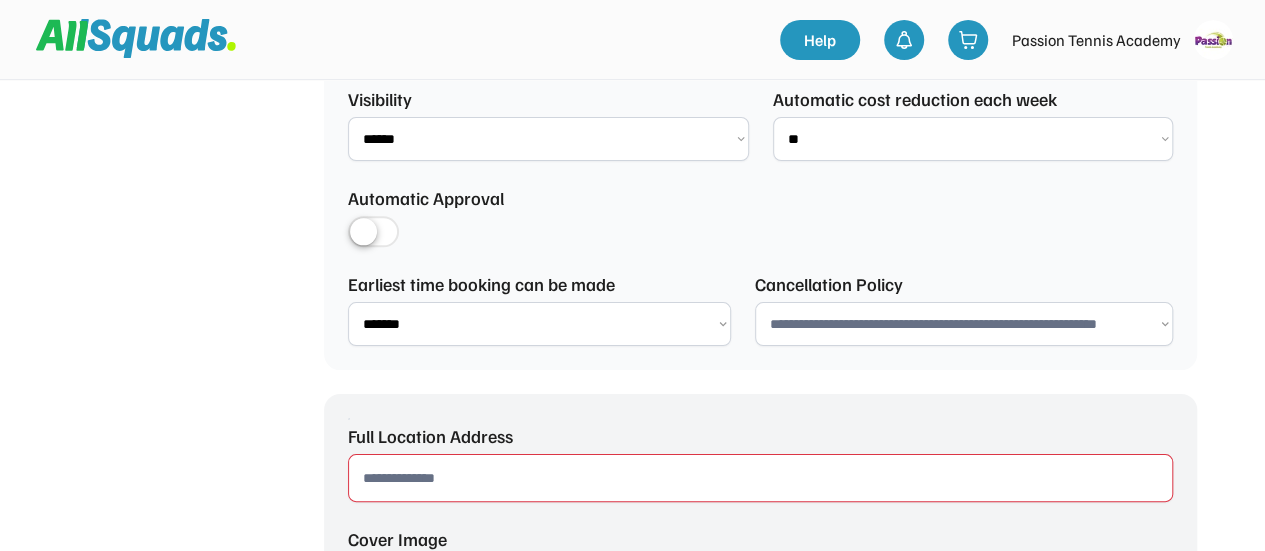click on "**********" at bounding box center [964, 324] 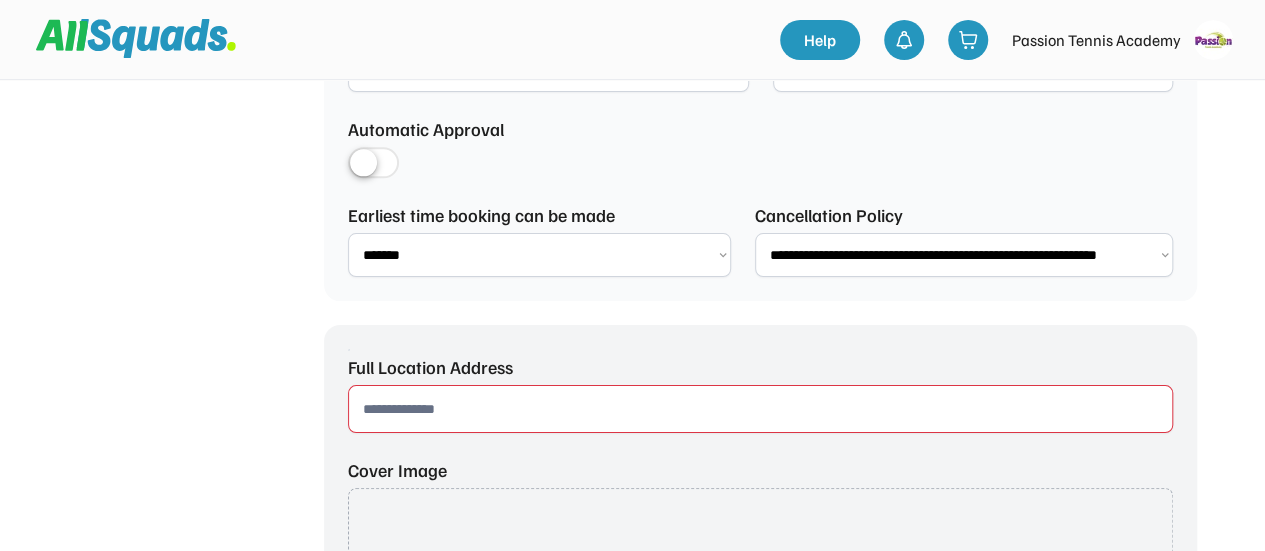 scroll, scrollTop: 1200, scrollLeft: 0, axis: vertical 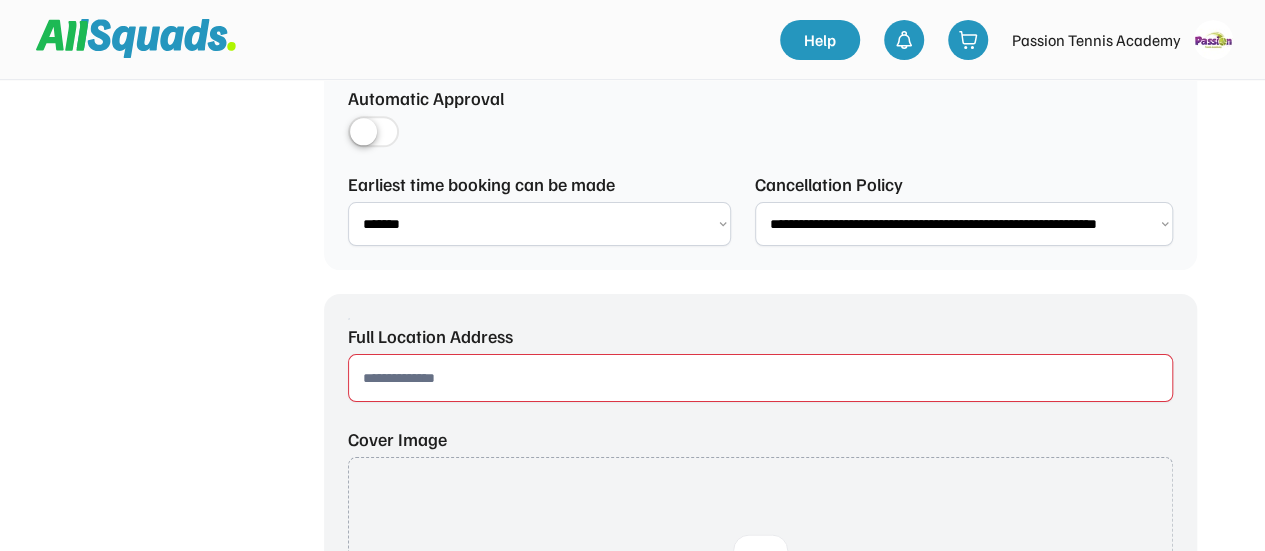 click at bounding box center [760, 378] 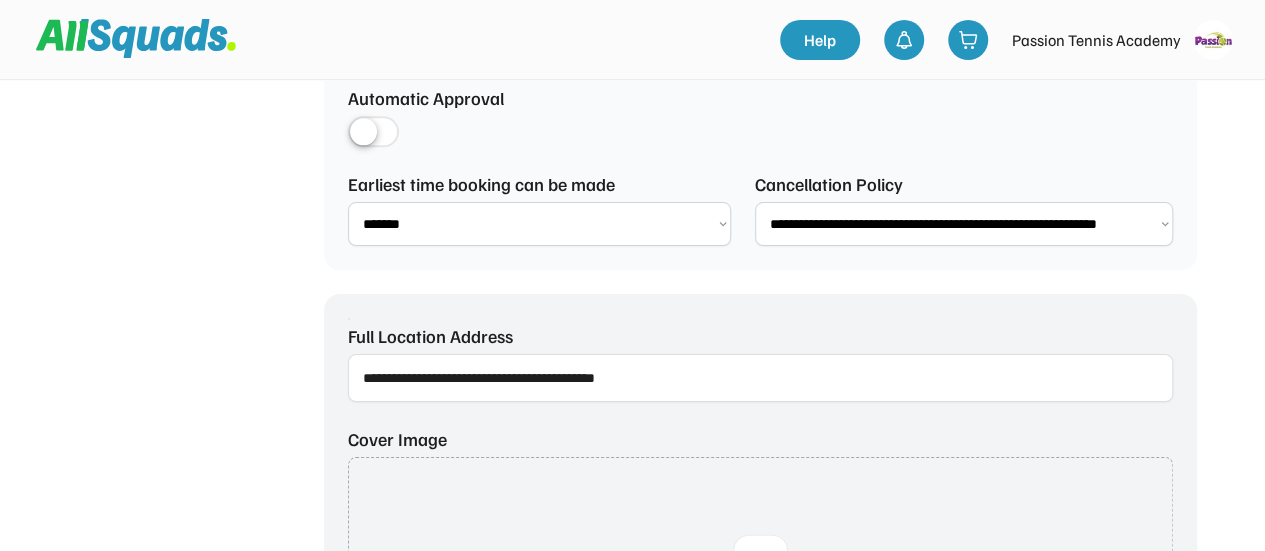 type on "**********" 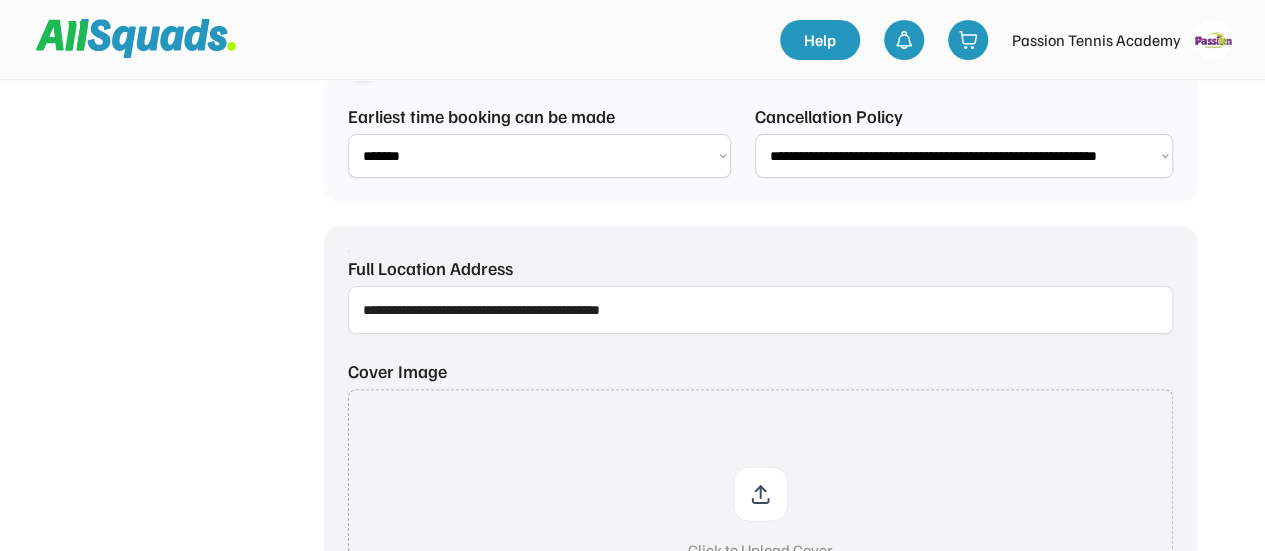 scroll, scrollTop: 1300, scrollLeft: 0, axis: vertical 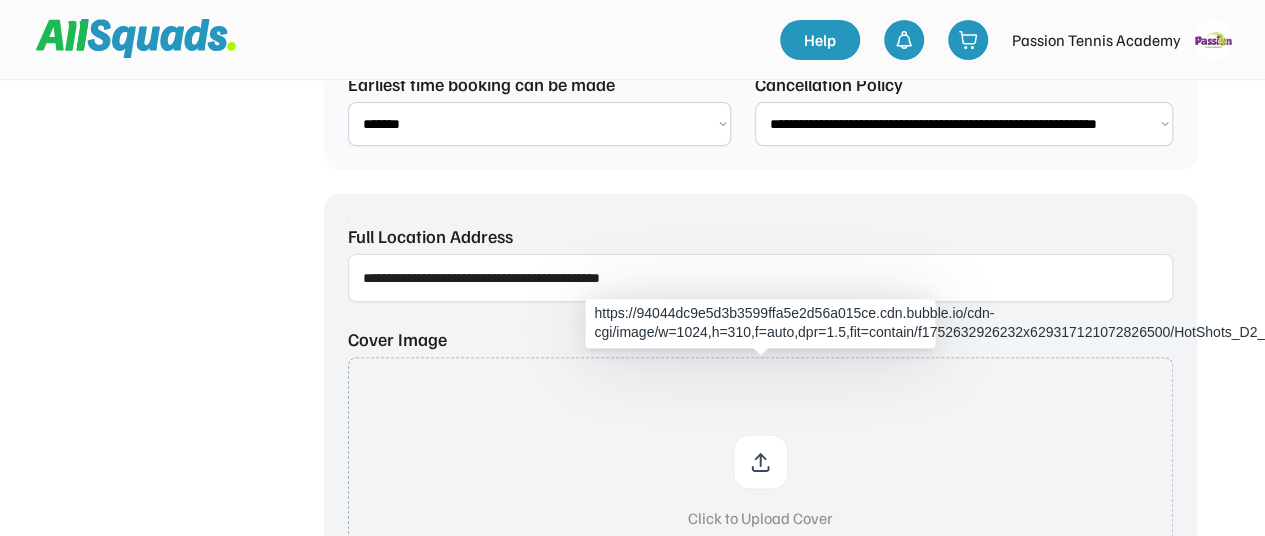 click at bounding box center [760, 482] 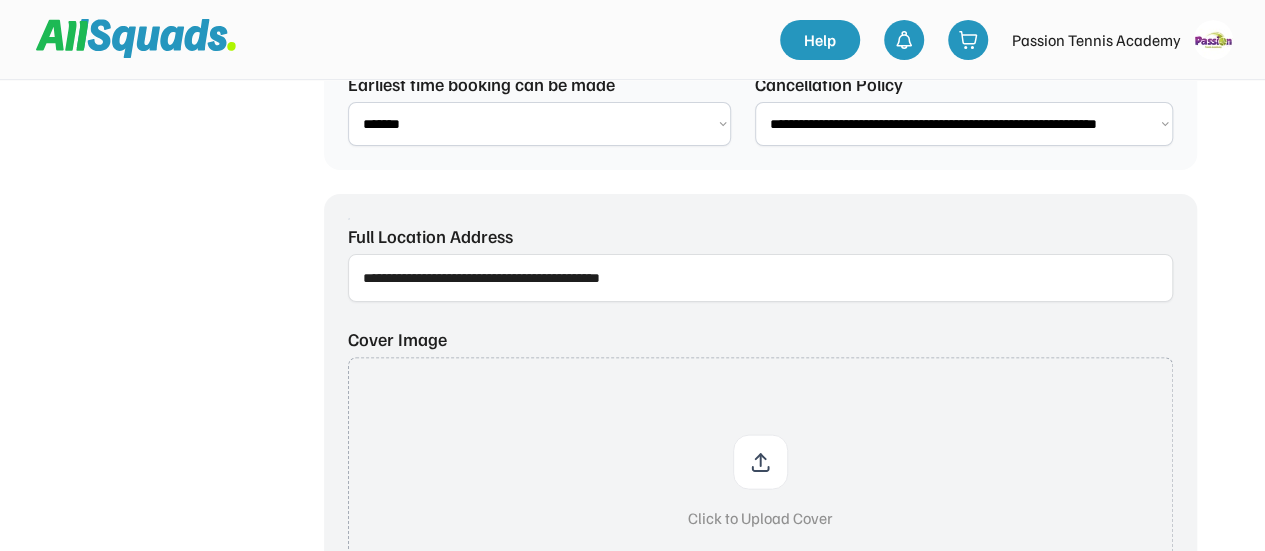 type on "**********" 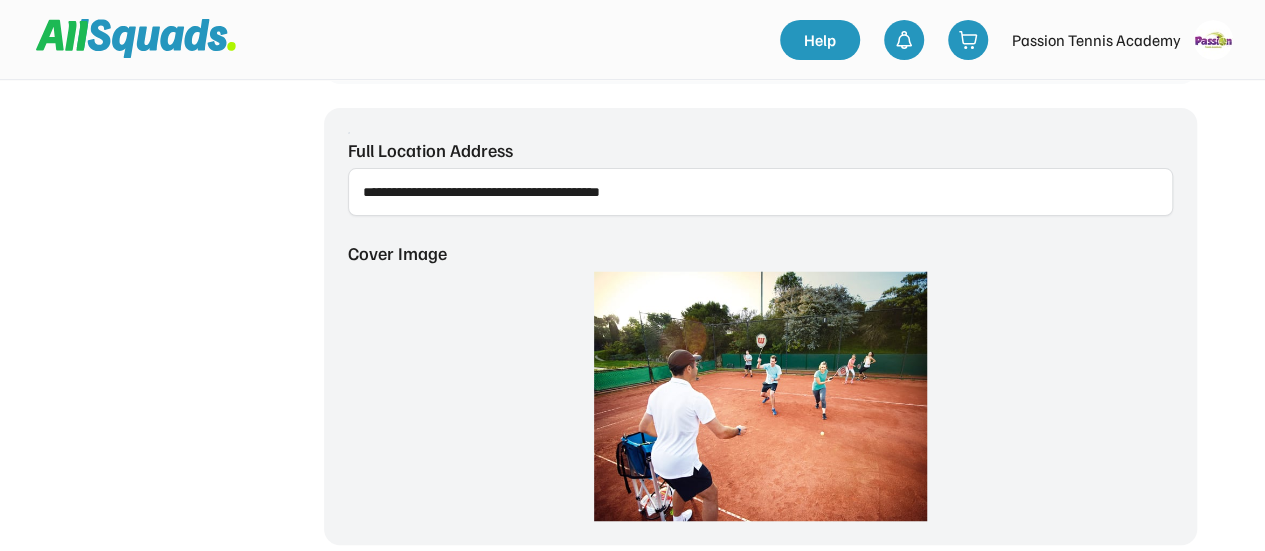 scroll, scrollTop: 1500, scrollLeft: 0, axis: vertical 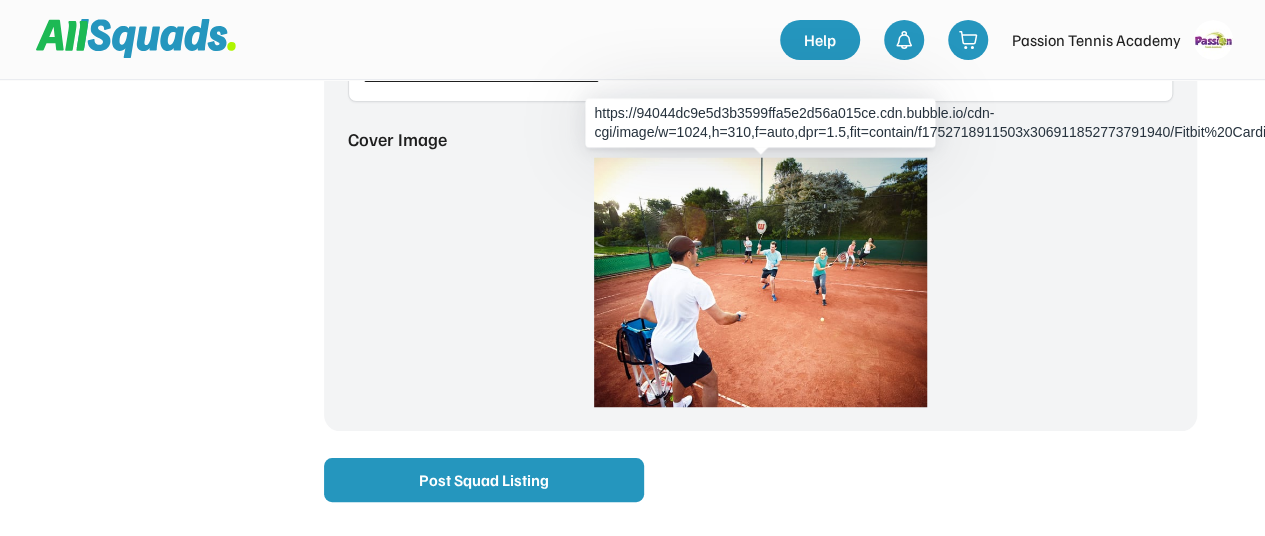 click at bounding box center (760, 282) 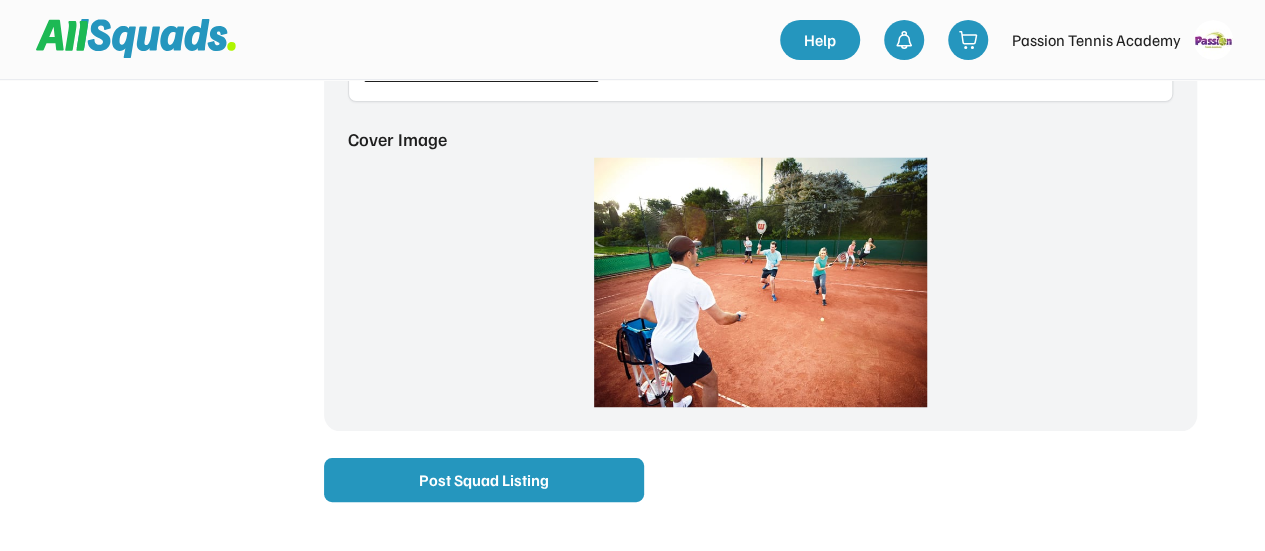 type on "**********" 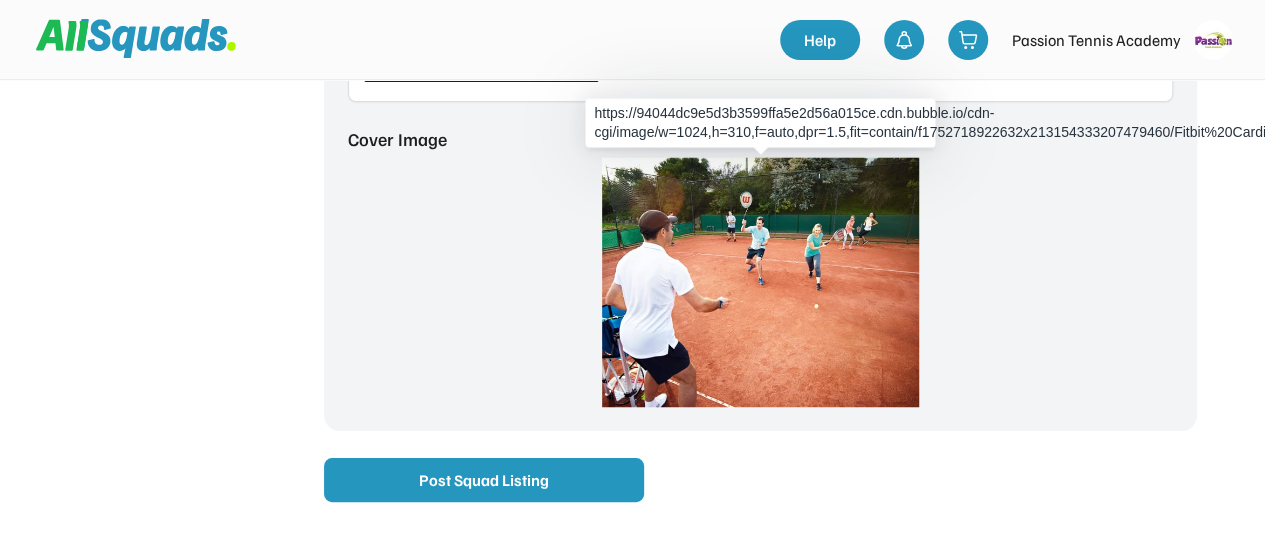 click at bounding box center (760, 282) 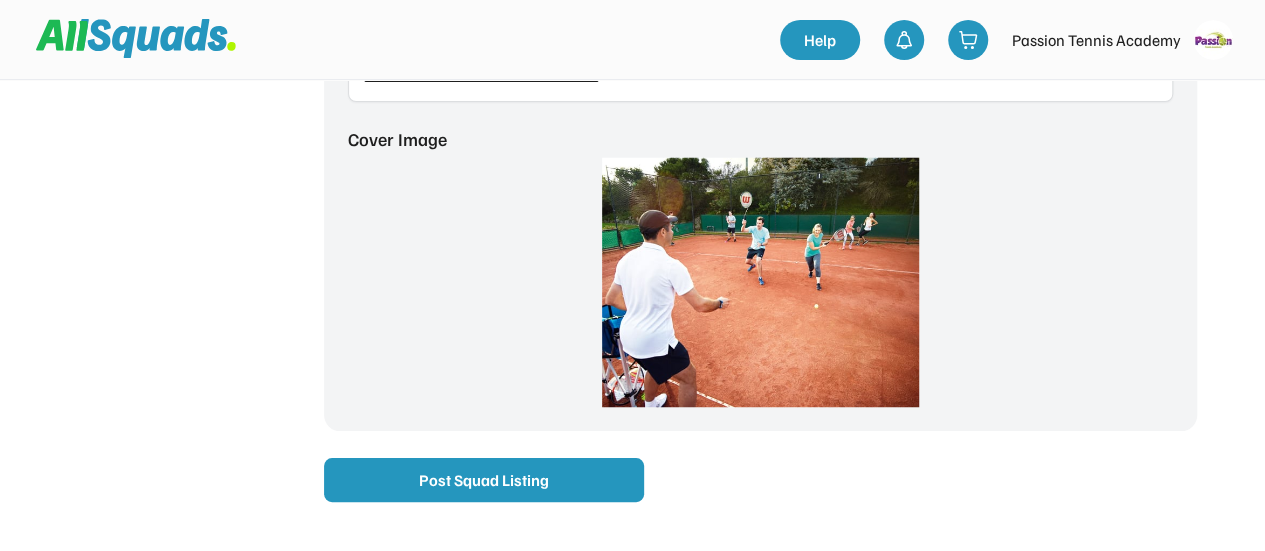 type on "**********" 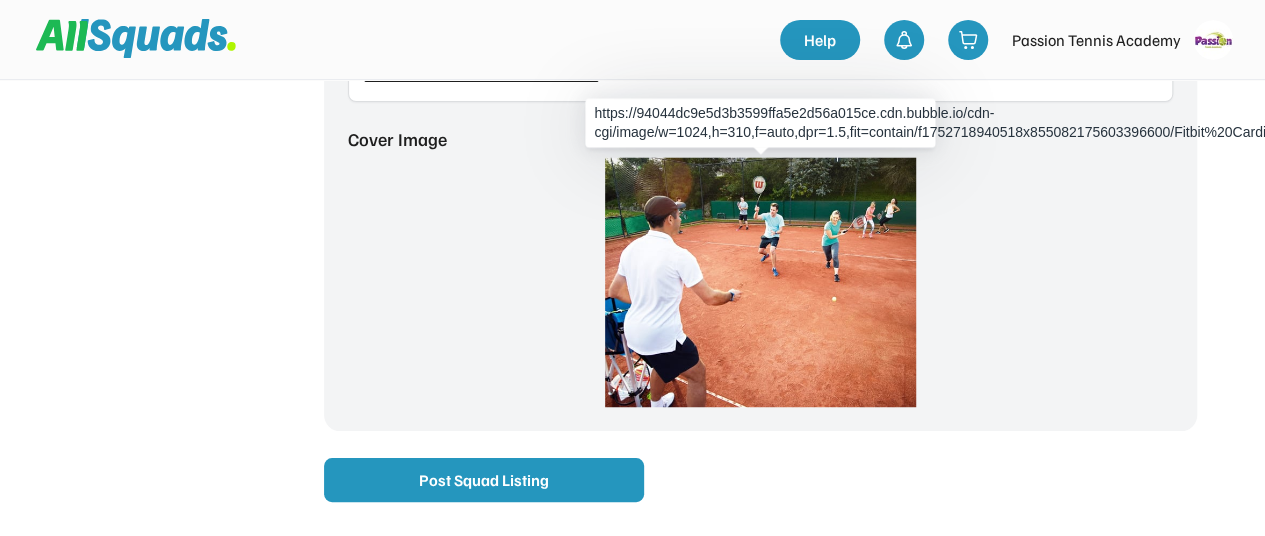 click at bounding box center [760, 282] 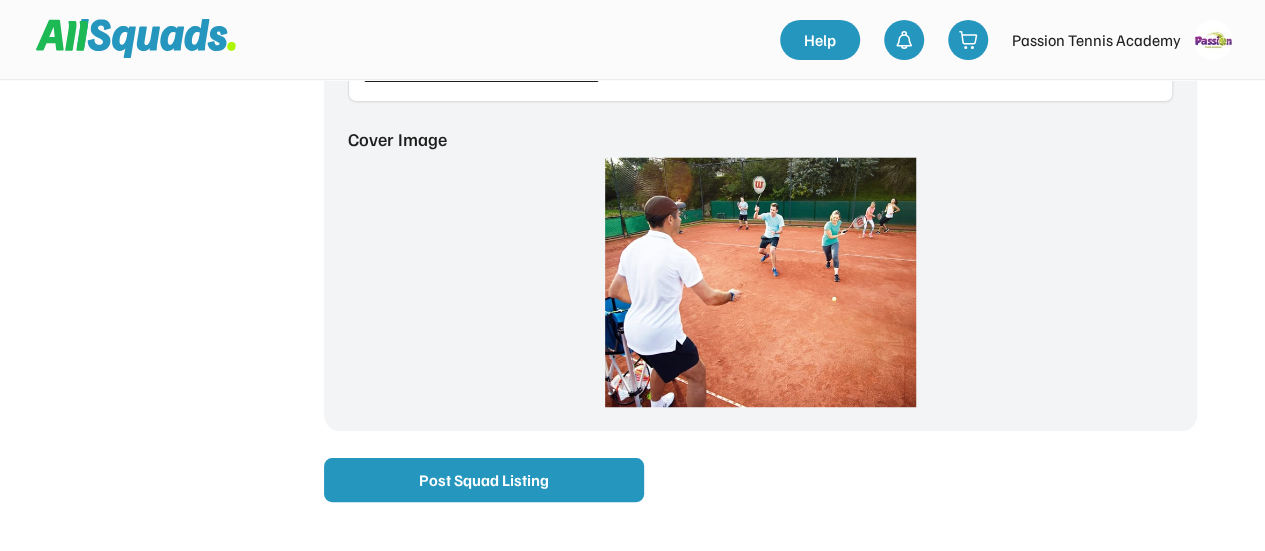 type on "**********" 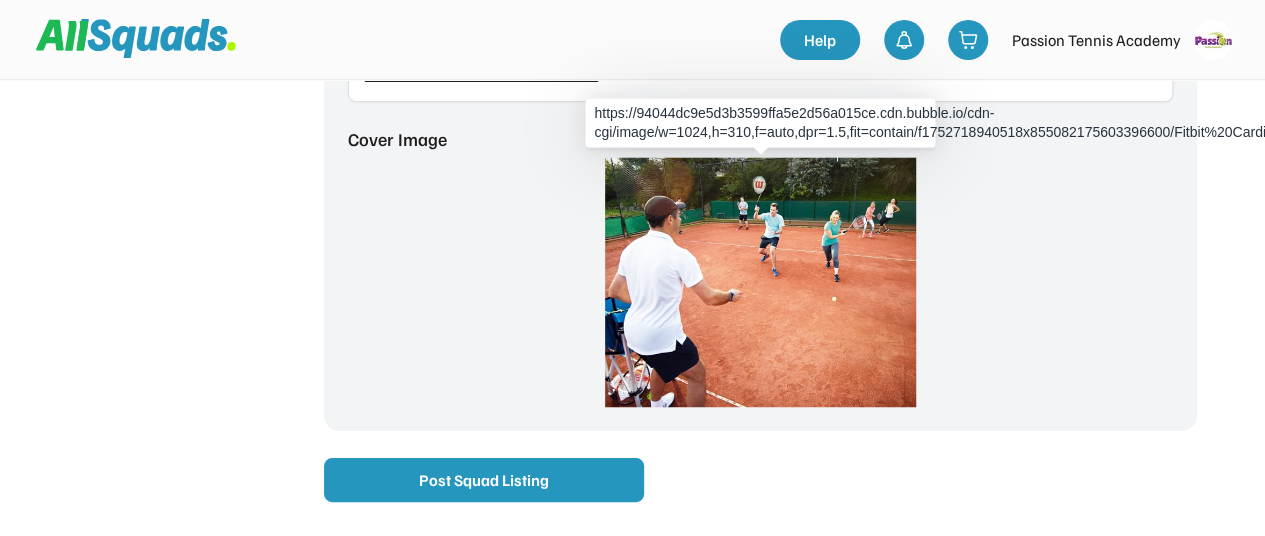 type 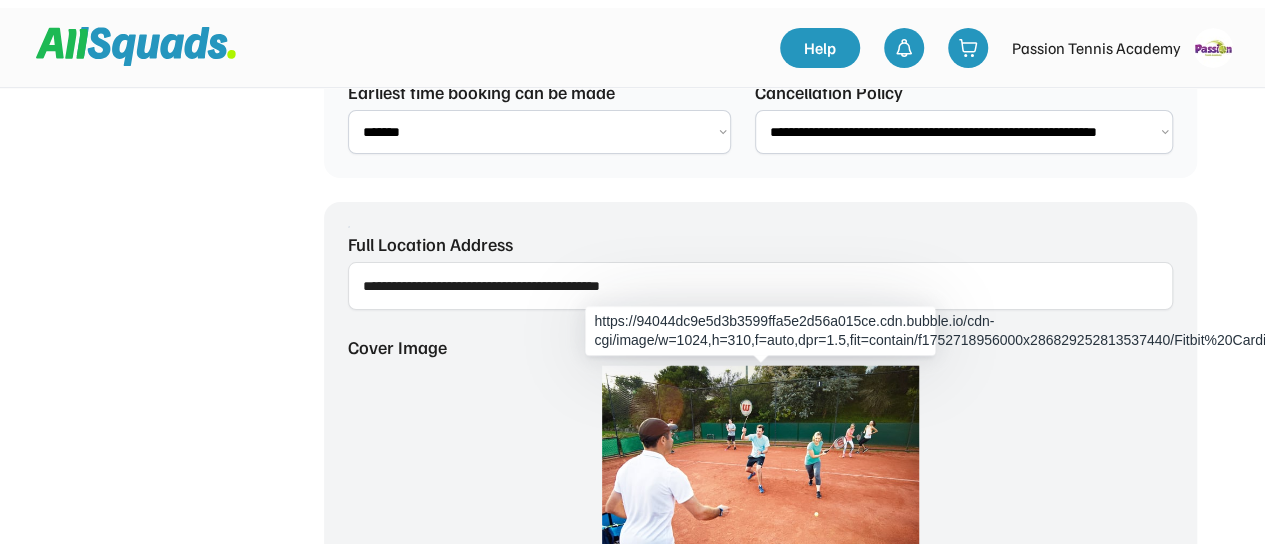 scroll, scrollTop: 1600, scrollLeft: 0, axis: vertical 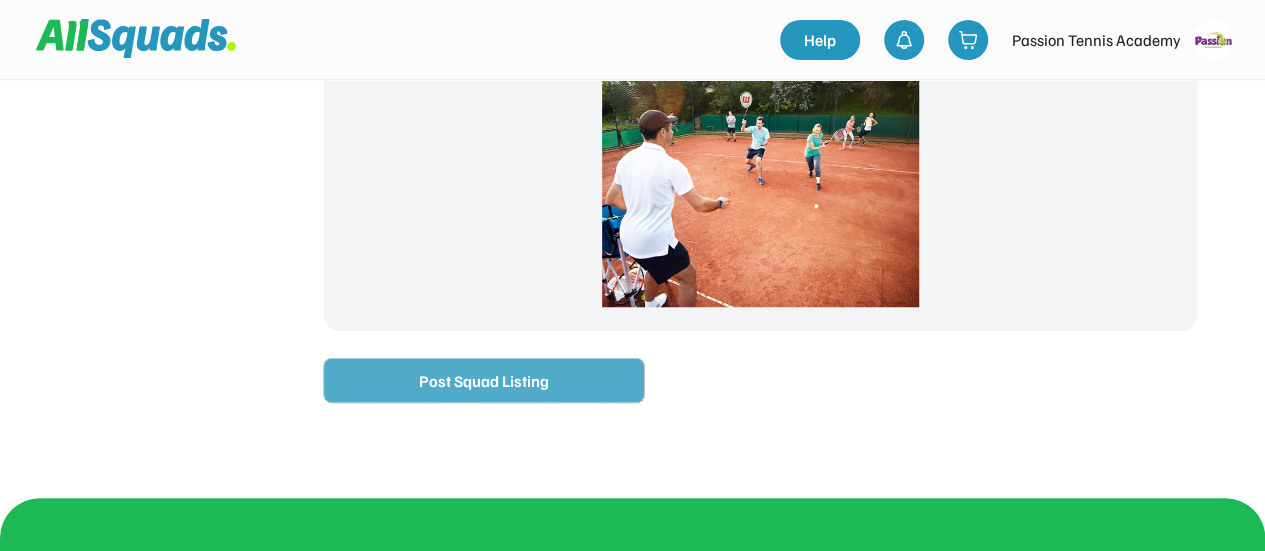 click on "Post Squad Listing" at bounding box center [484, 380] 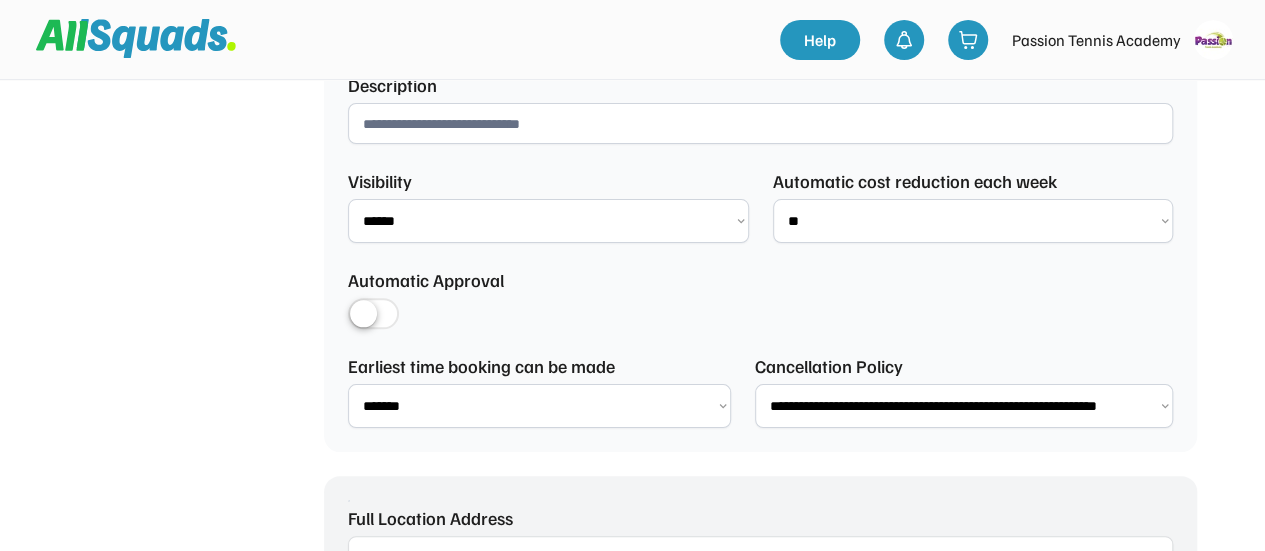 scroll, scrollTop: 1000, scrollLeft: 0, axis: vertical 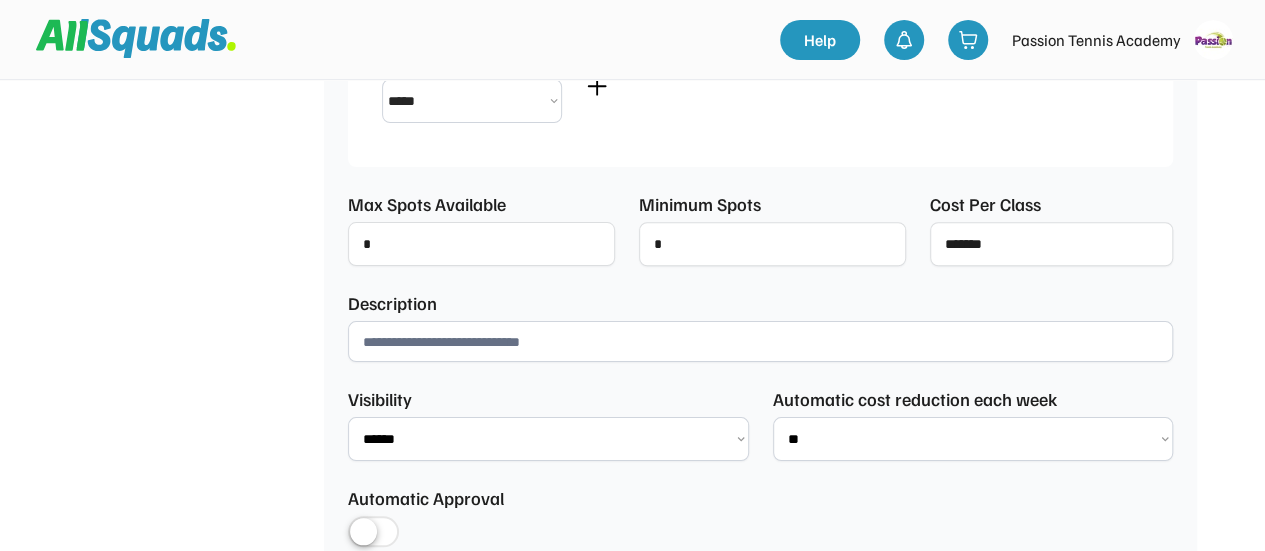 click at bounding box center [760, 341] 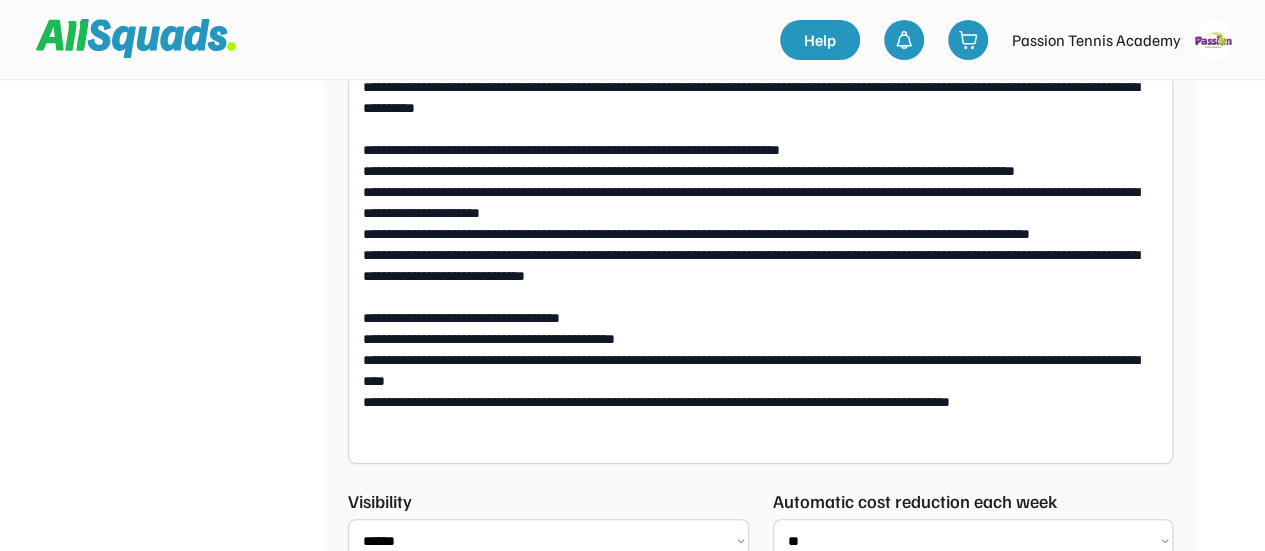 scroll, scrollTop: 1162, scrollLeft: 0, axis: vertical 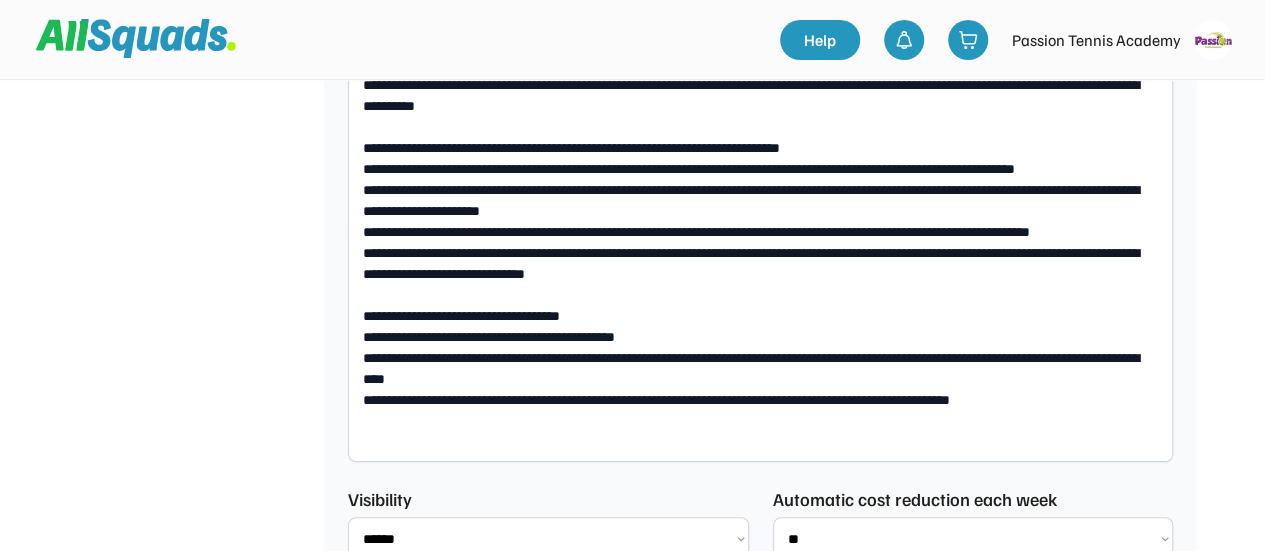 drag, startPoint x: 720, startPoint y: 303, endPoint x: 672, endPoint y: 147, distance: 163.21765 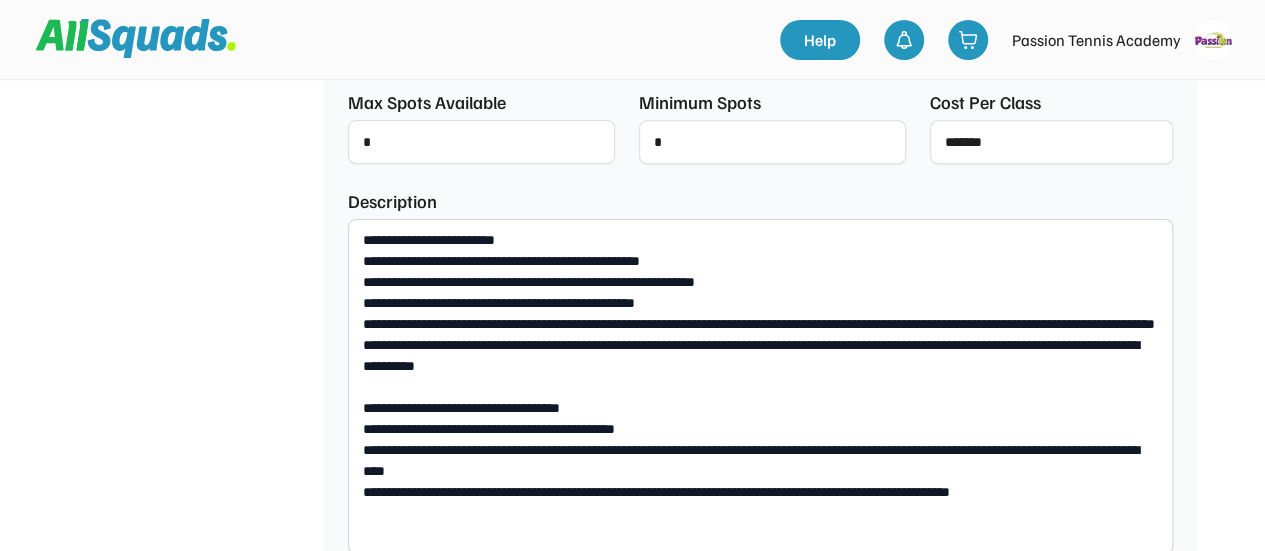scroll, scrollTop: 862, scrollLeft: 0, axis: vertical 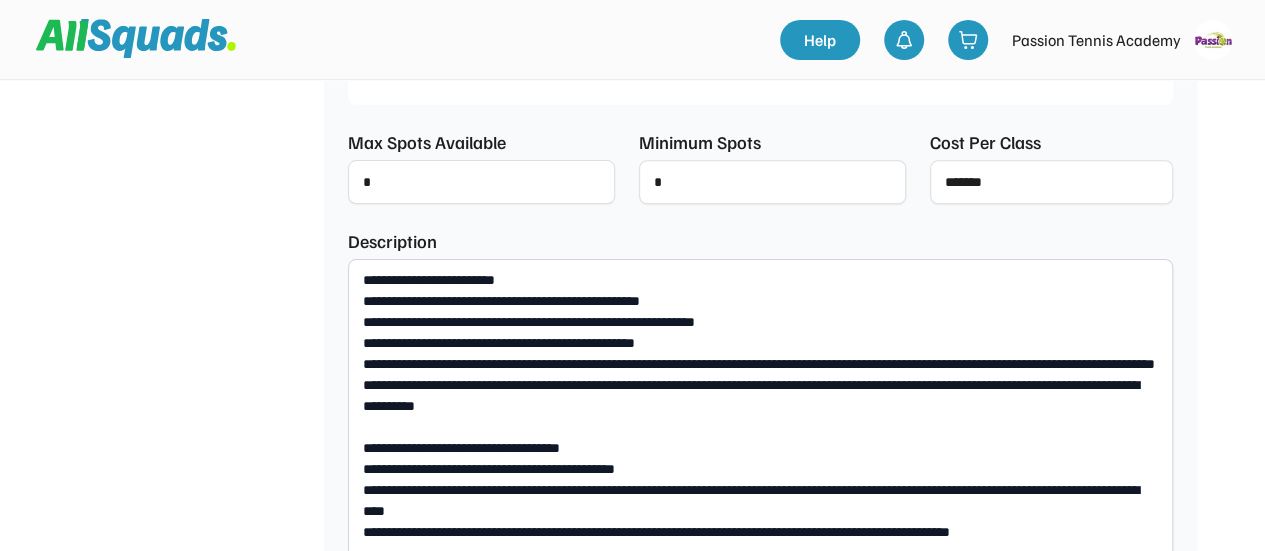 click on "**********" at bounding box center [760, 426] 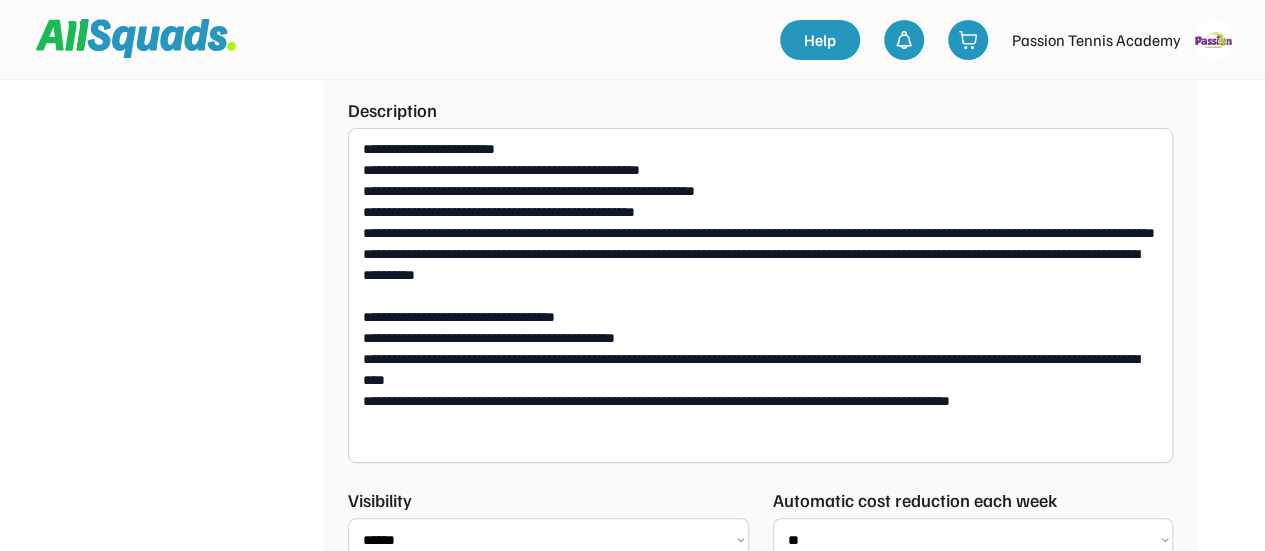 scroll, scrollTop: 962, scrollLeft: 0, axis: vertical 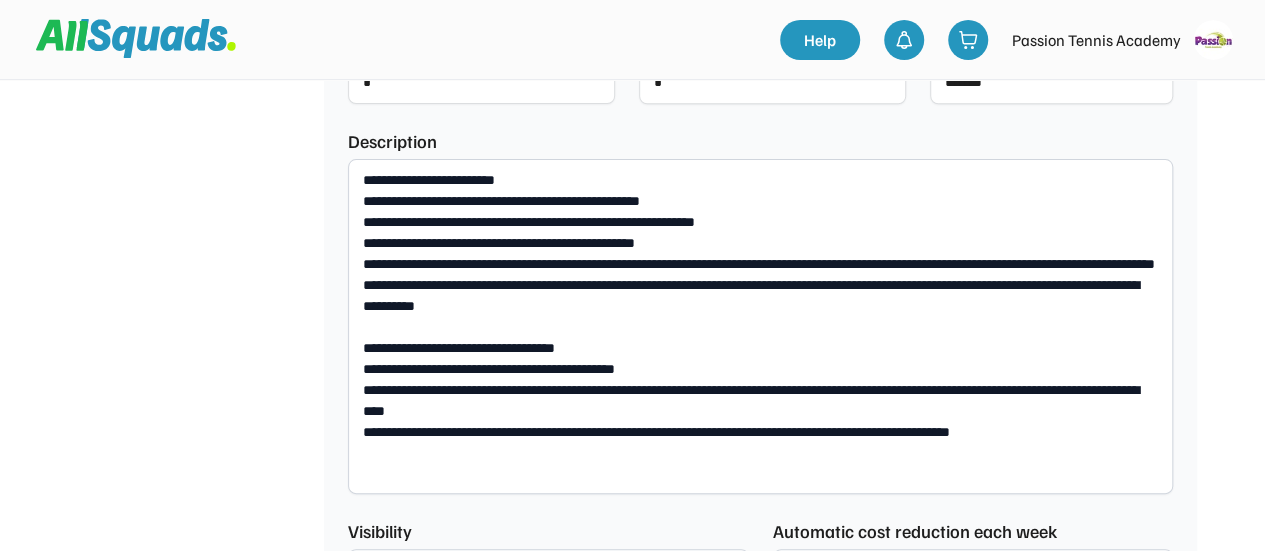 click on "**********" at bounding box center [760, 326] 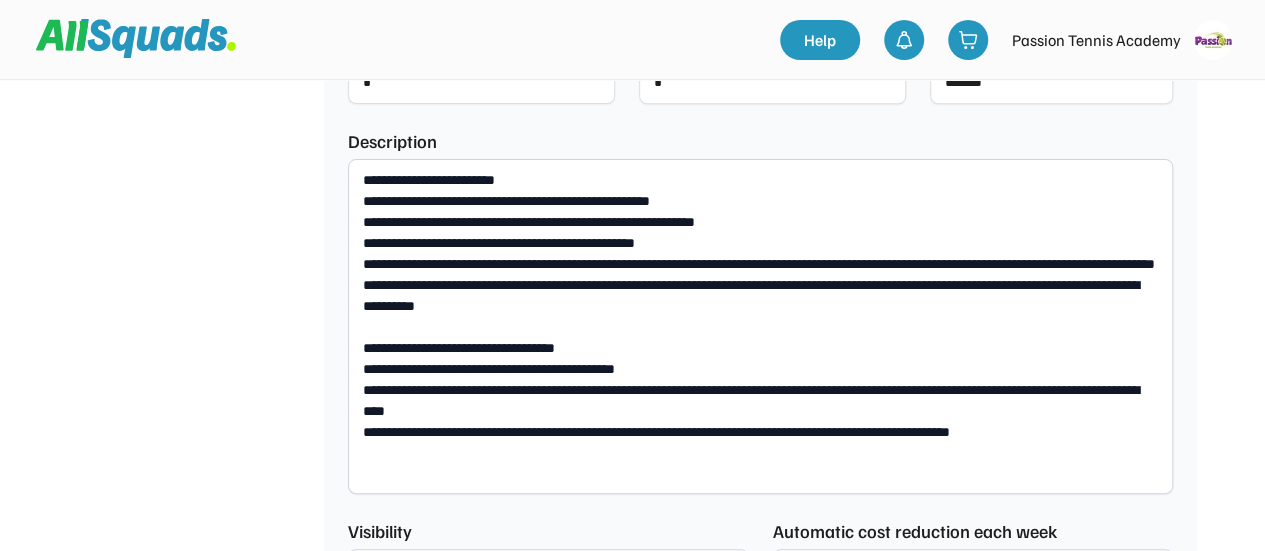 click on "**********" at bounding box center (760, 326) 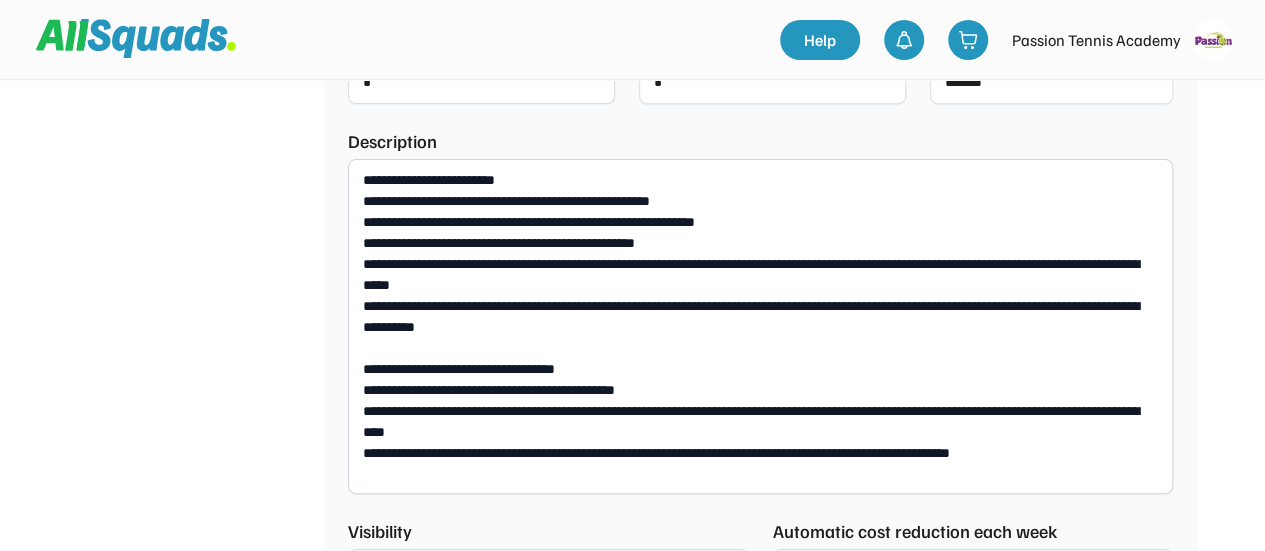 click on "**********" at bounding box center [760, 326] 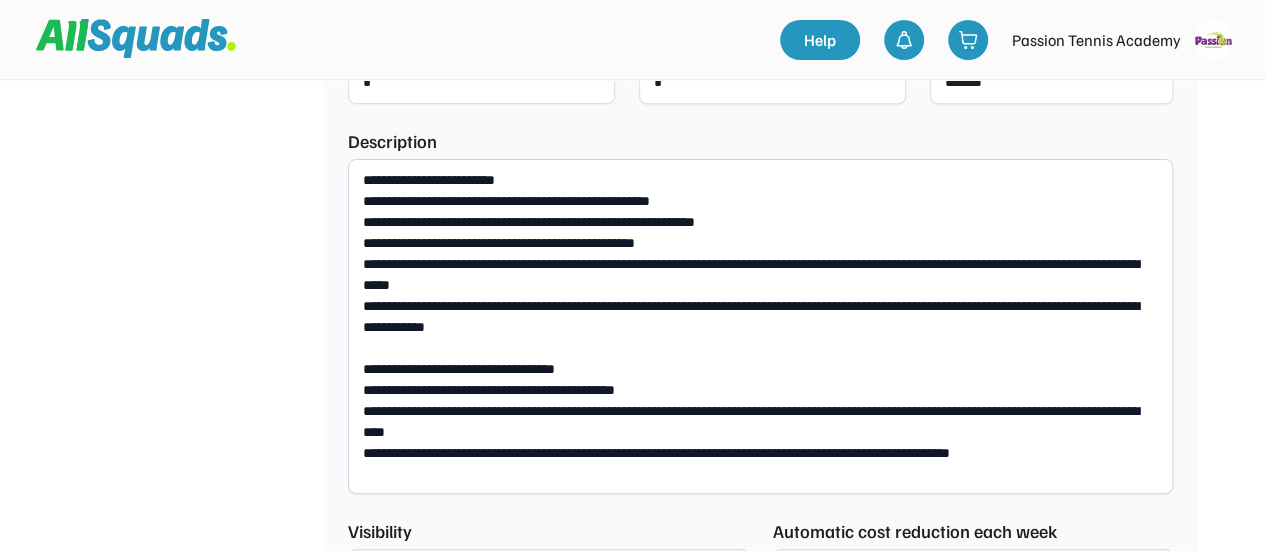 click on "**********" at bounding box center [760, 326] 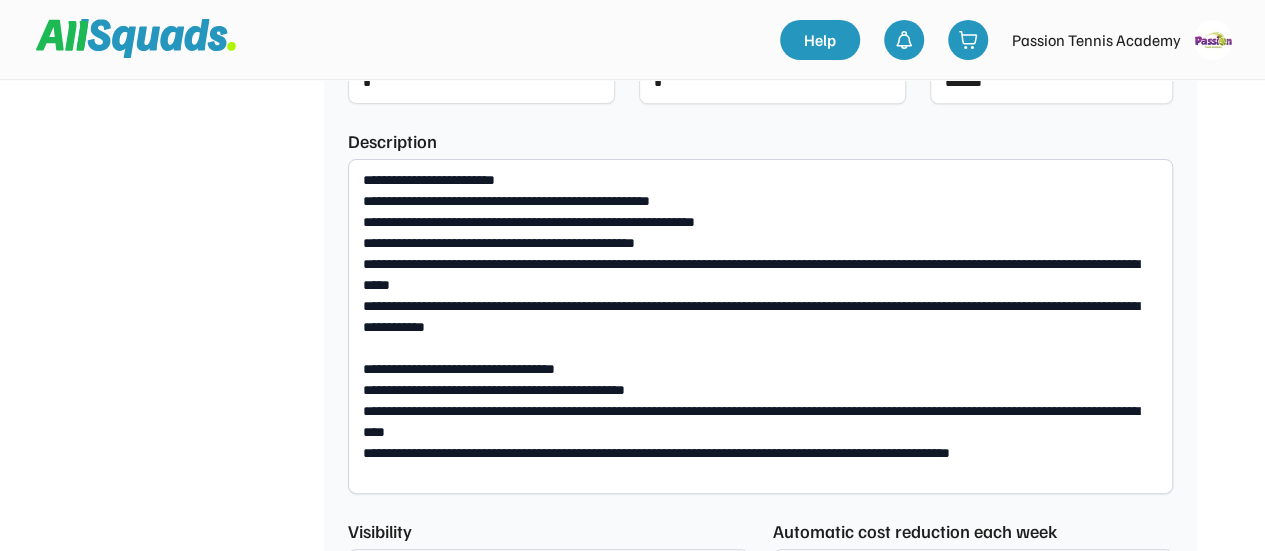 click on "**********" at bounding box center [760, 326] 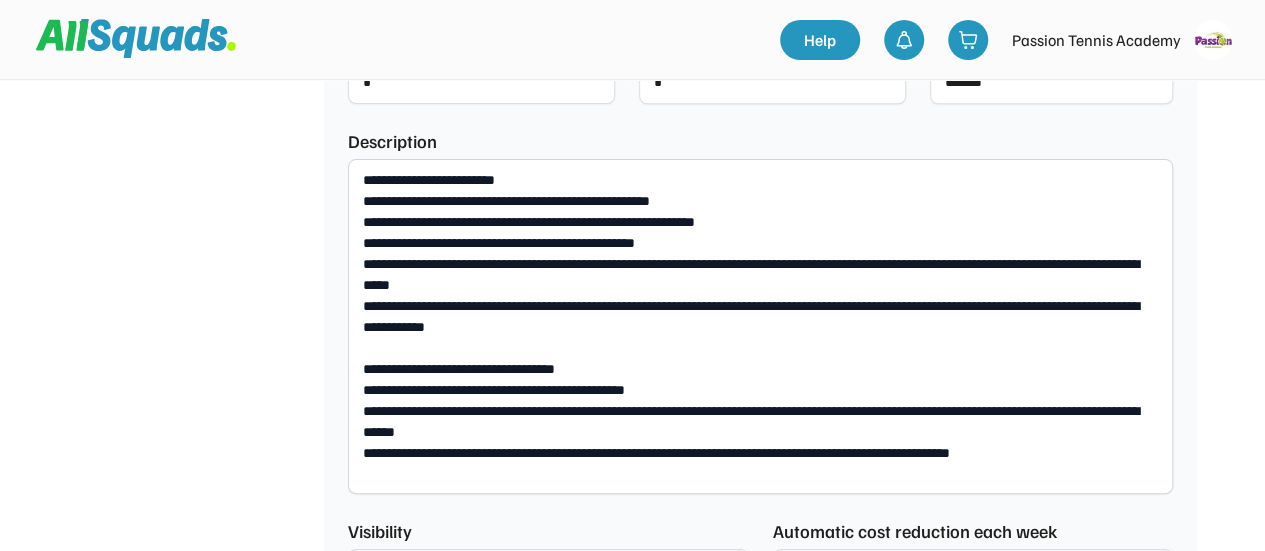 click on "**********" at bounding box center [760, 326] 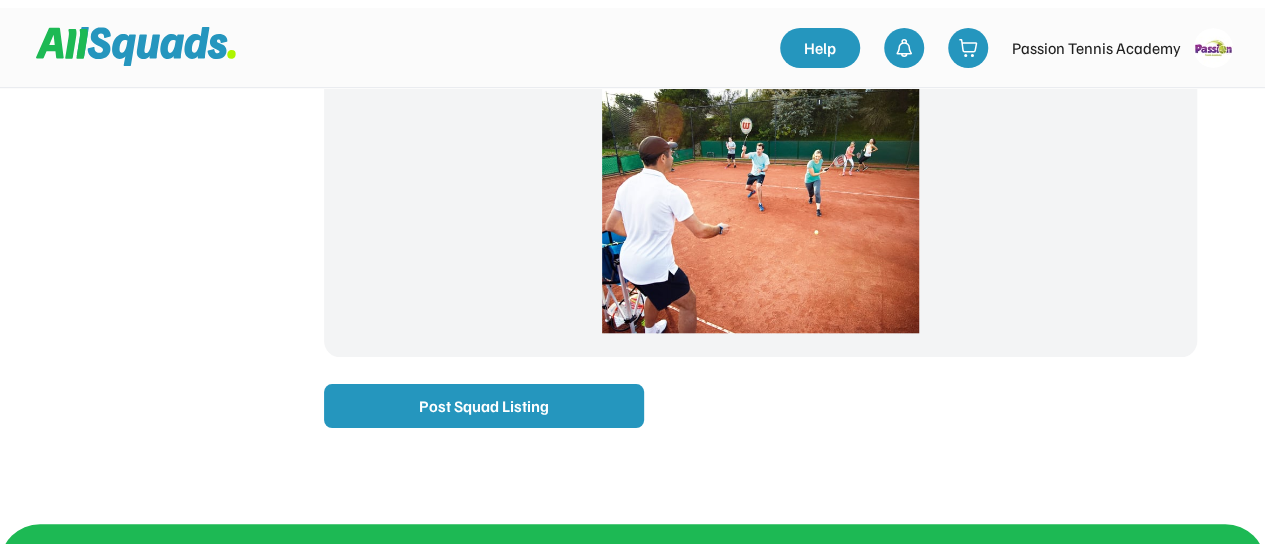 scroll, scrollTop: 2000, scrollLeft: 0, axis: vertical 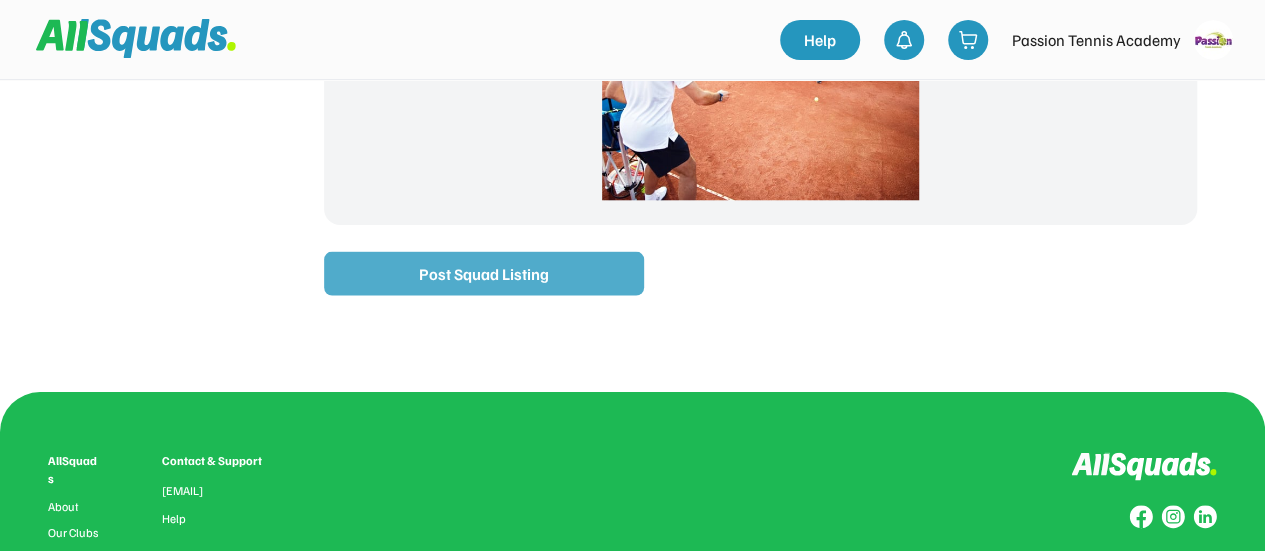 type on "**********" 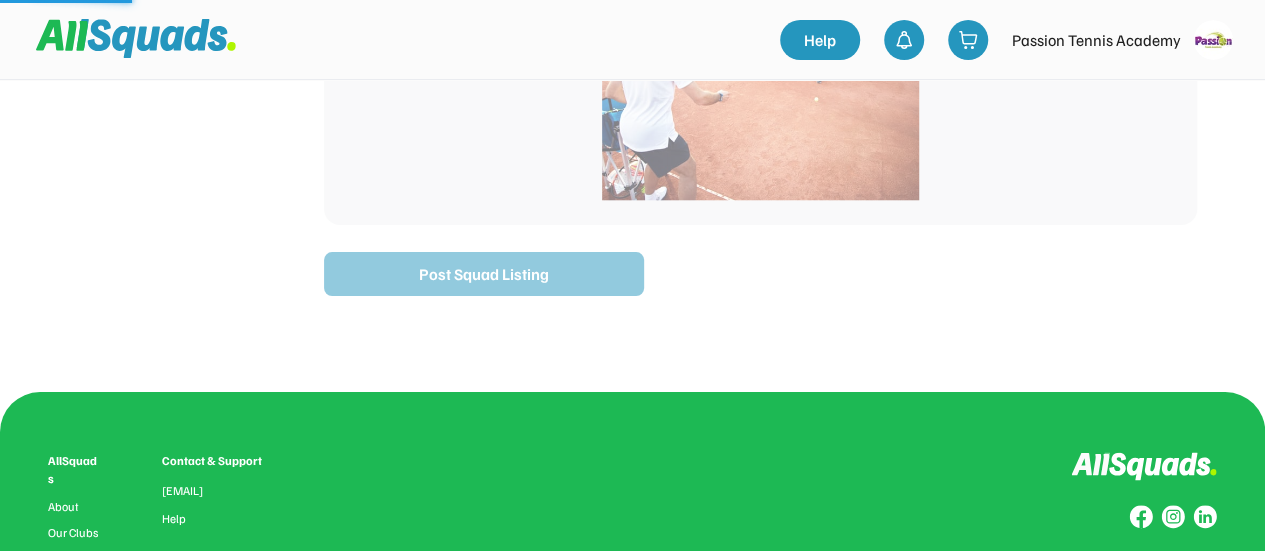 type 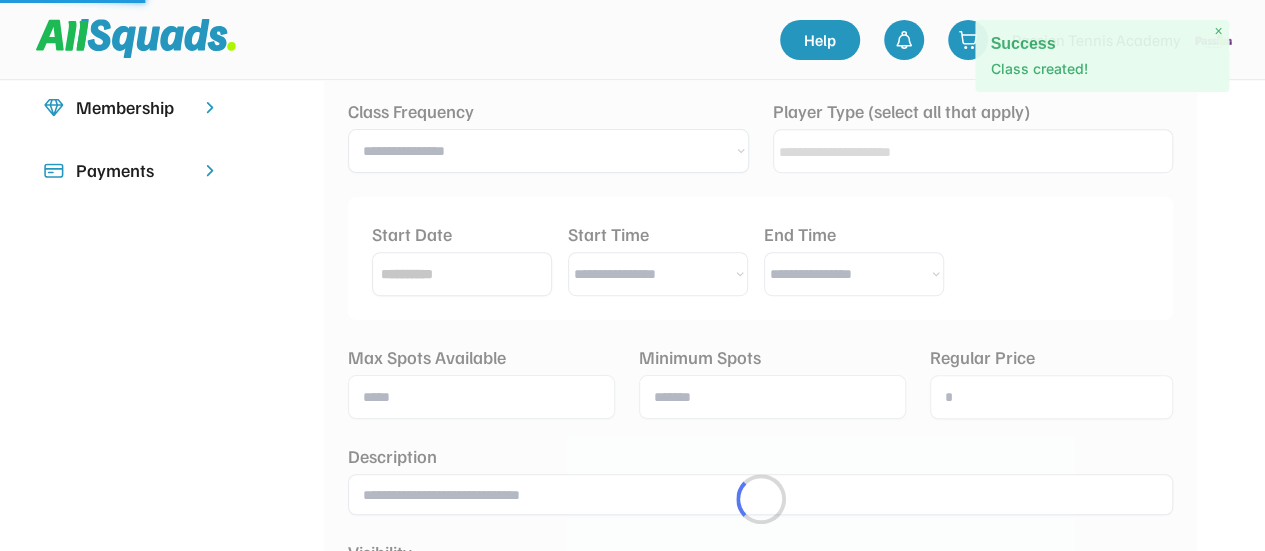 scroll, scrollTop: 196, scrollLeft: 0, axis: vertical 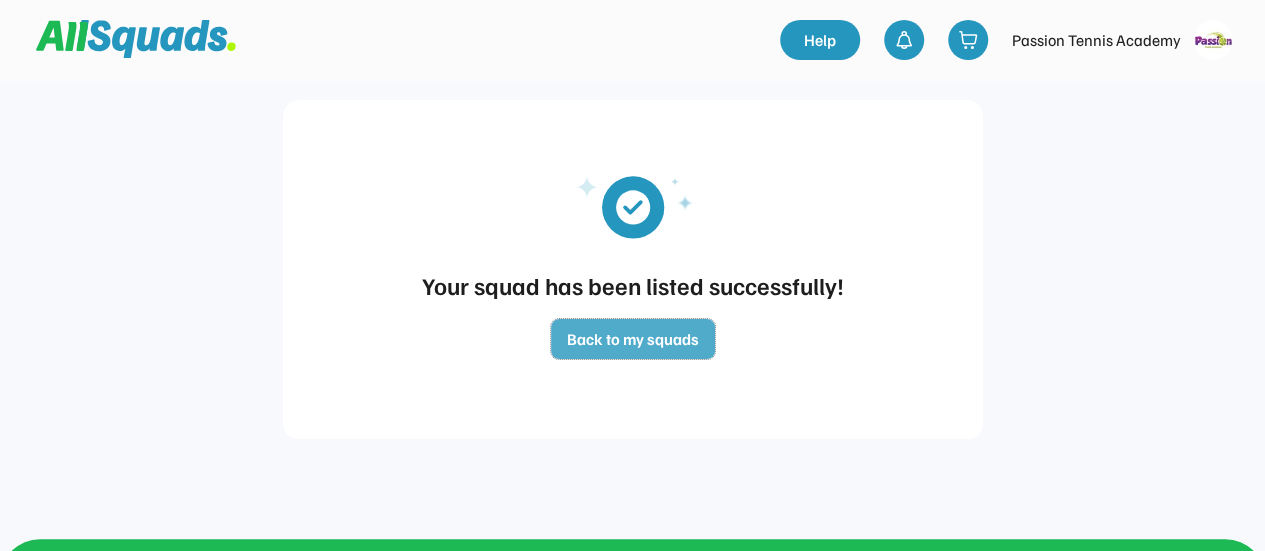 click on "Back to my squads" at bounding box center [633, 339] 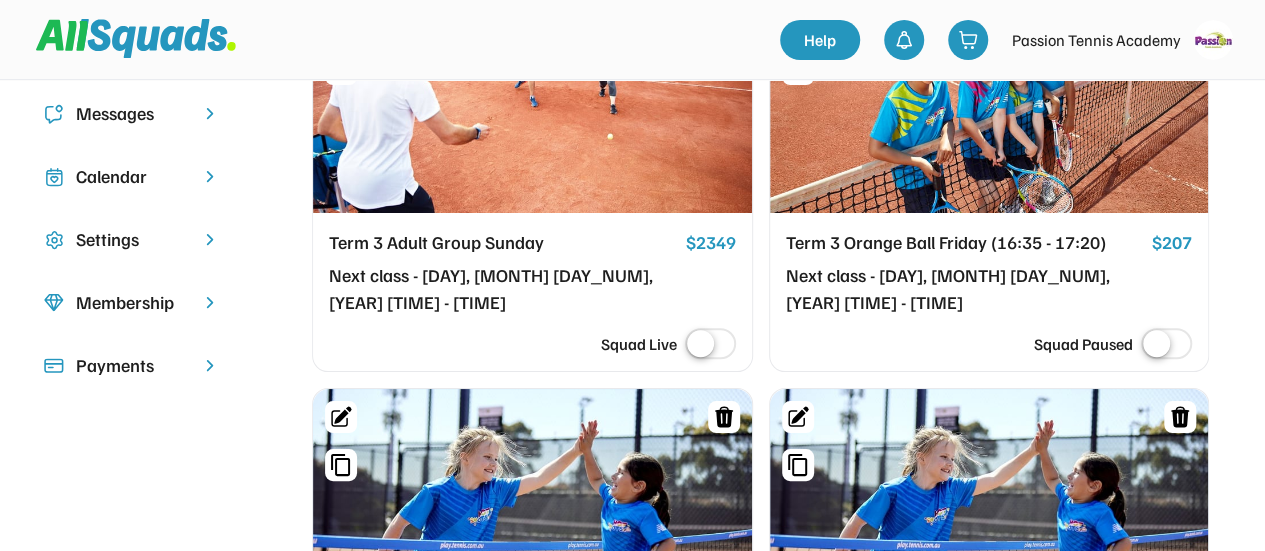scroll, scrollTop: 296, scrollLeft: 0, axis: vertical 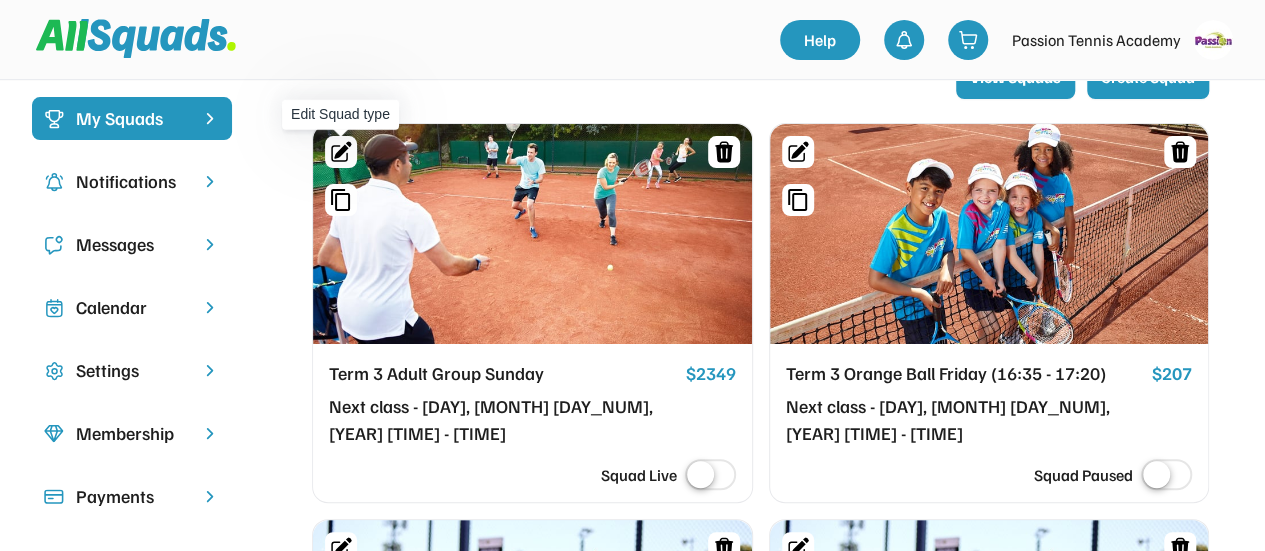 click 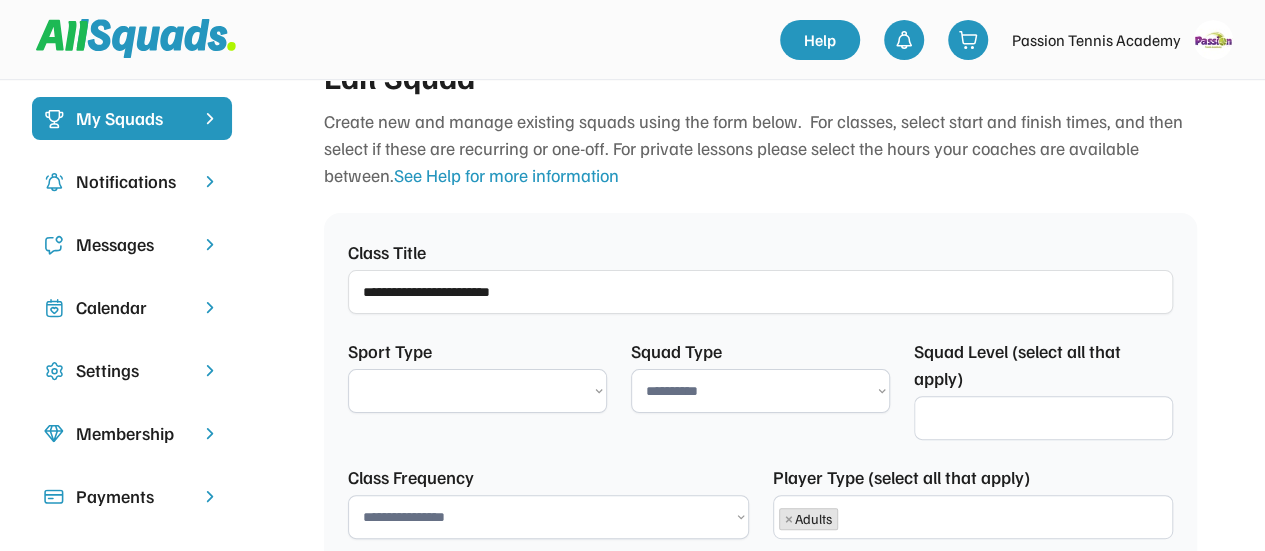 scroll, scrollTop: 104, scrollLeft: 0, axis: vertical 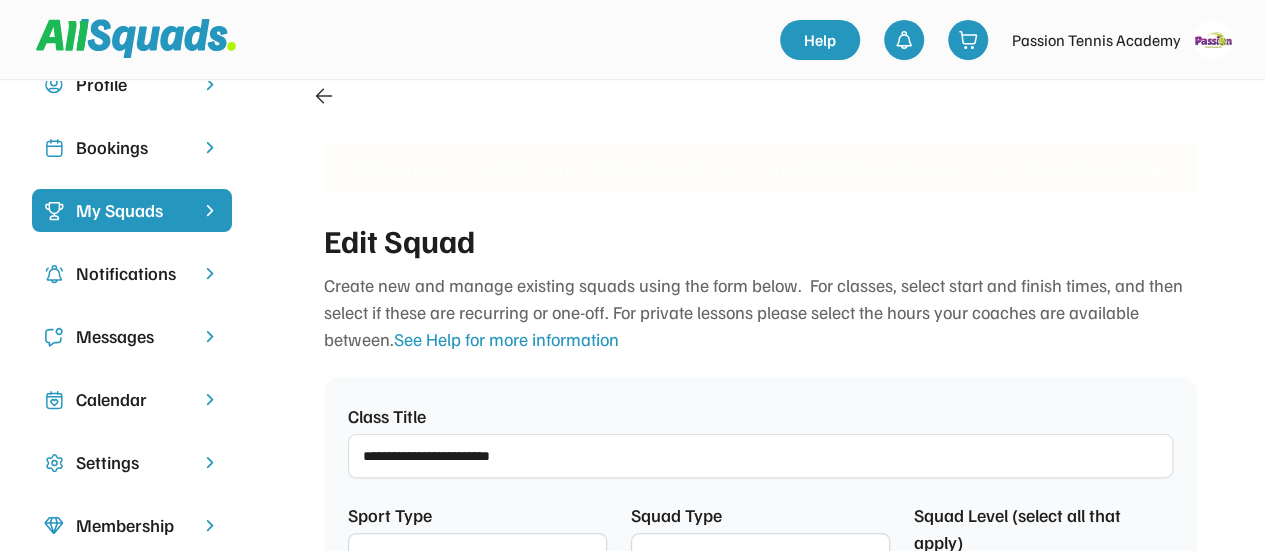 select 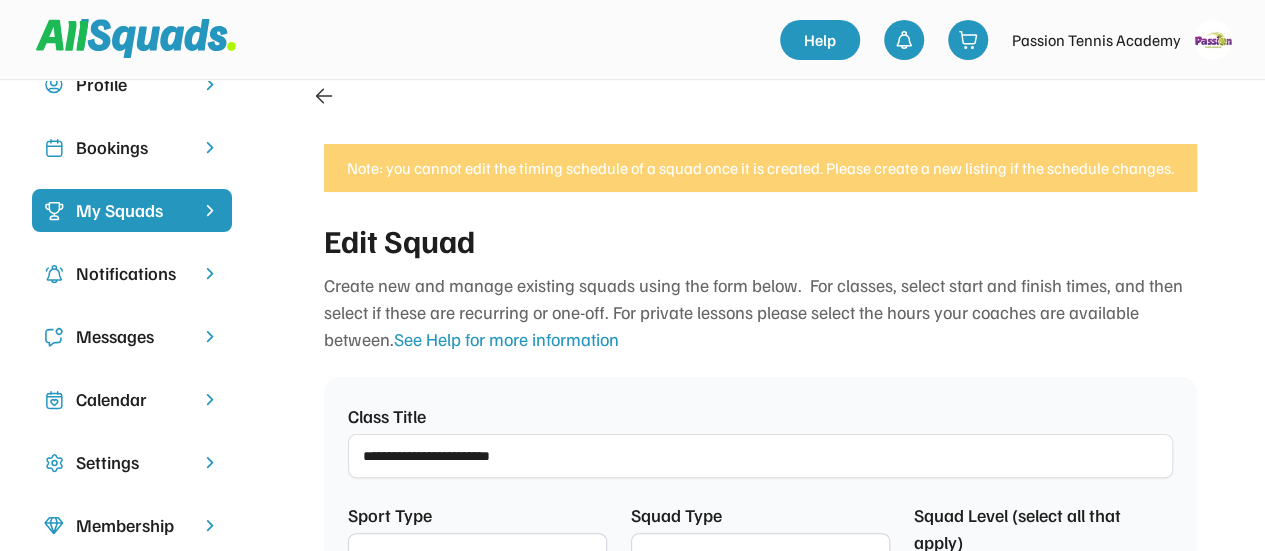 select on "**********" 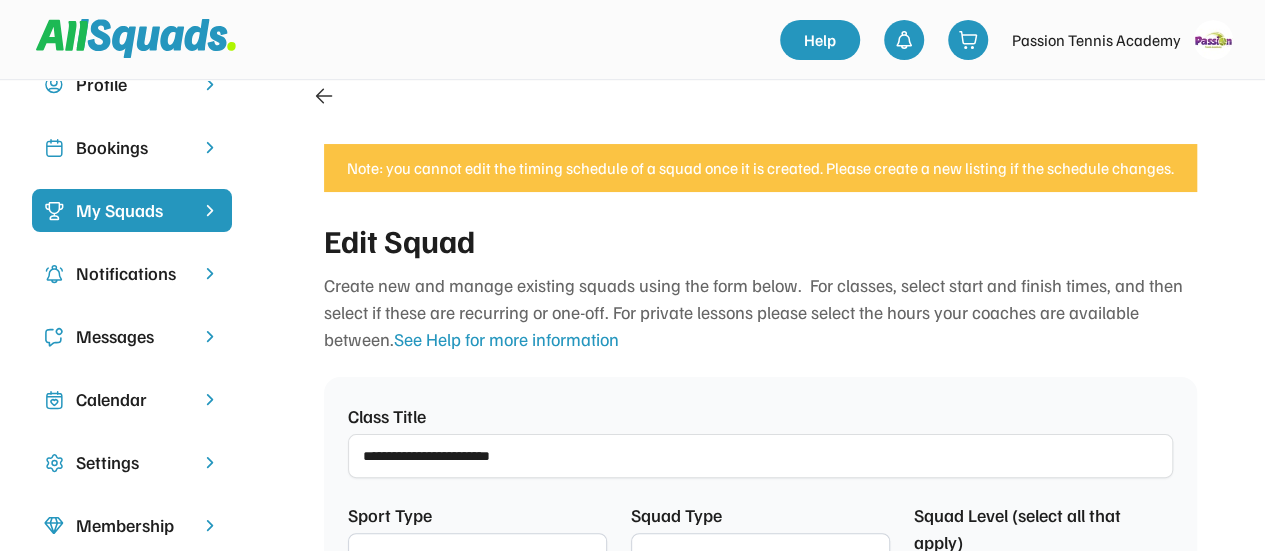 select on "**********" 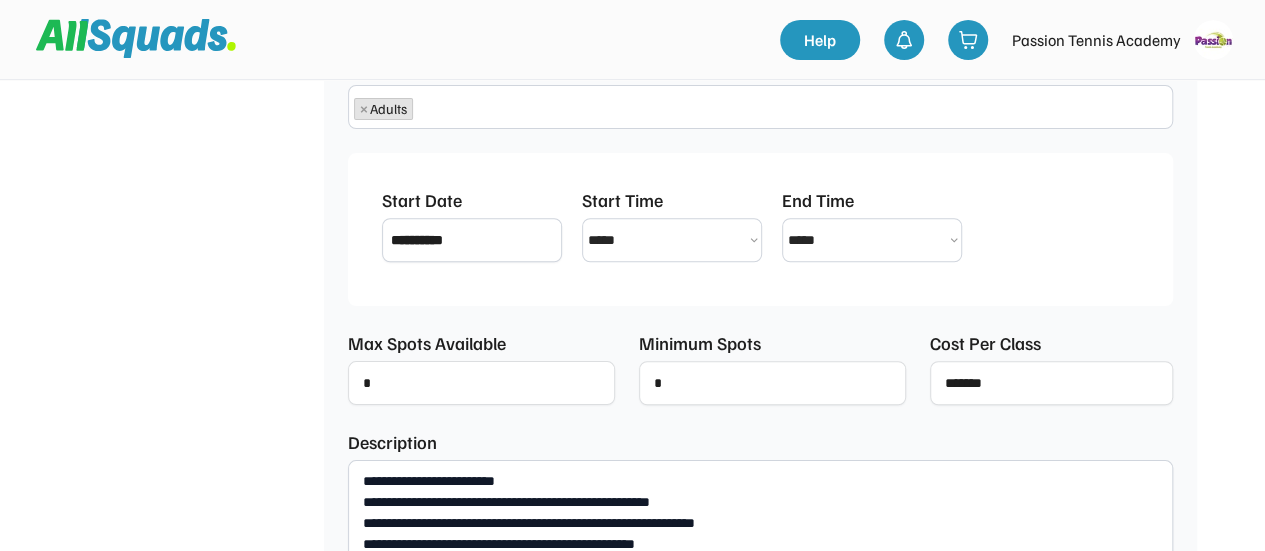 scroll, scrollTop: 804, scrollLeft: 0, axis: vertical 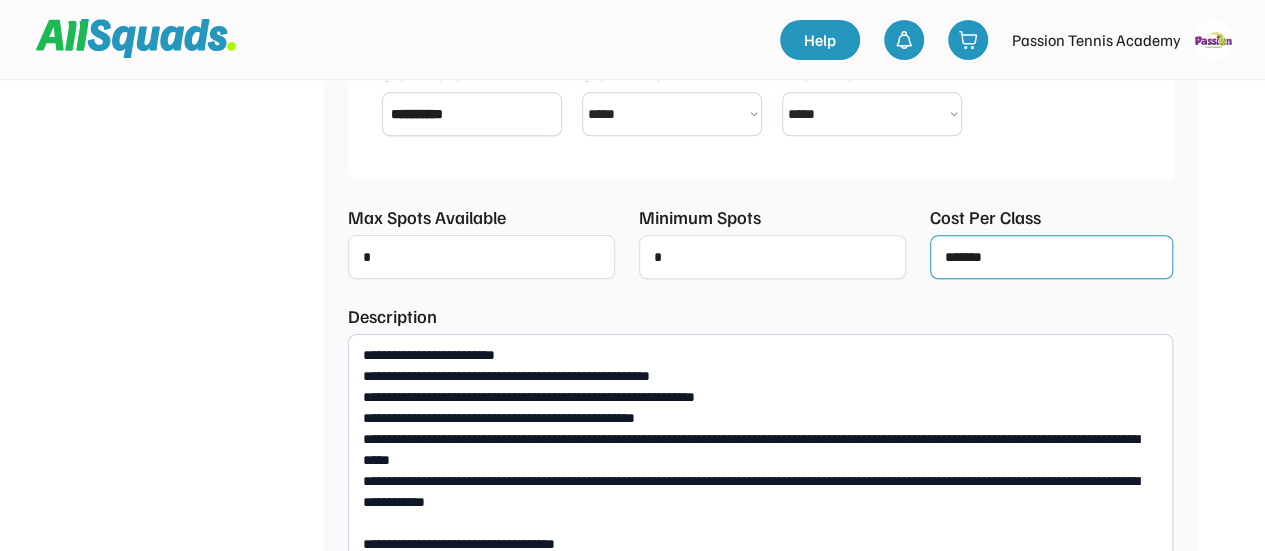 drag, startPoint x: 1011, startPoint y: 258, endPoint x: 981, endPoint y: 258, distance: 30 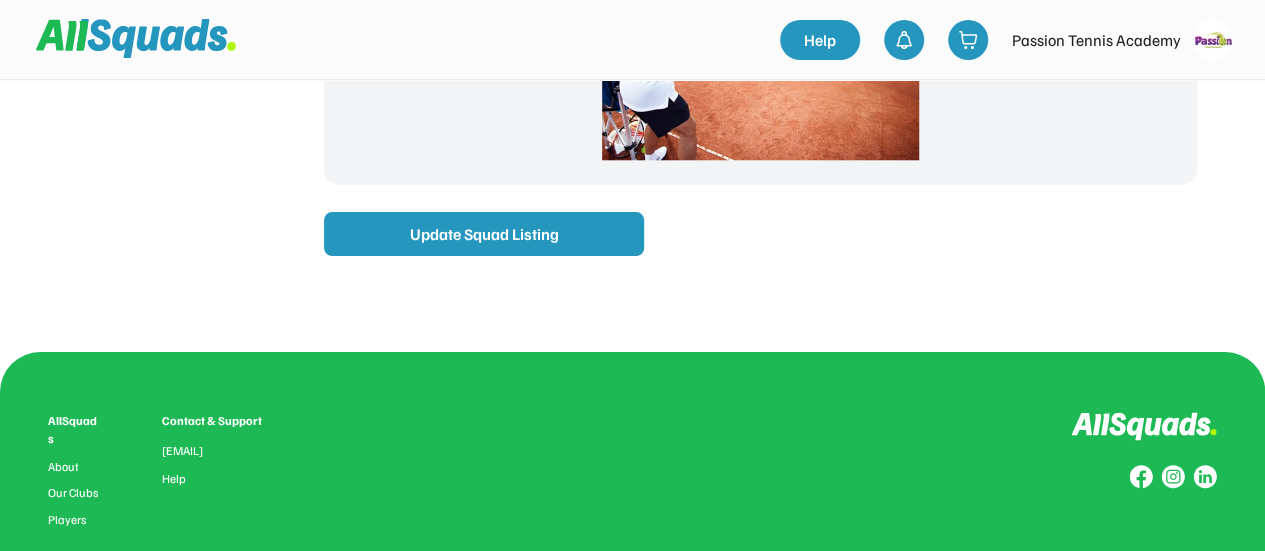 scroll, scrollTop: 2032, scrollLeft: 0, axis: vertical 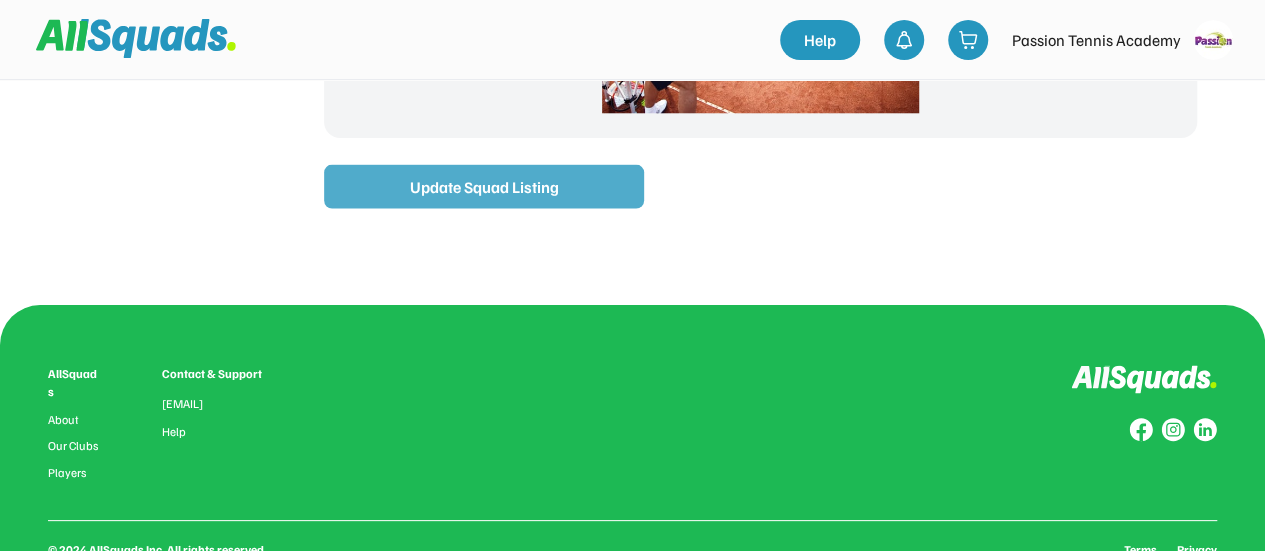type on "******" 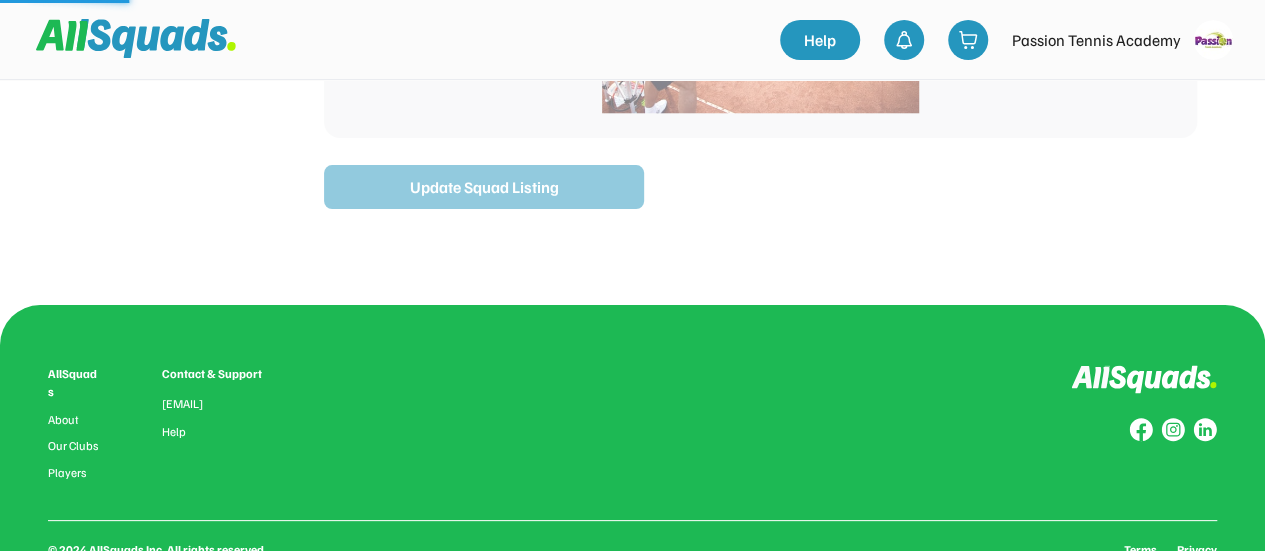 type on "**********" 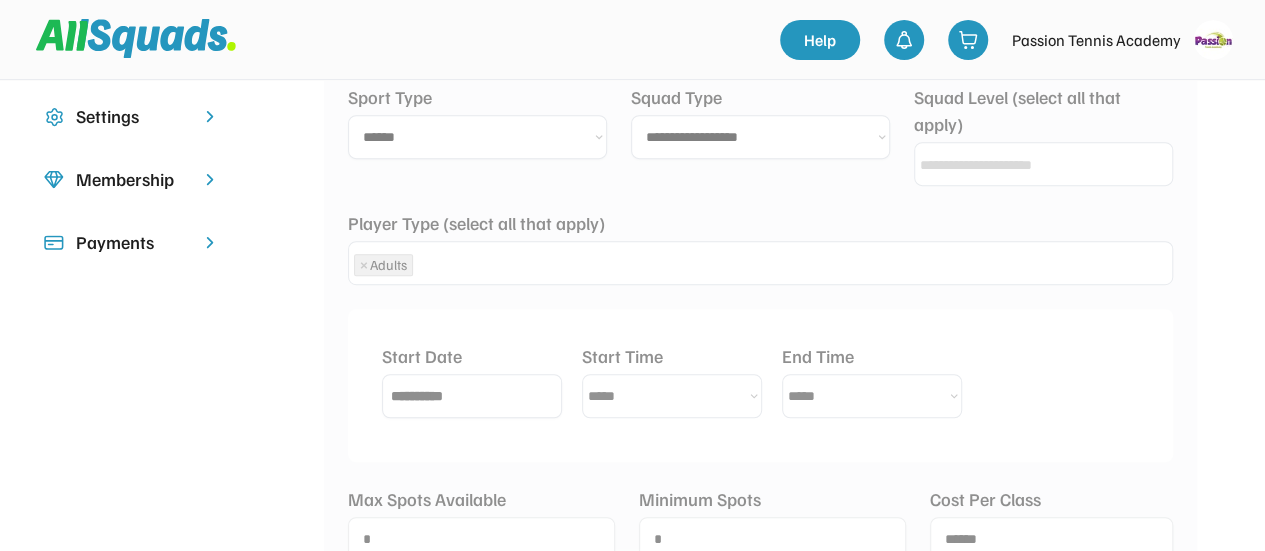 scroll, scrollTop: 236, scrollLeft: 0, axis: vertical 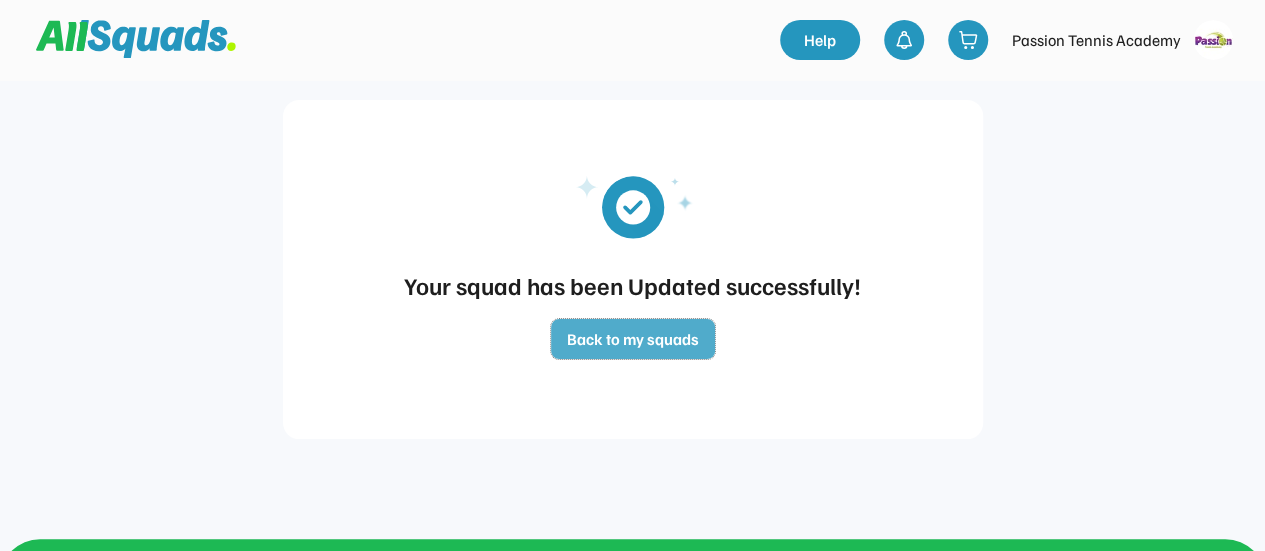 click on "Back to my squads" at bounding box center (633, 339) 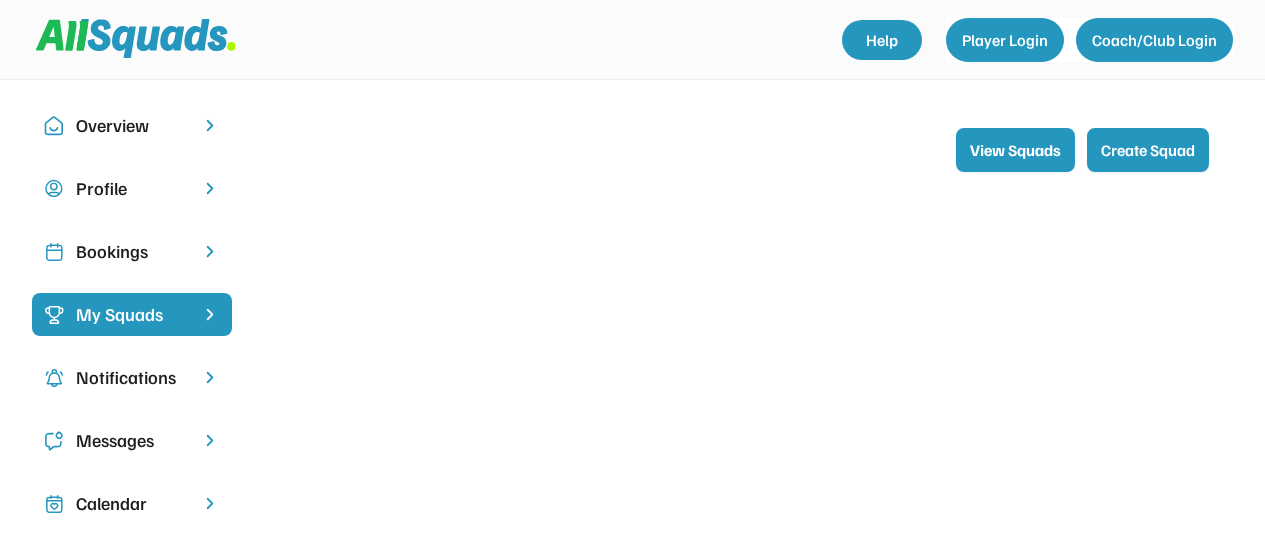 scroll, scrollTop: 236, scrollLeft: 0, axis: vertical 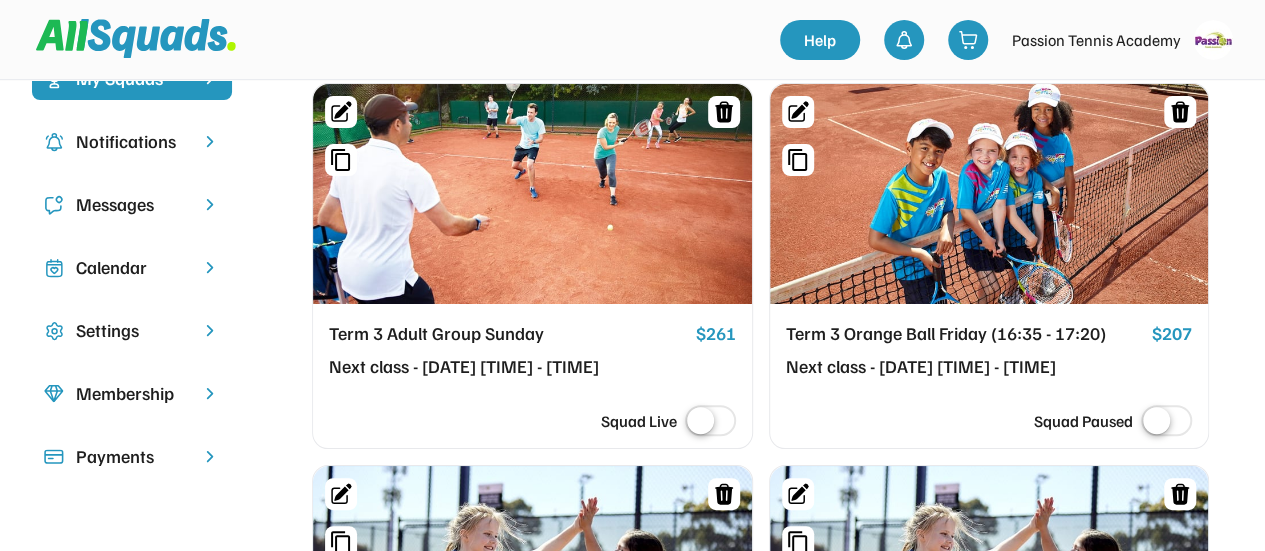 click on "Term 3 Orange Ball Friday (16:35 - 17:20)" at bounding box center [965, 334] 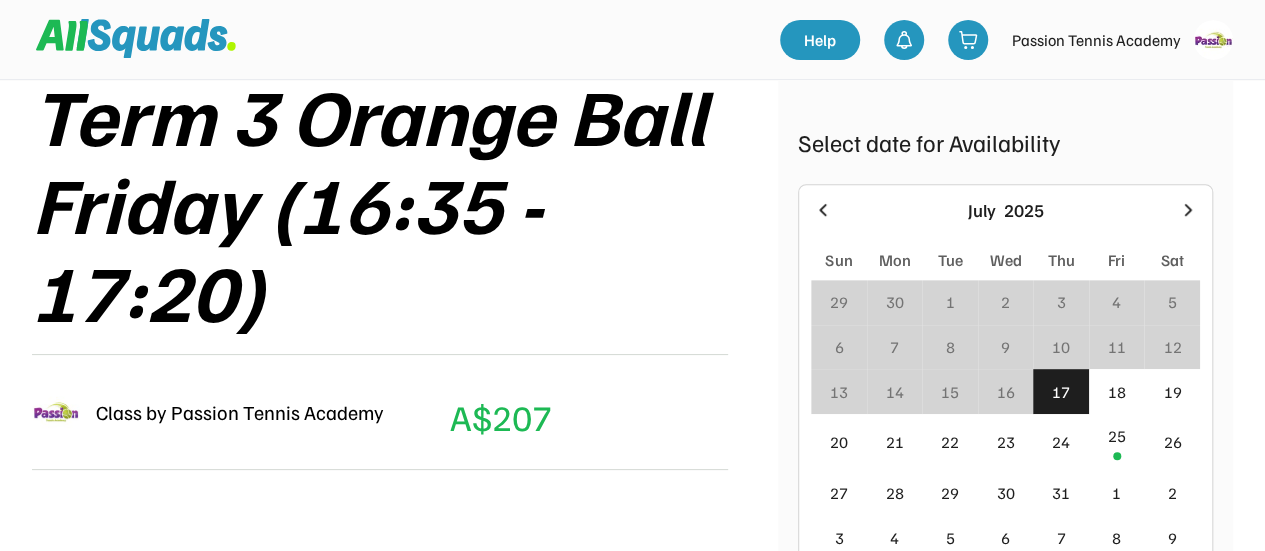 scroll, scrollTop: 200, scrollLeft: 0, axis: vertical 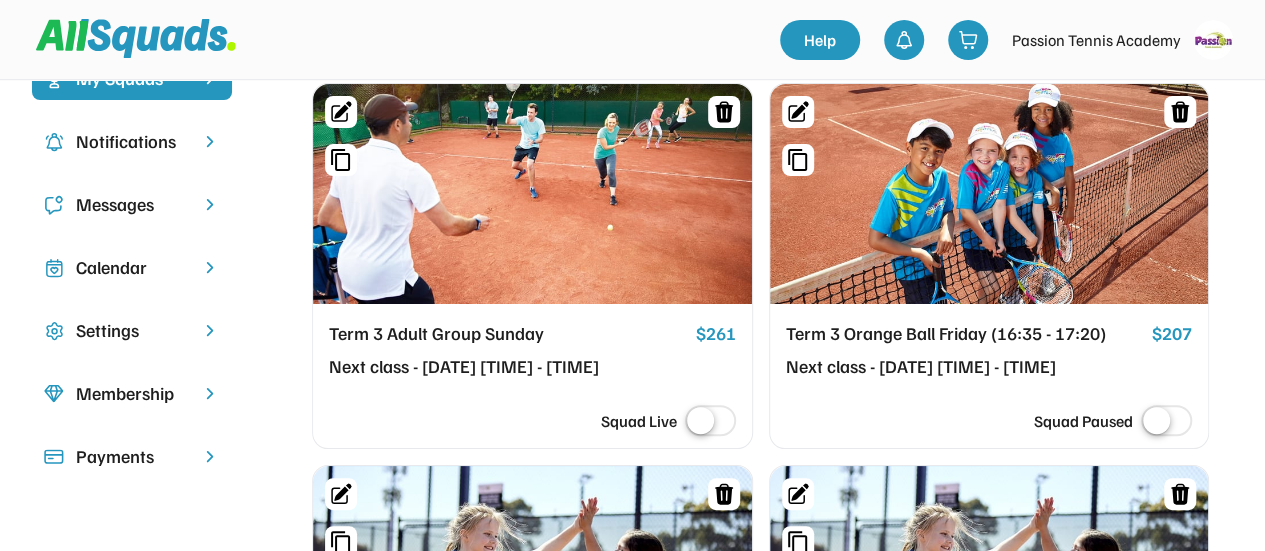 drag, startPoint x: 534, startPoint y: 215, endPoint x: 522, endPoint y: 216, distance: 12.0415945 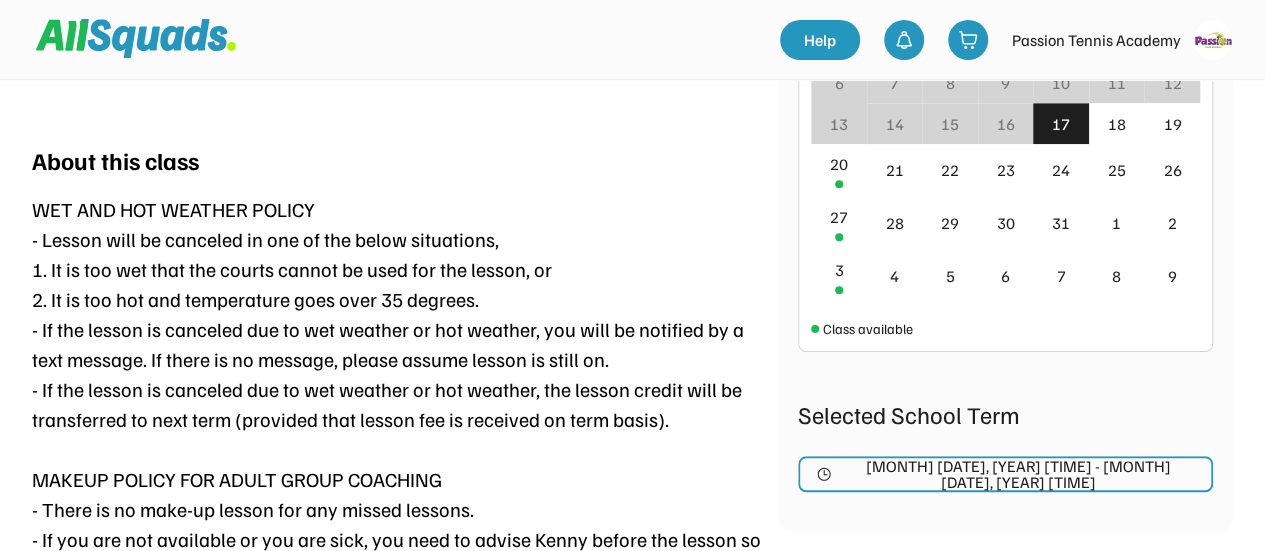 scroll, scrollTop: 600, scrollLeft: 0, axis: vertical 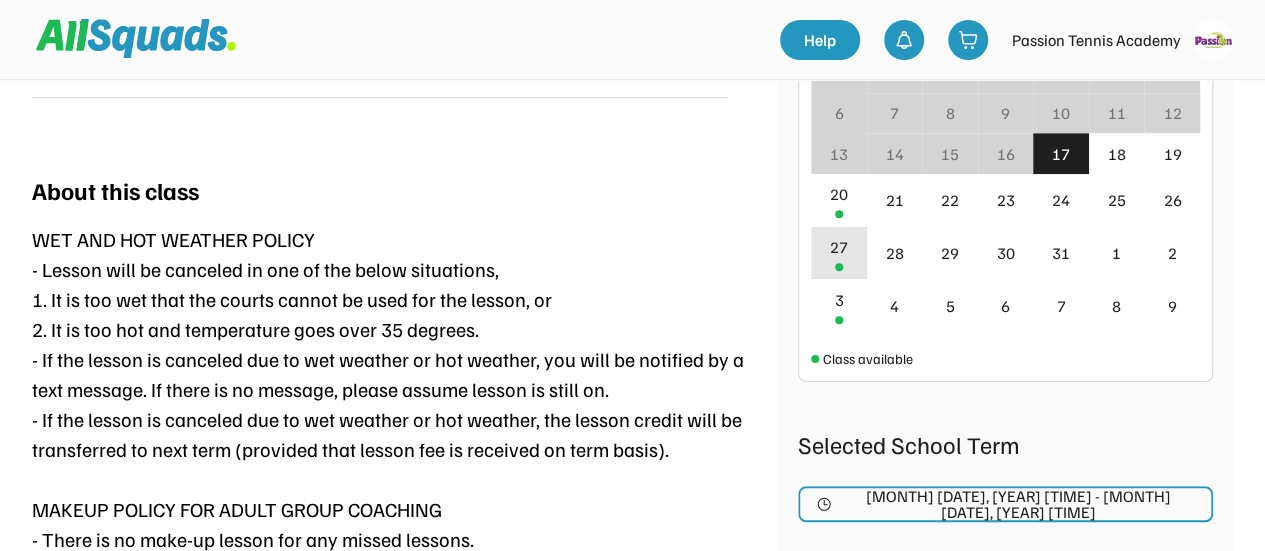click on "27" at bounding box center (839, 253) 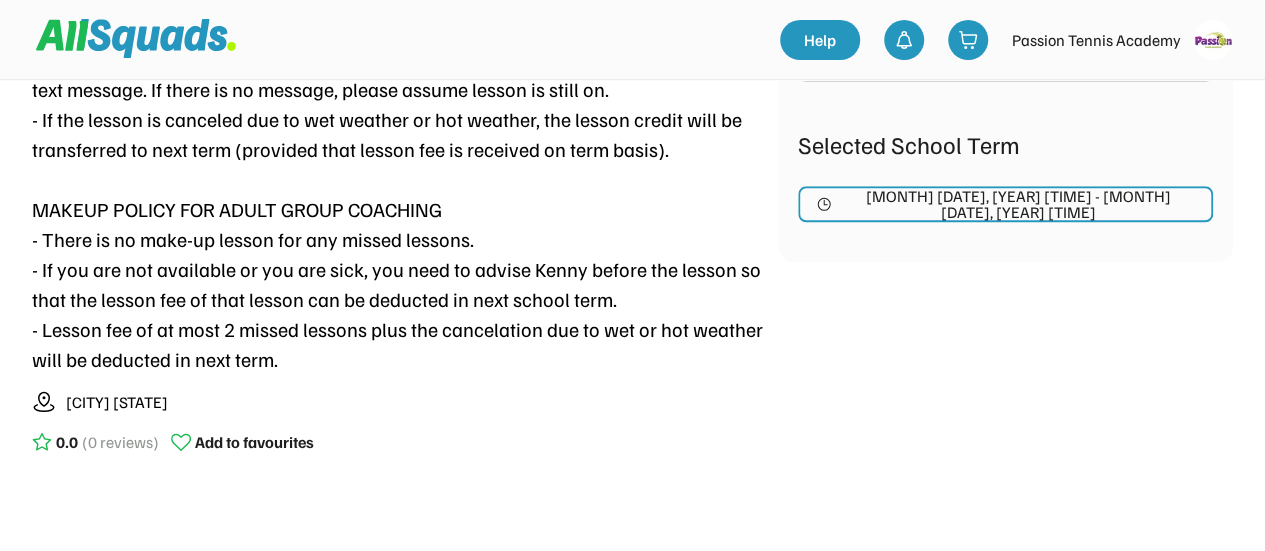 scroll, scrollTop: 700, scrollLeft: 0, axis: vertical 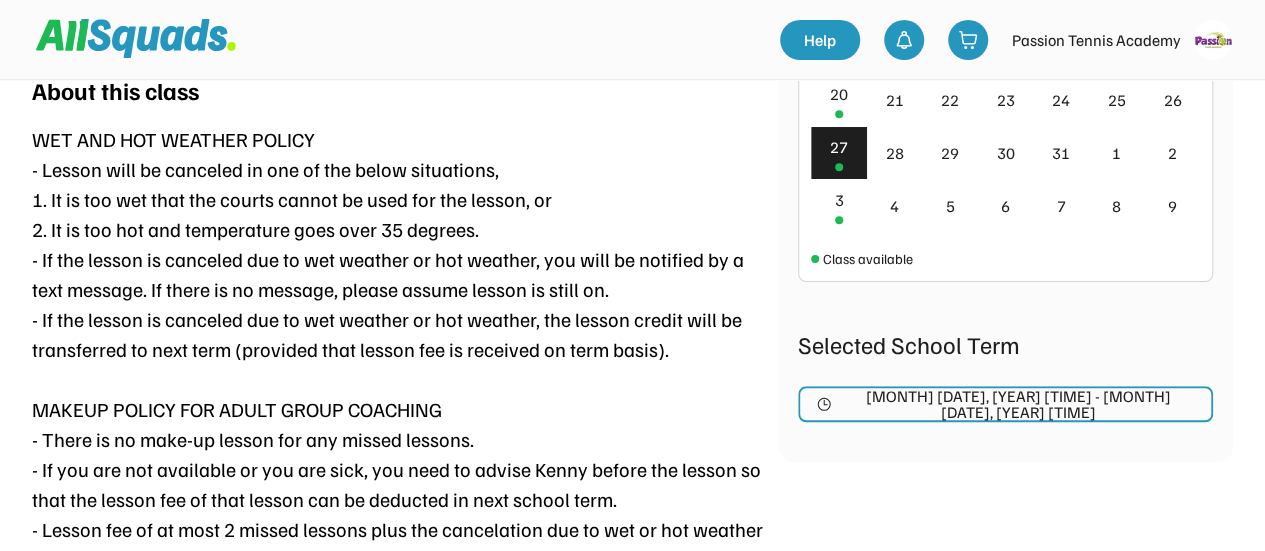 click on "27" at bounding box center [839, 147] 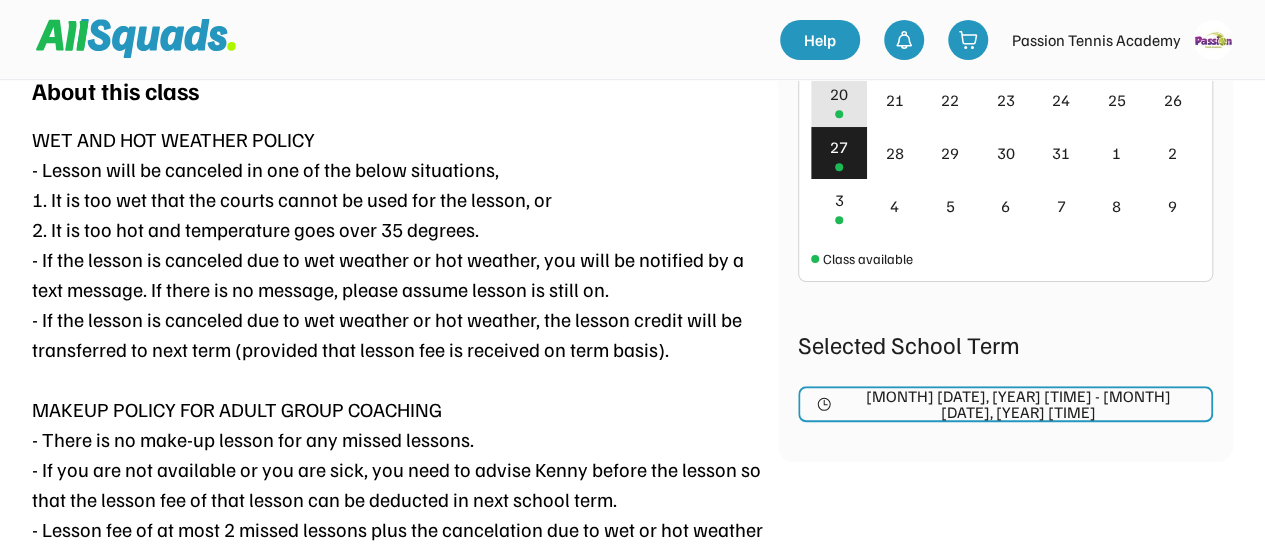 click on "20" at bounding box center [839, 94] 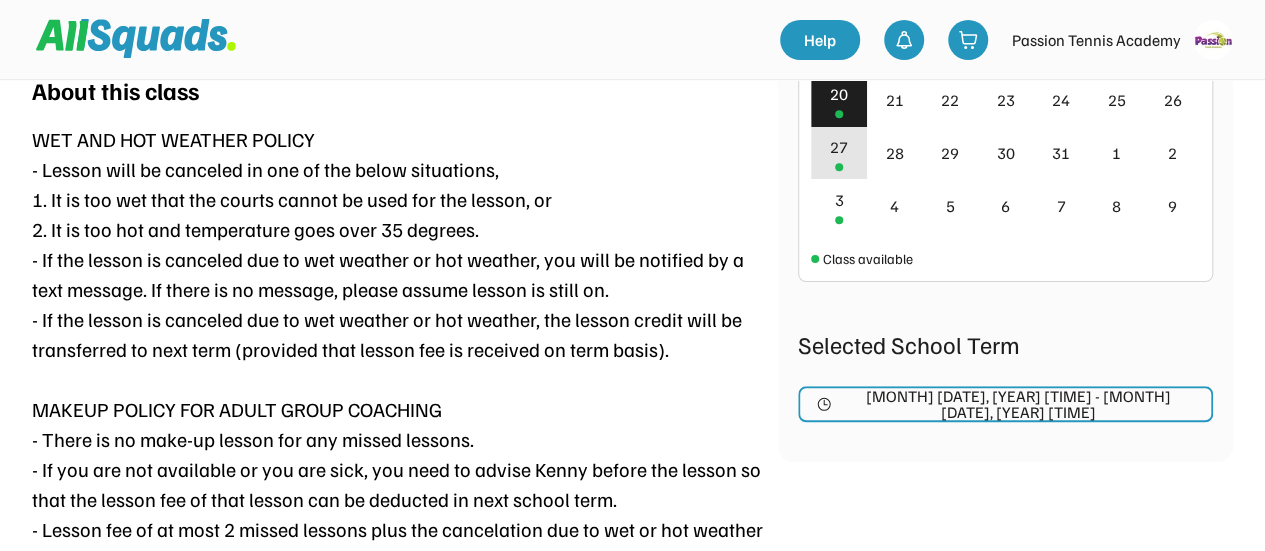 click on "27" at bounding box center (839, 153) 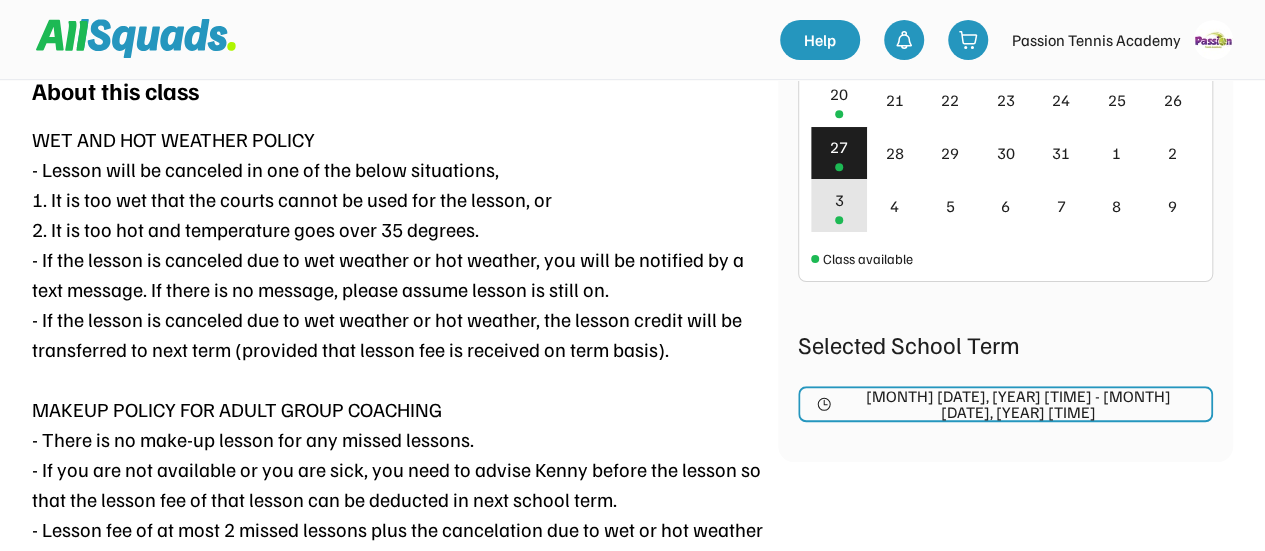 click on "3" at bounding box center (838, 200) 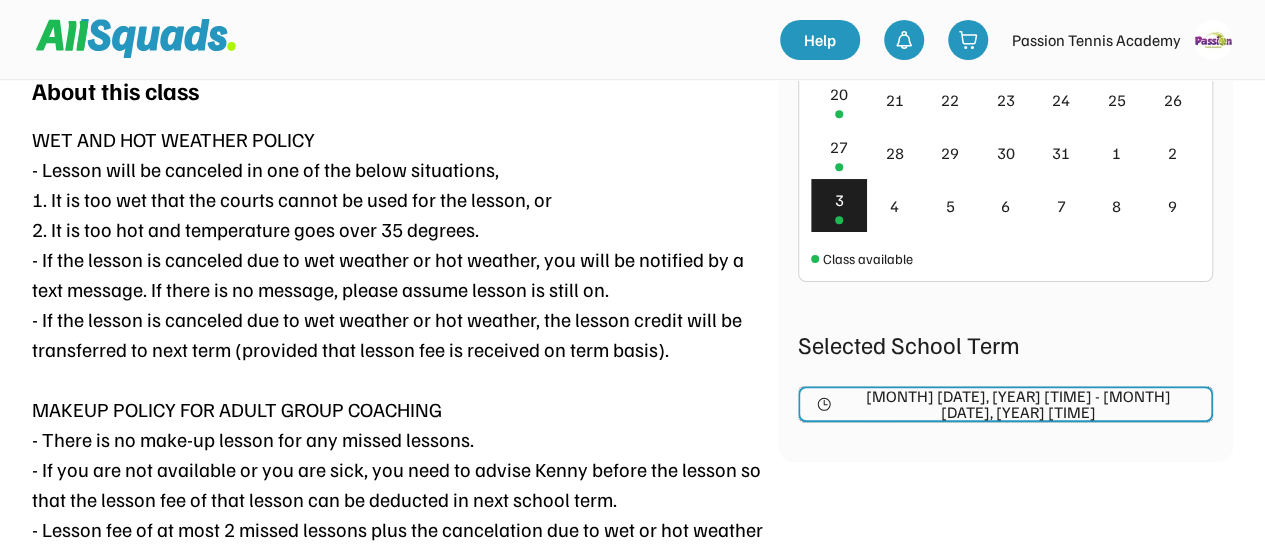 click on "Jul 20, 2025 9:00 am - Sep 14, 2025 10:00 am" at bounding box center (1018, 404) 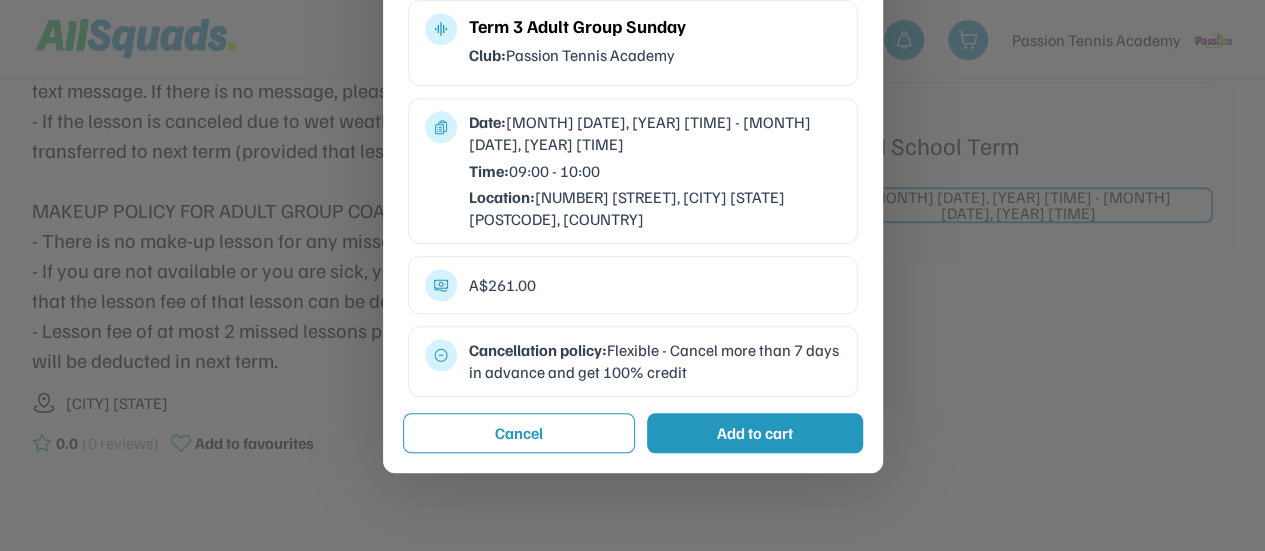 scroll, scrollTop: 900, scrollLeft: 0, axis: vertical 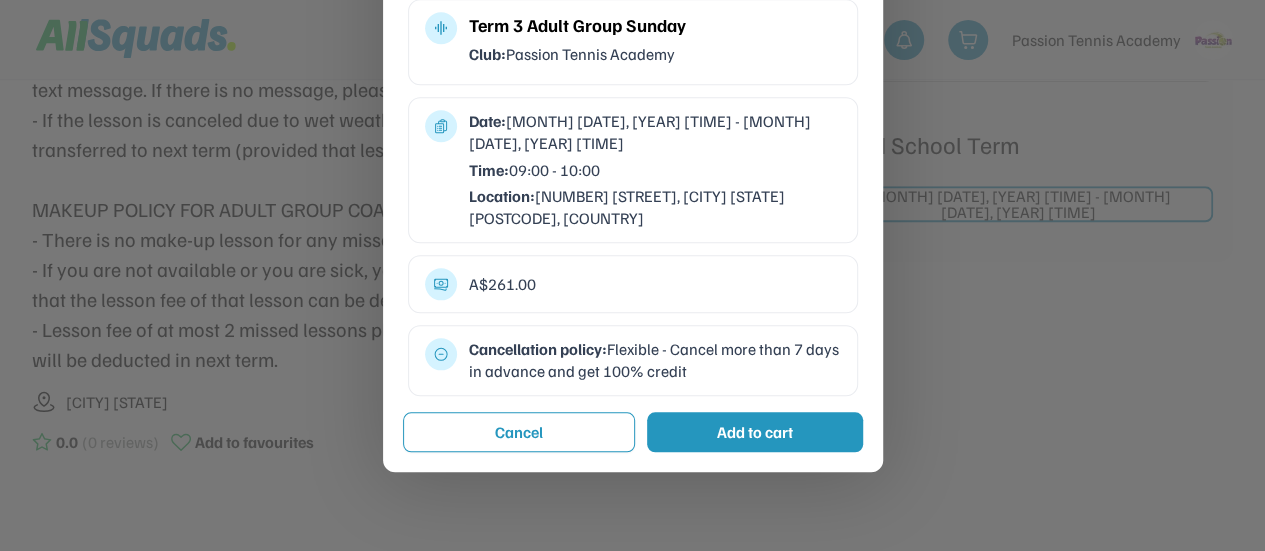 click on "Add to cart" at bounding box center [755, 432] 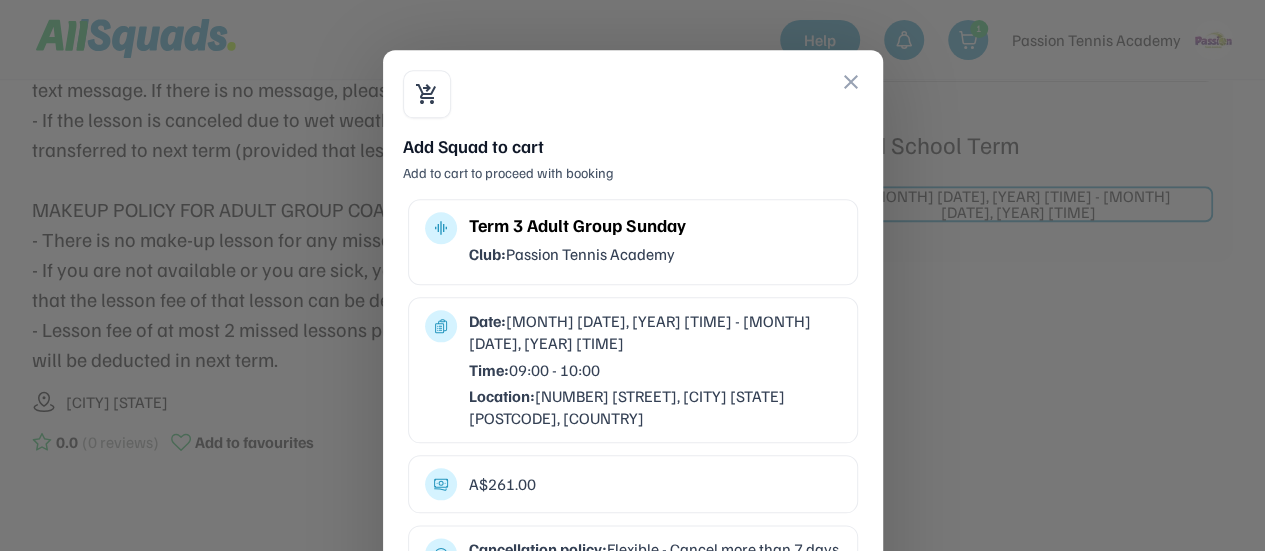 scroll, scrollTop: 1200, scrollLeft: 0, axis: vertical 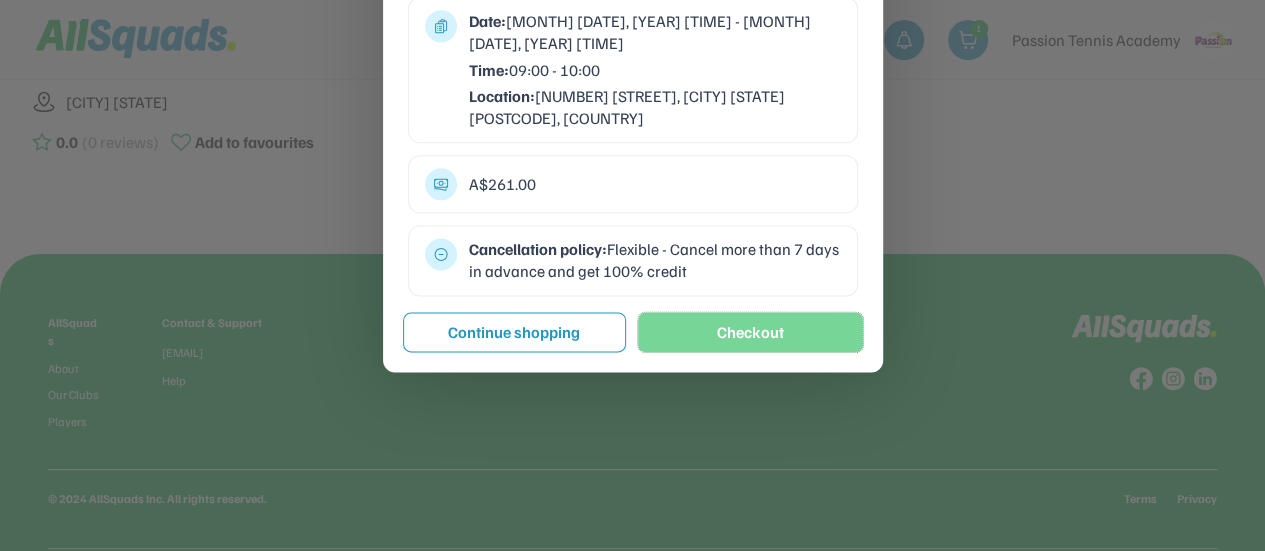 click on "Checkout" at bounding box center [750, 332] 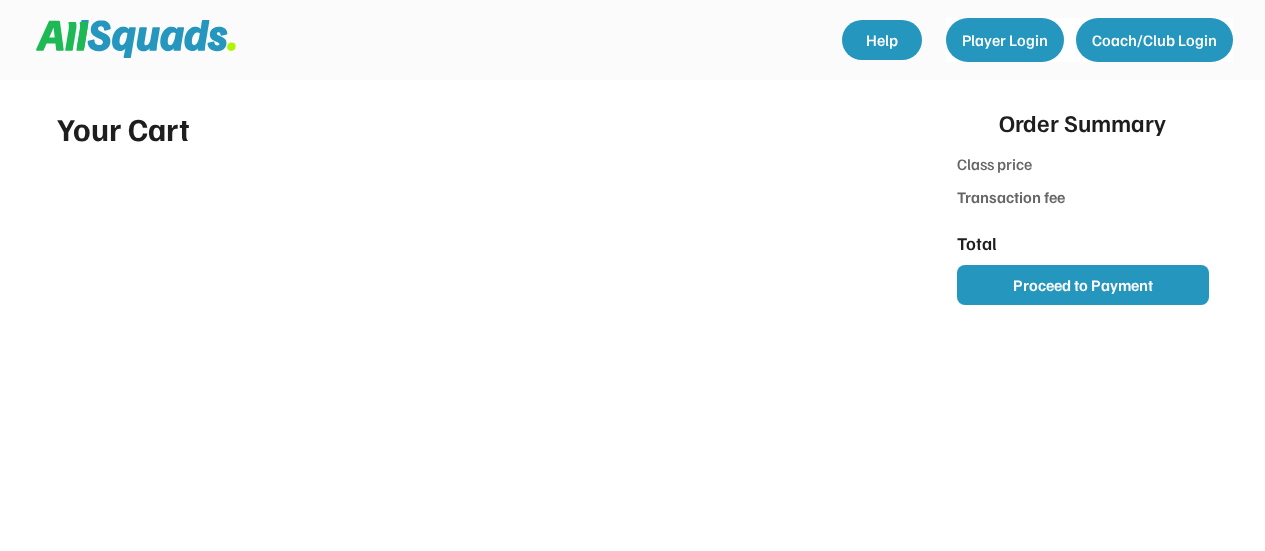 scroll, scrollTop: 0, scrollLeft: 0, axis: both 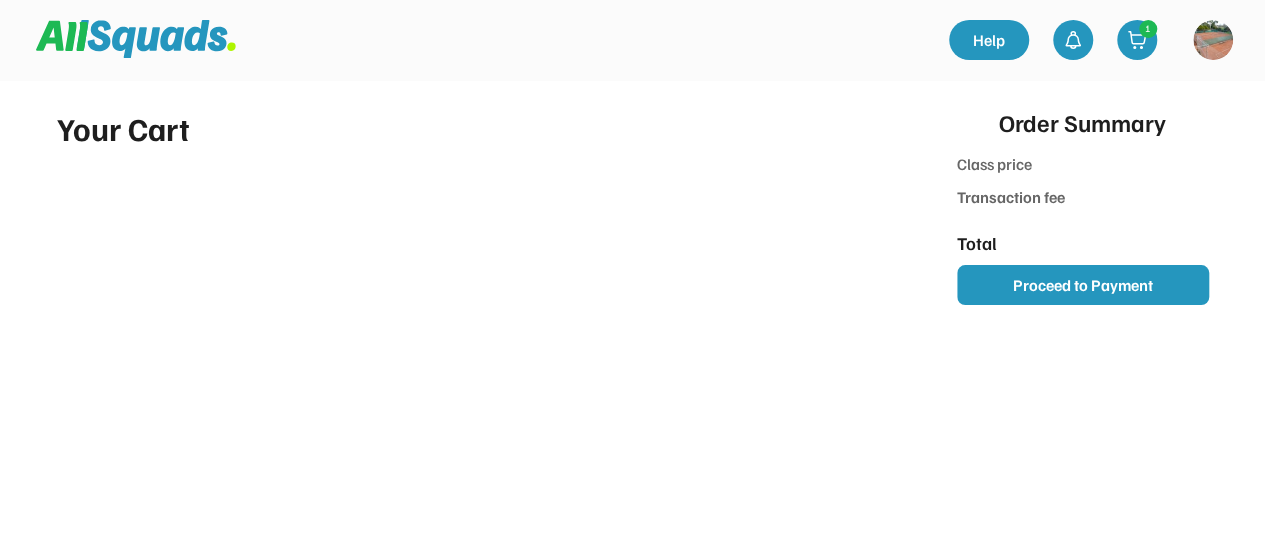 type on "********" 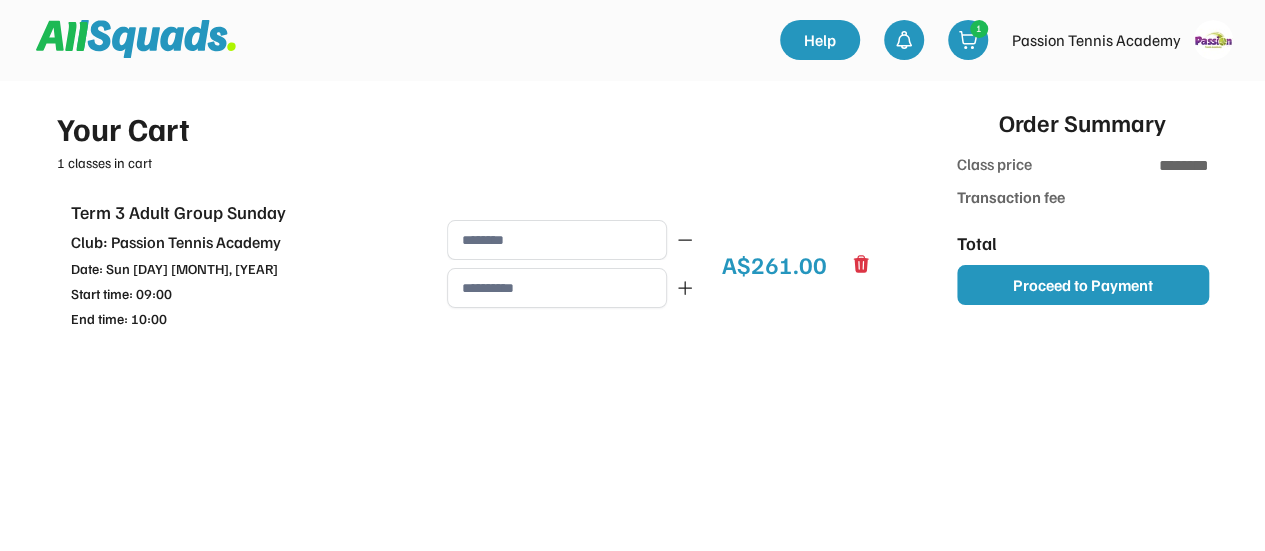 type on "*********" 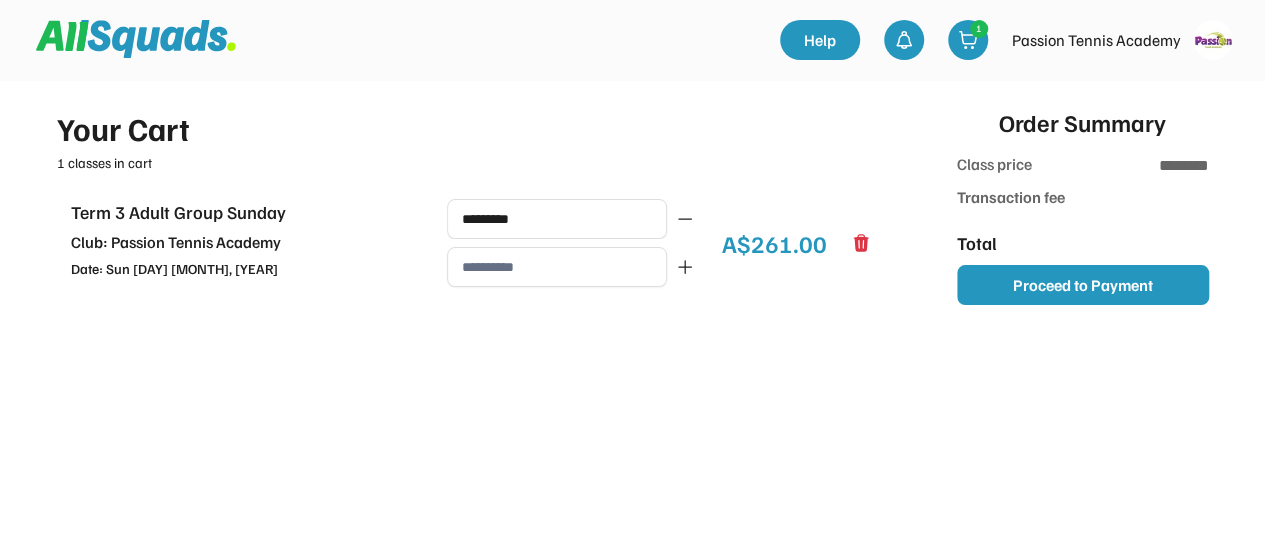 type on "******" 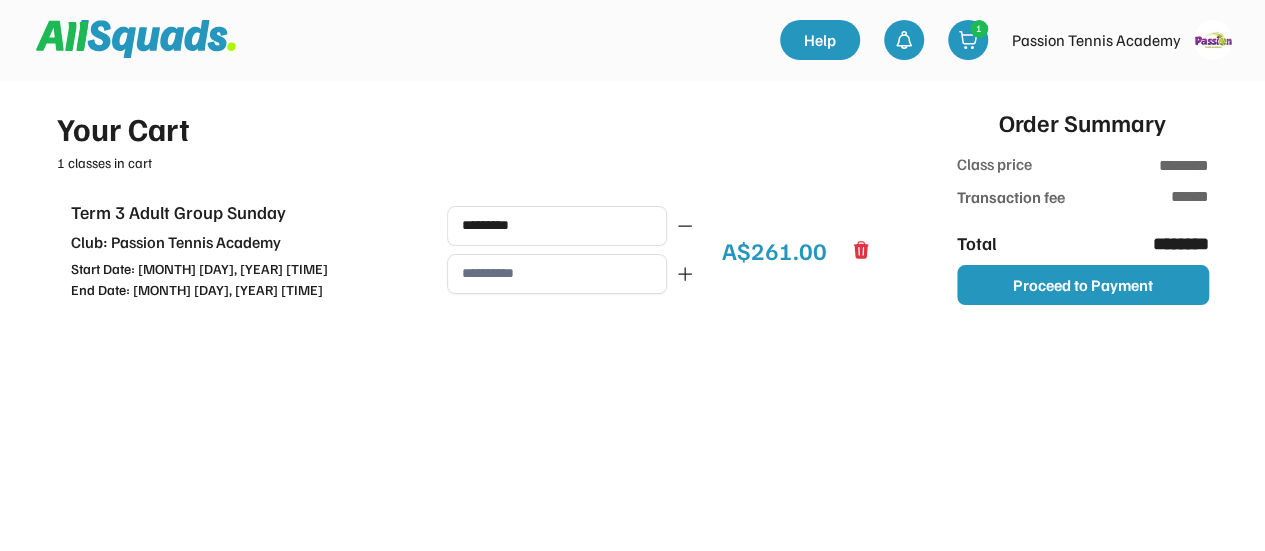 click 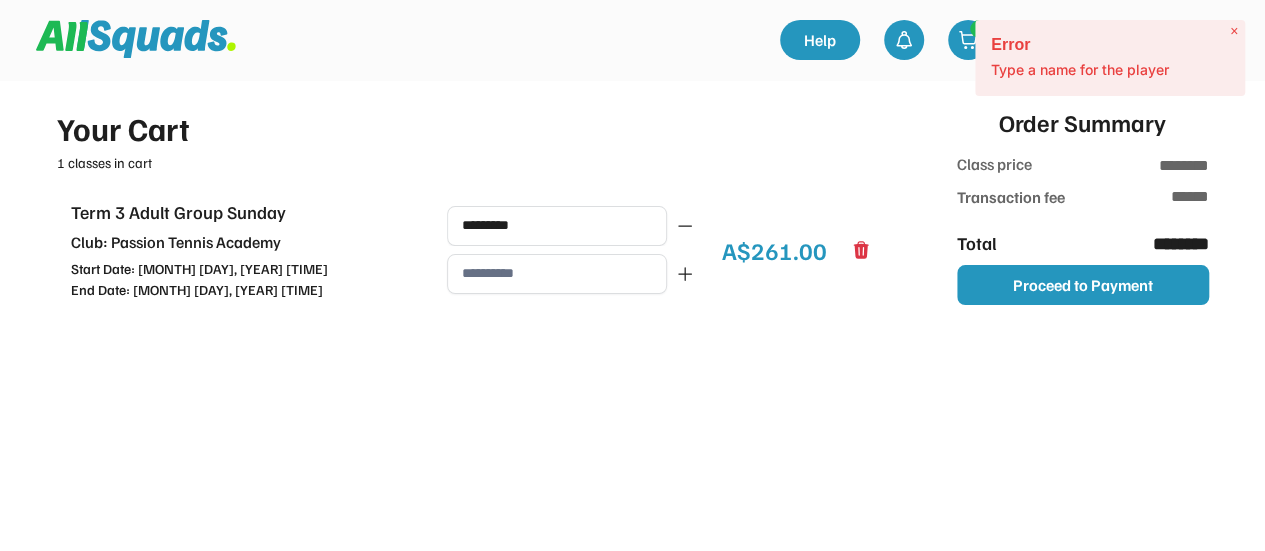 click on "Your Cart 1 classes in cart Term 3 Adult Group Sunday Club: Passion Tennis Academy Start Date: [DATE] [TIME]
End Date: [DATE] [TIME] Start time: [TIME] End time: [TIME]       A$261.00" at bounding box center [471, 395] 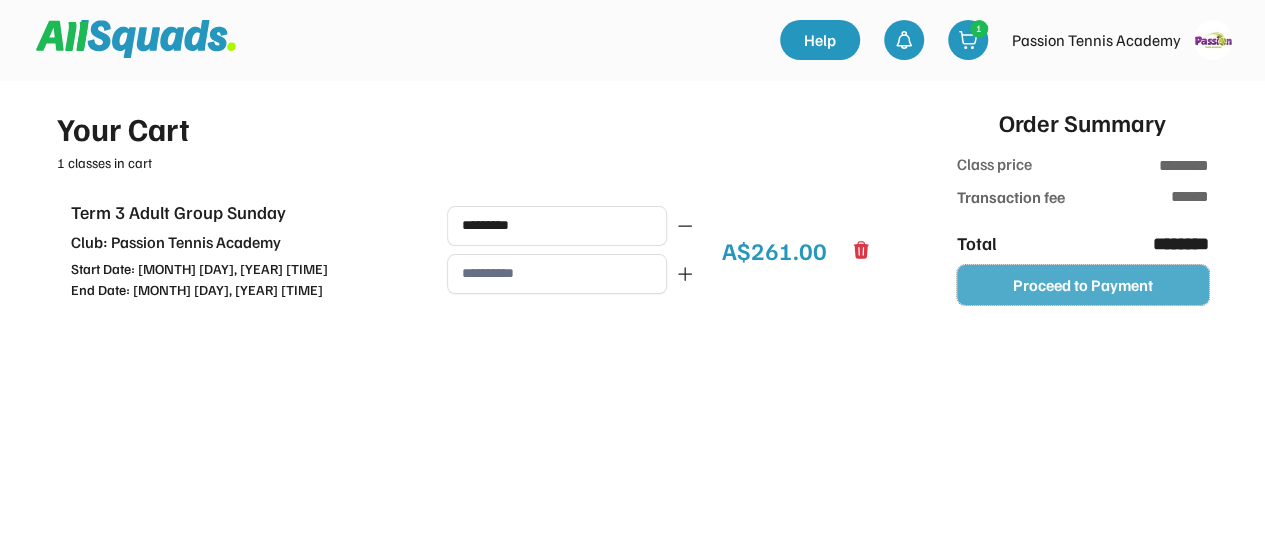 click on "Proceed to Payment" at bounding box center [1083, 285] 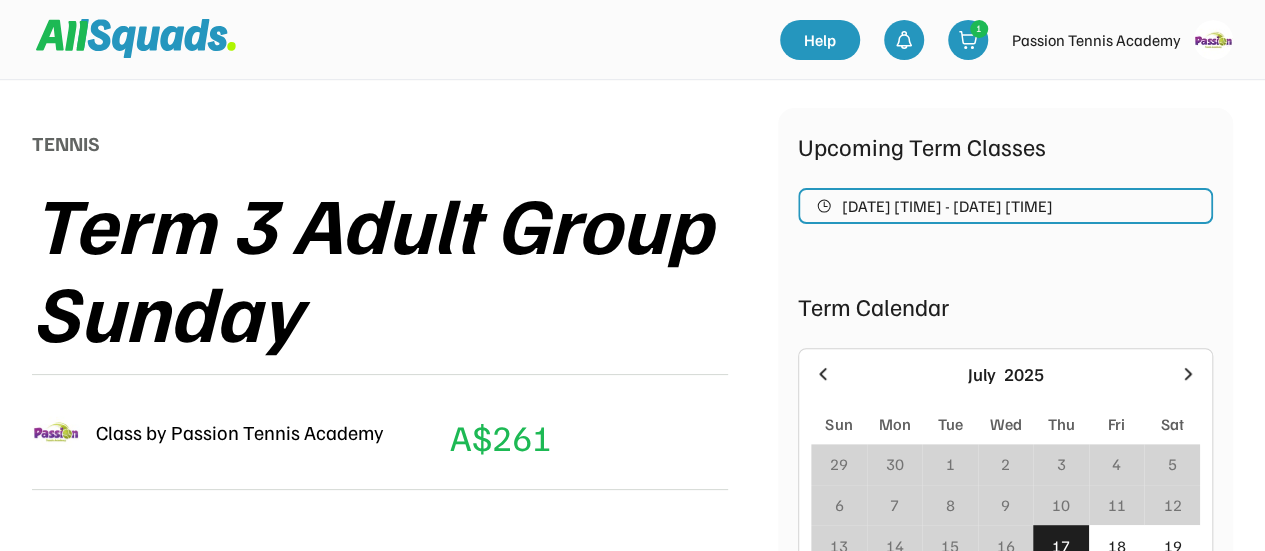 scroll, scrollTop: 200, scrollLeft: 0, axis: vertical 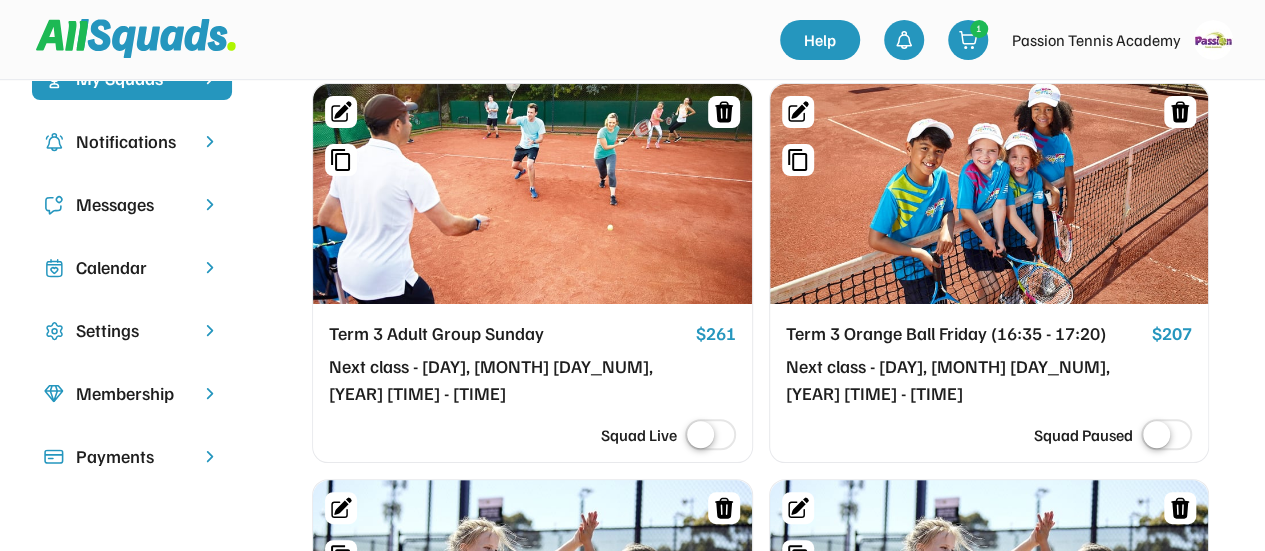 click 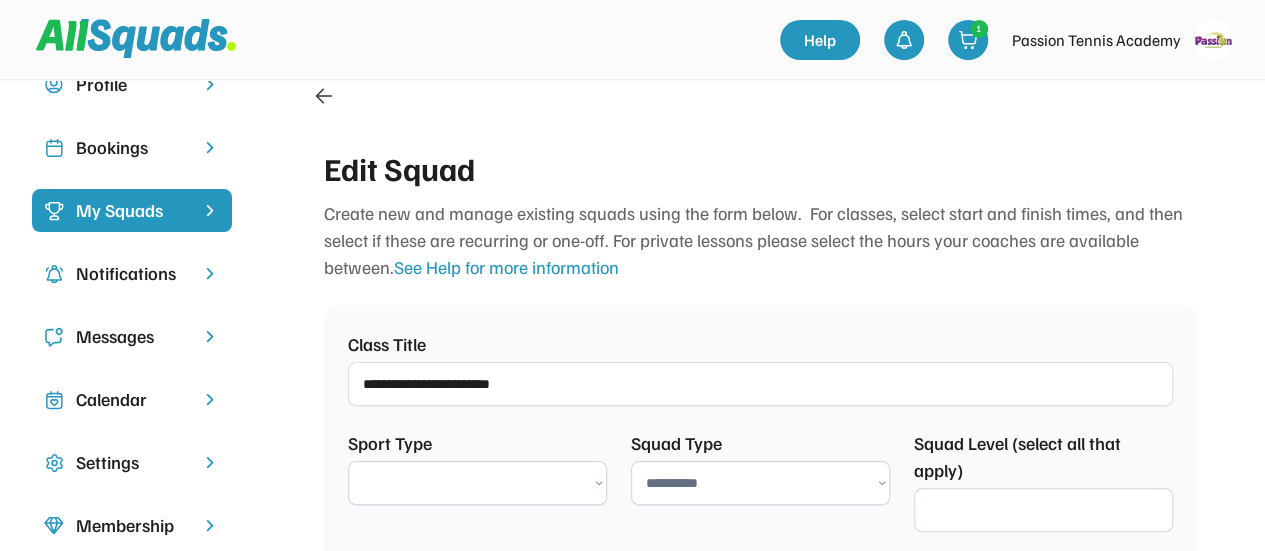 select on "**********" 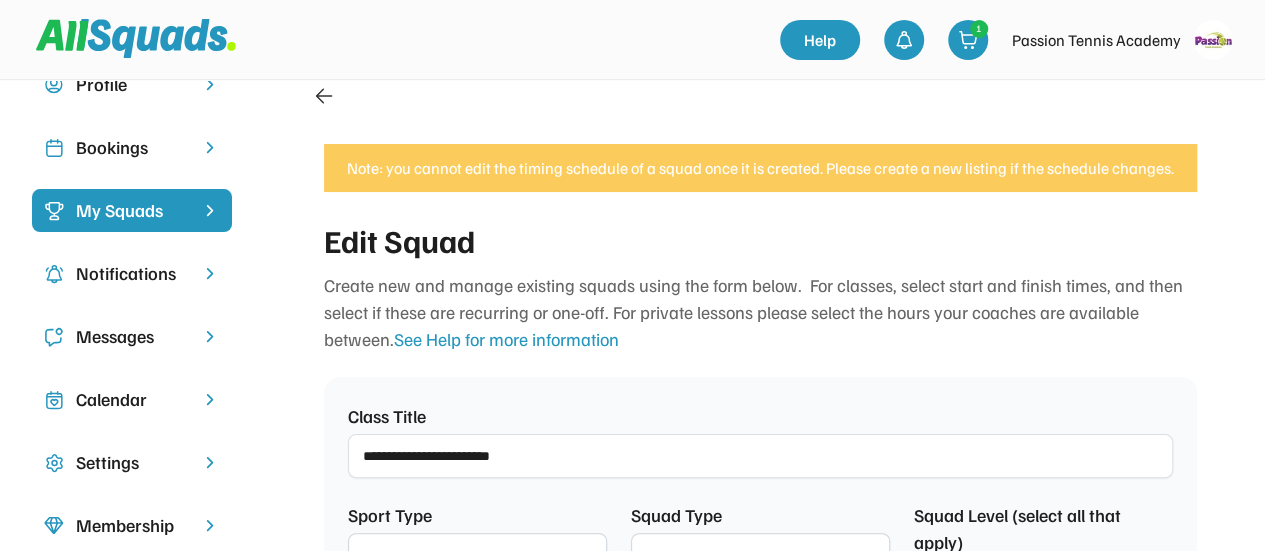 select on "**********" 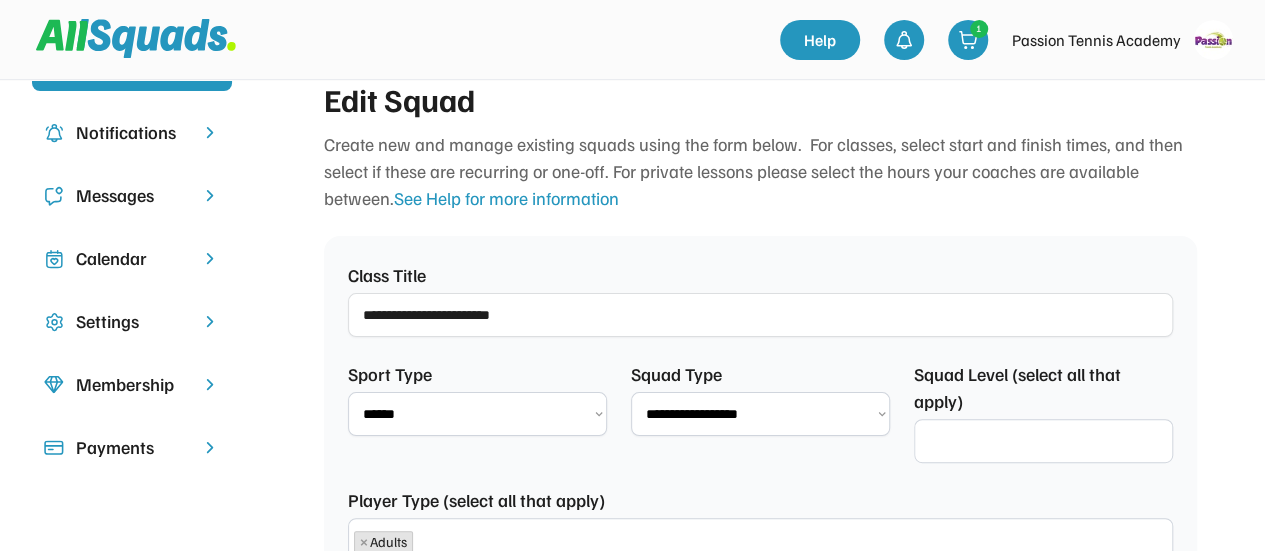 type on "**********" 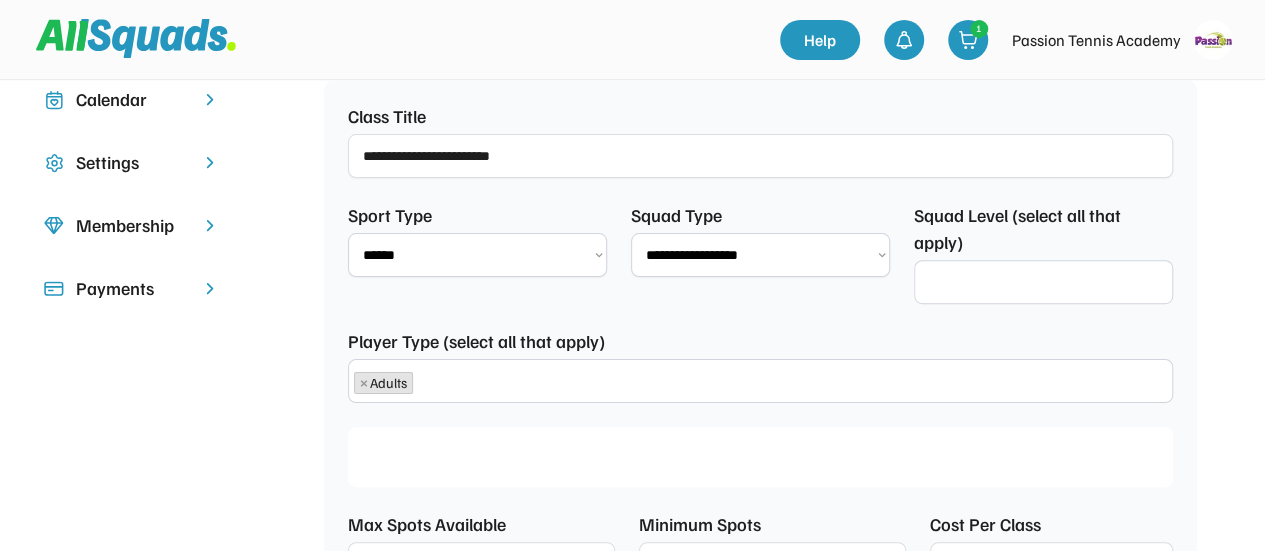 select 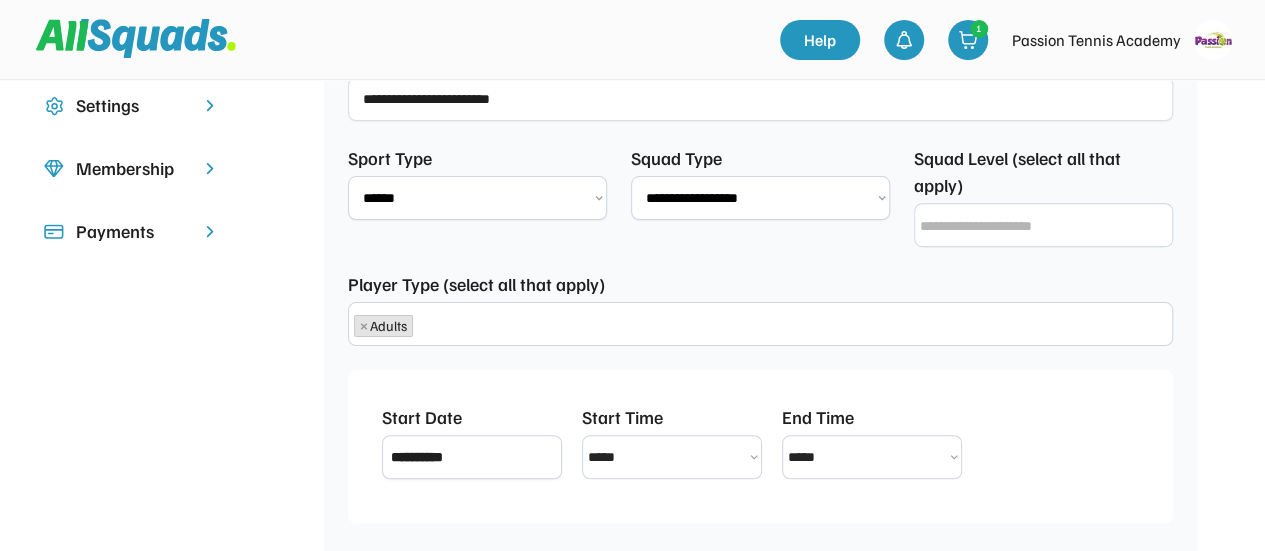 scroll, scrollTop: 704, scrollLeft: 0, axis: vertical 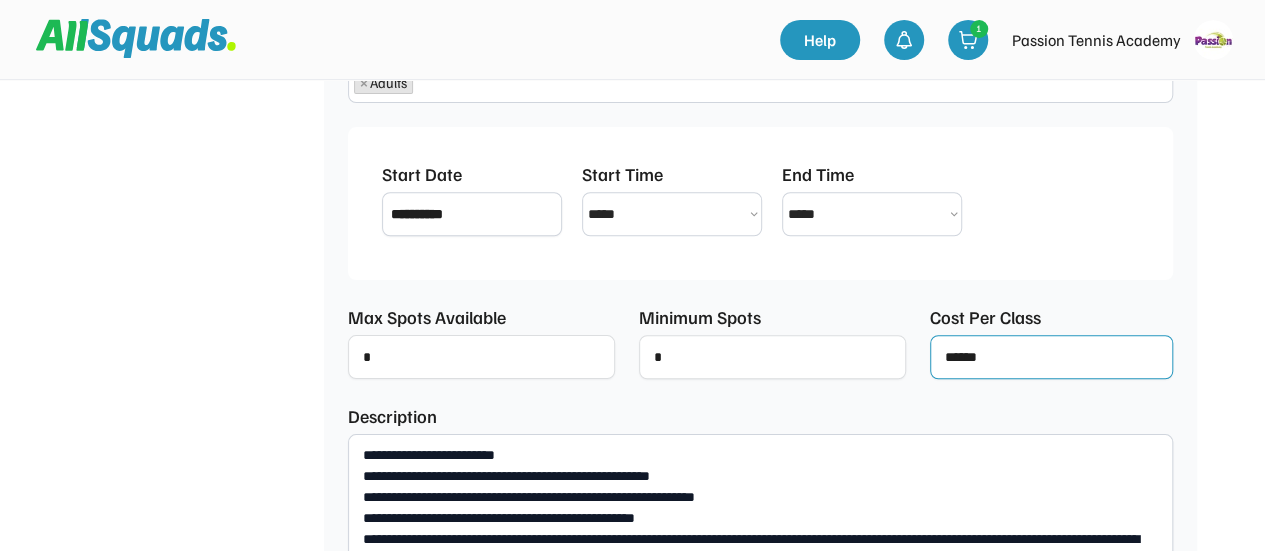 click at bounding box center (1051, 357) 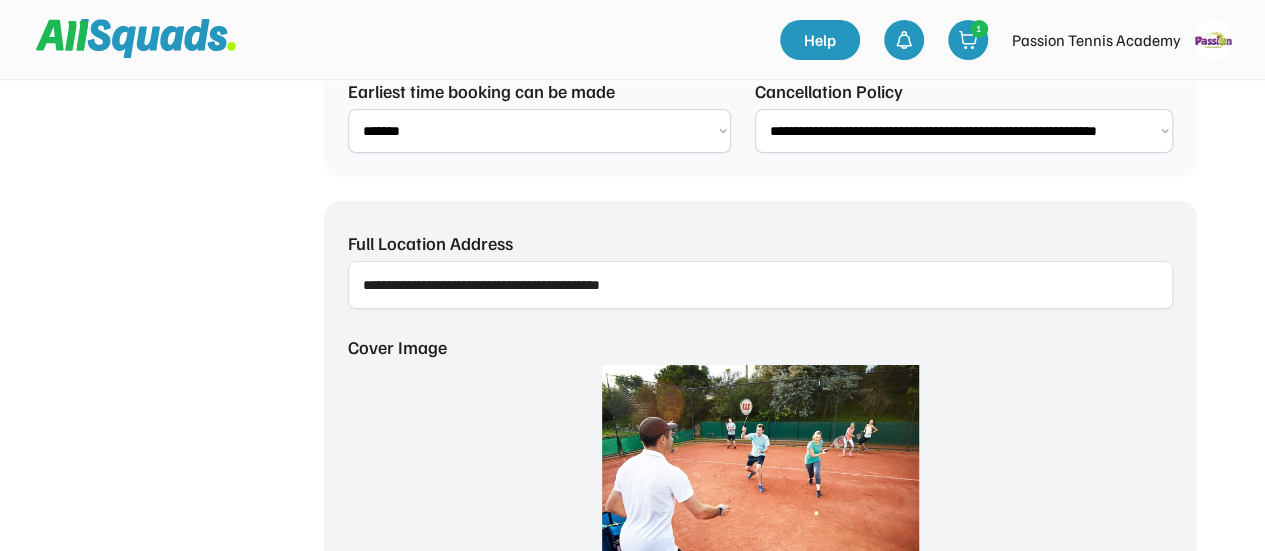 scroll, scrollTop: 2004, scrollLeft: 0, axis: vertical 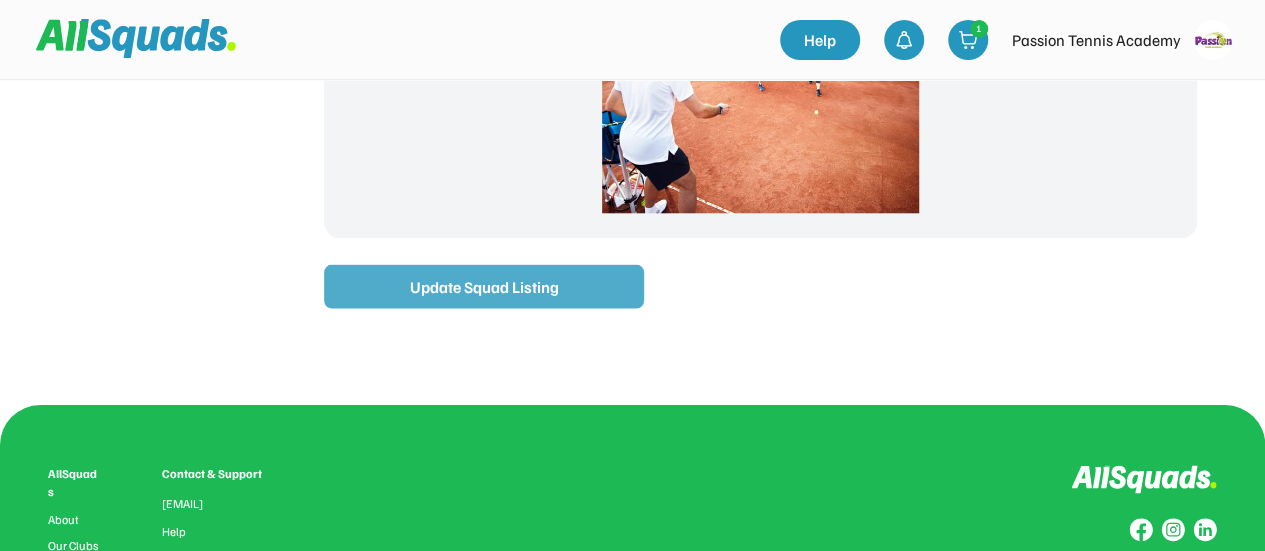 type on "******" 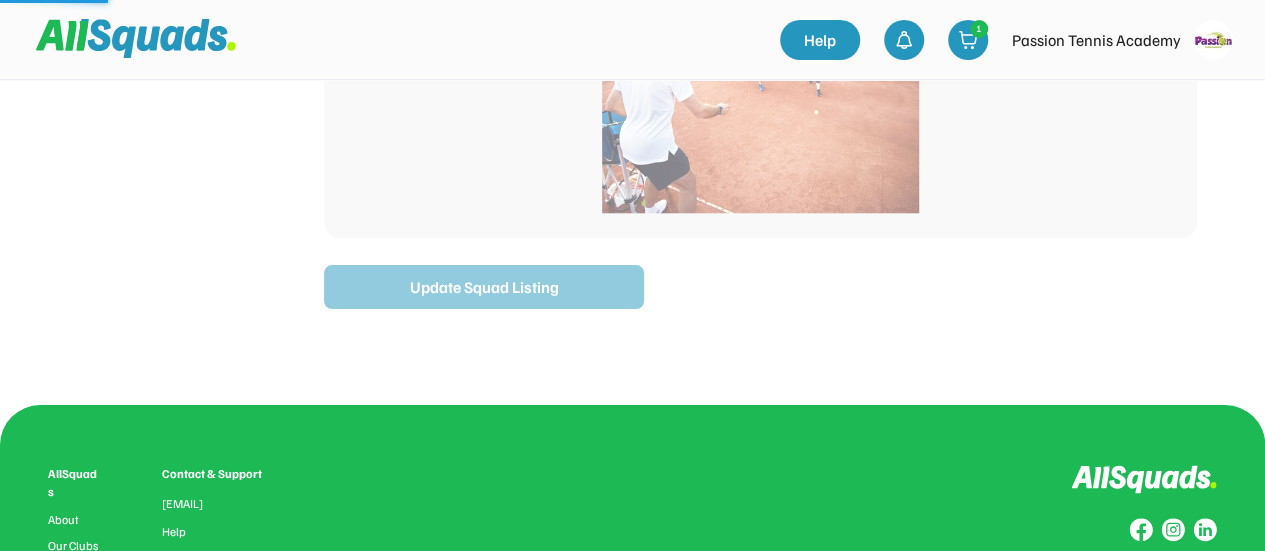 type on "**********" 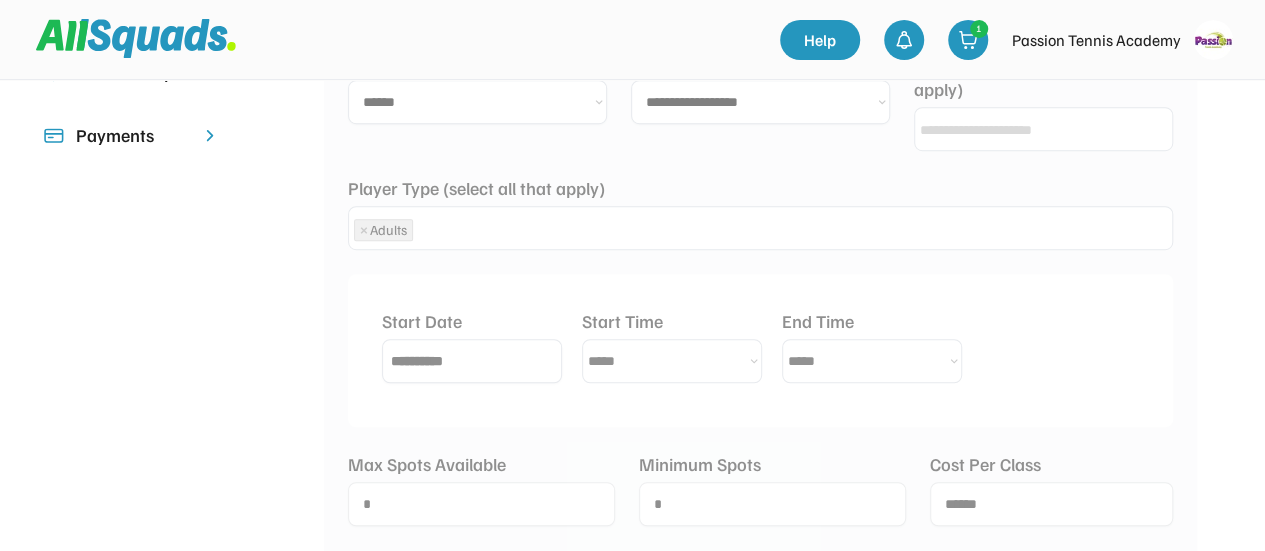 scroll, scrollTop: 236, scrollLeft: 0, axis: vertical 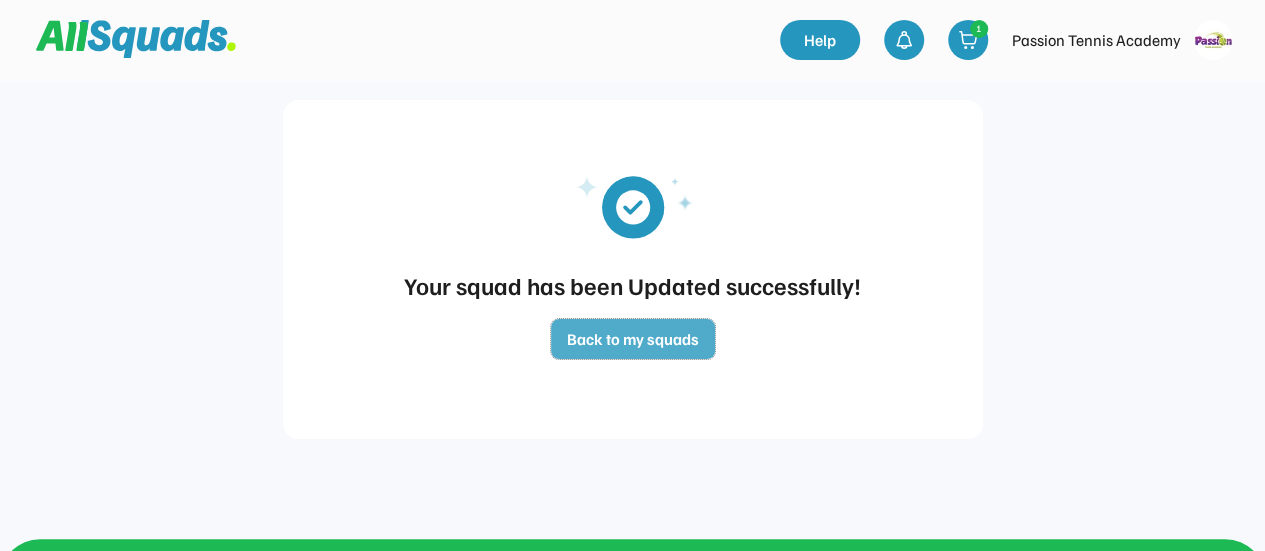 click on "Back to my squads" at bounding box center (633, 339) 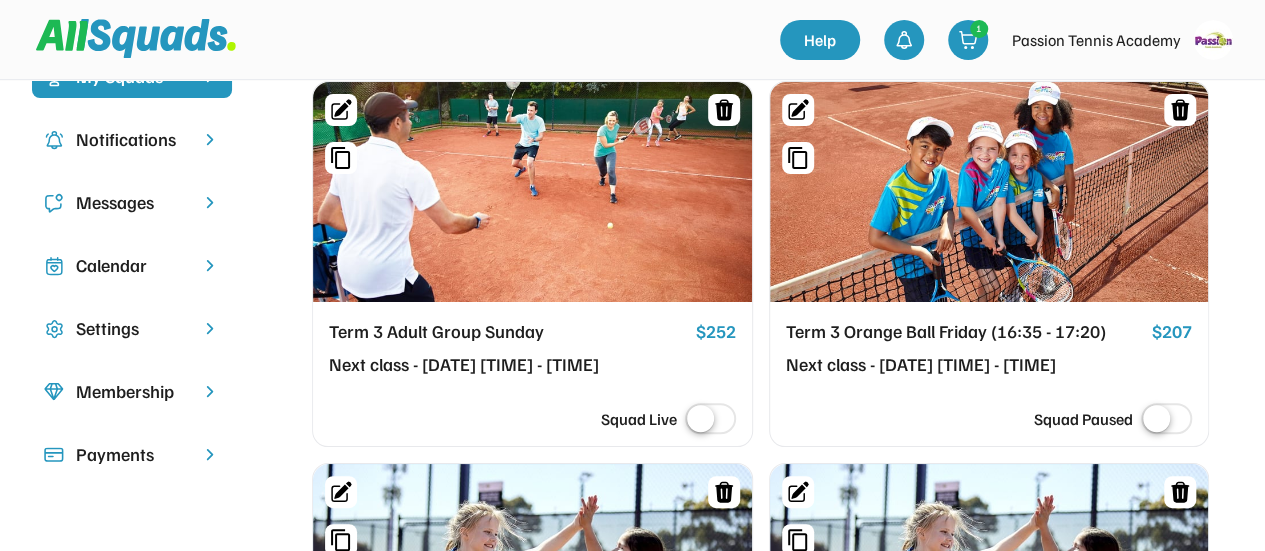 scroll, scrollTop: 300, scrollLeft: 0, axis: vertical 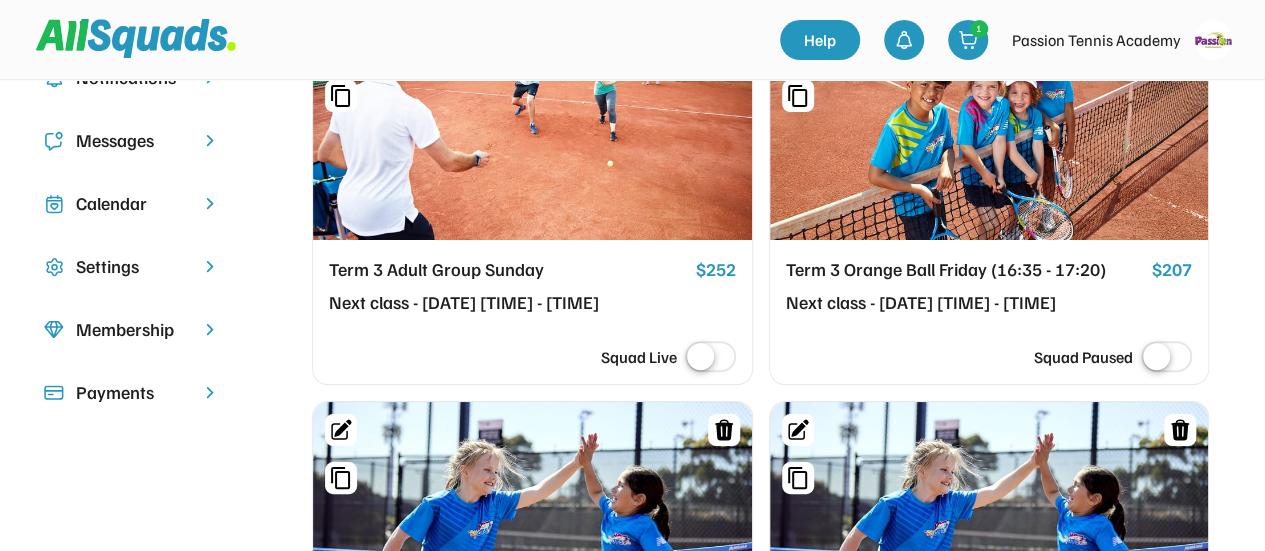 click on "Term 3 Adult Group Sunday" at bounding box center (508, 270) 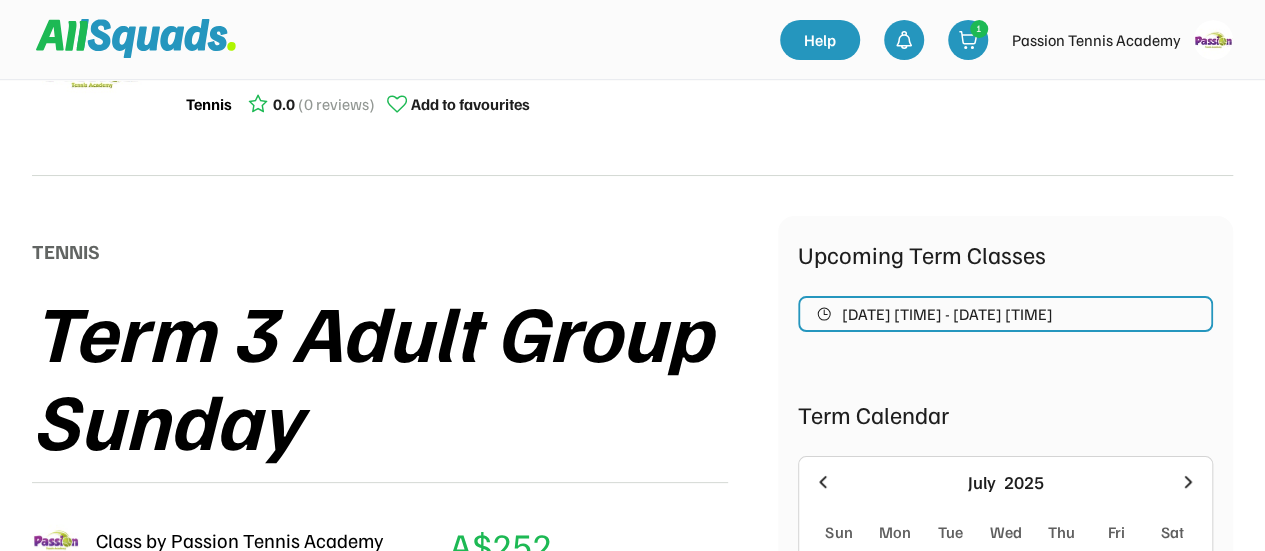 scroll, scrollTop: 0, scrollLeft: 0, axis: both 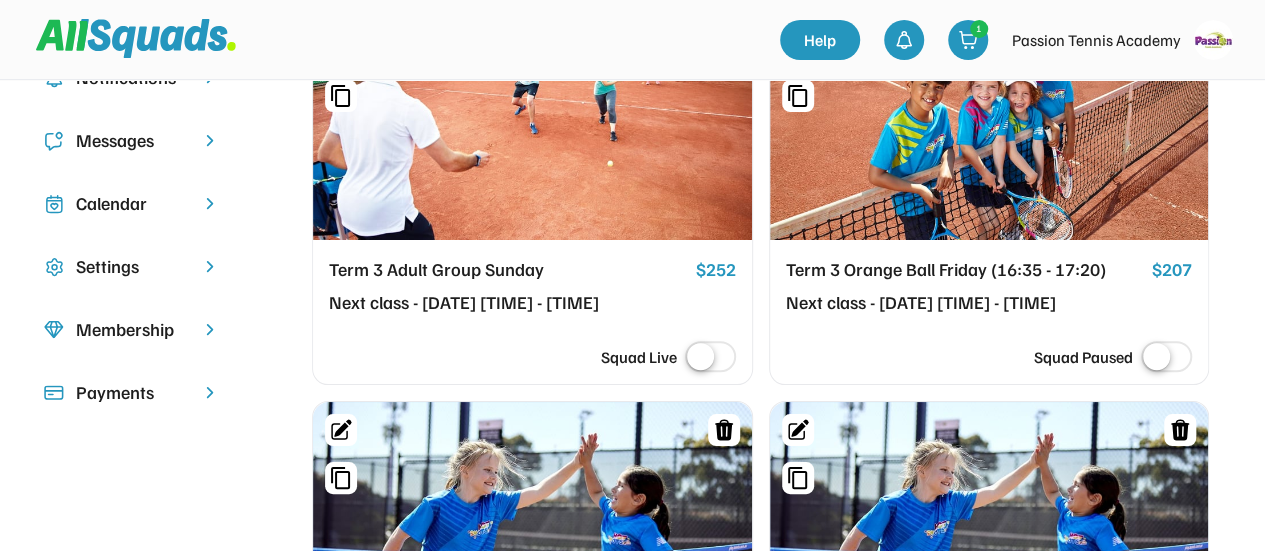 click at bounding box center [710, 358] 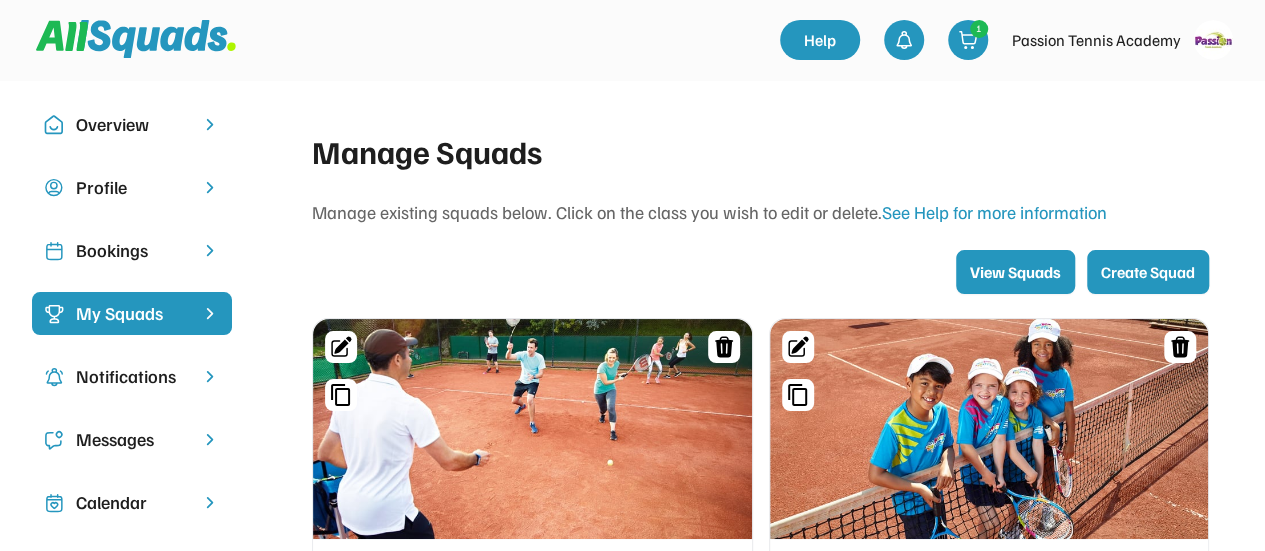 scroll, scrollTop: 0, scrollLeft: 0, axis: both 